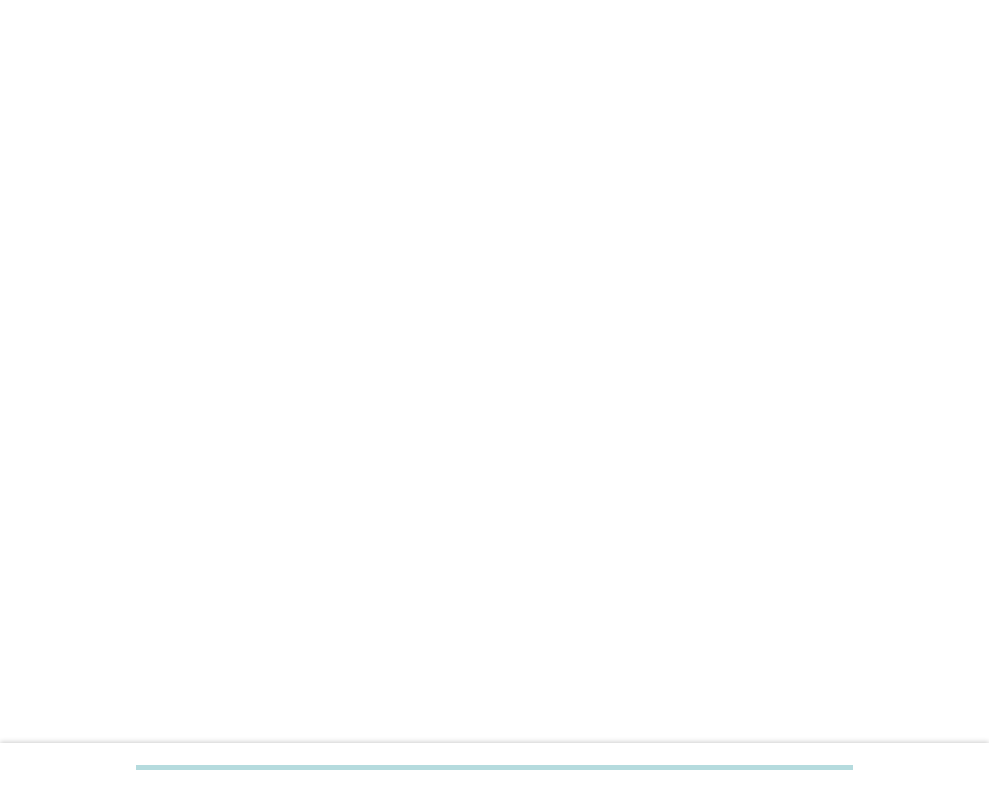 scroll, scrollTop: 0, scrollLeft: 0, axis: both 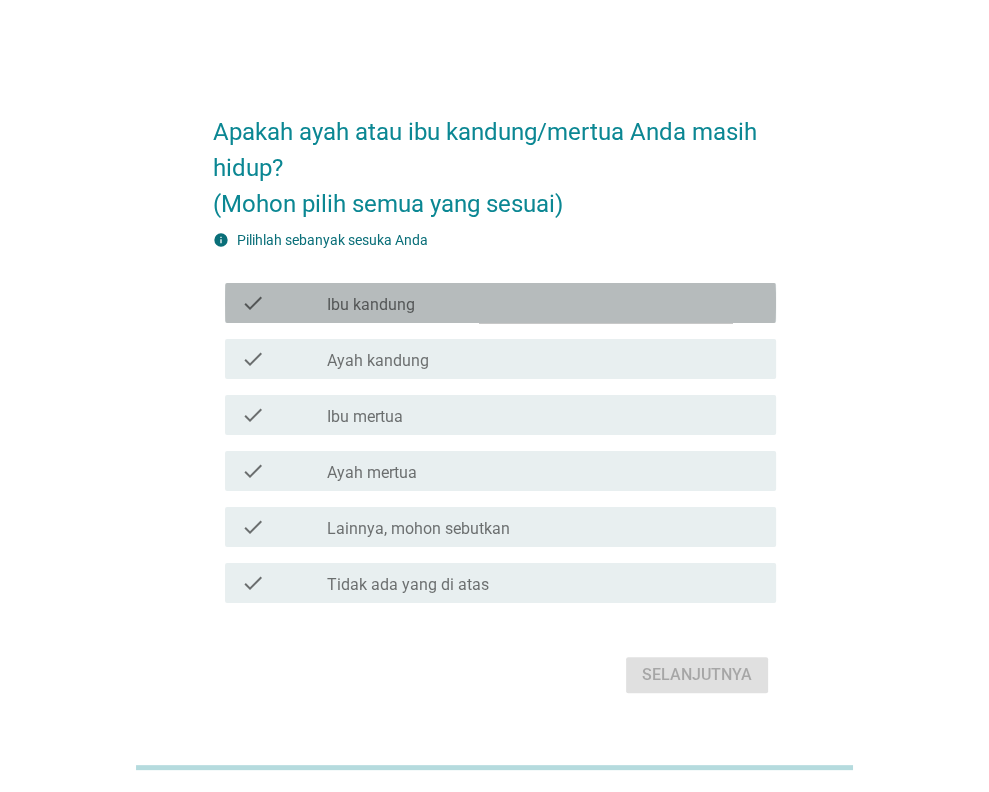 click on "check     check_box_outline_blank Ibu kandung" at bounding box center (500, 303) 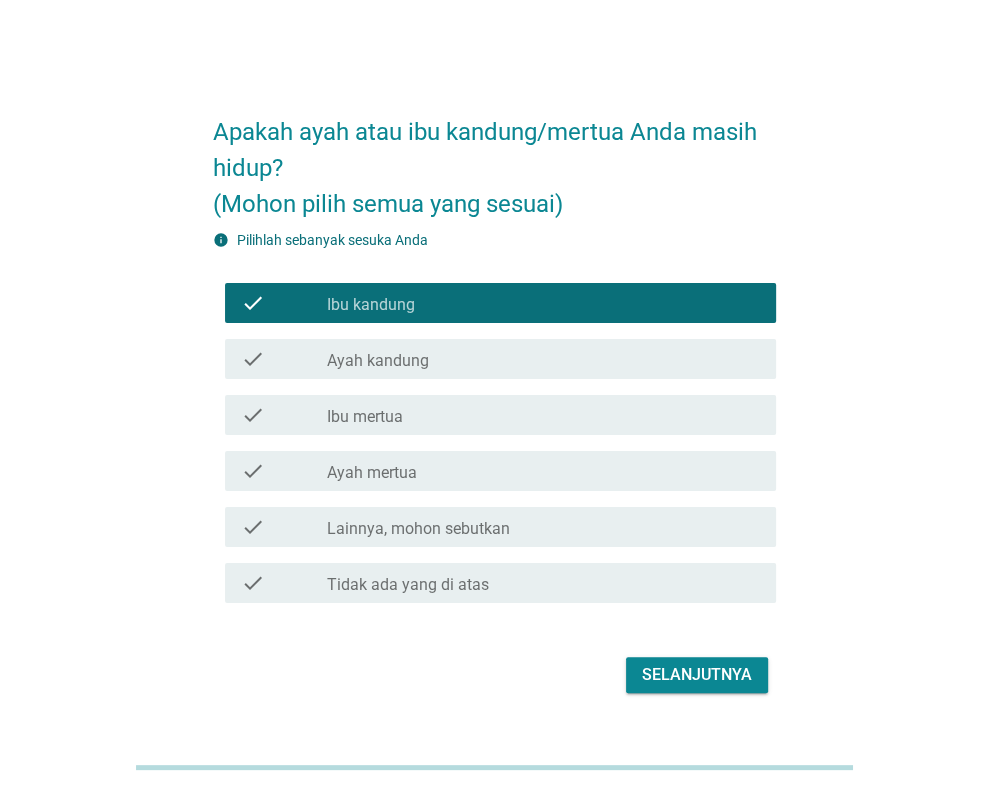 click on "check_box_outline_blank Ayah kandung" at bounding box center [543, 359] 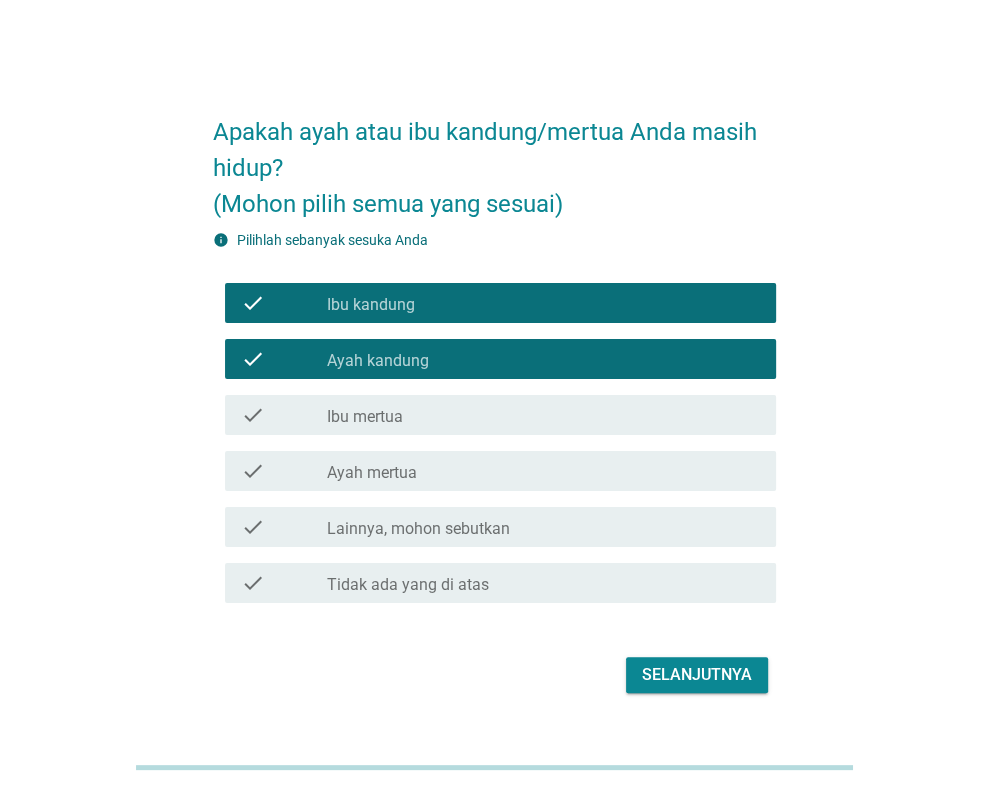 click on "check_box_outline_blank Ibu mertua" at bounding box center [543, 415] 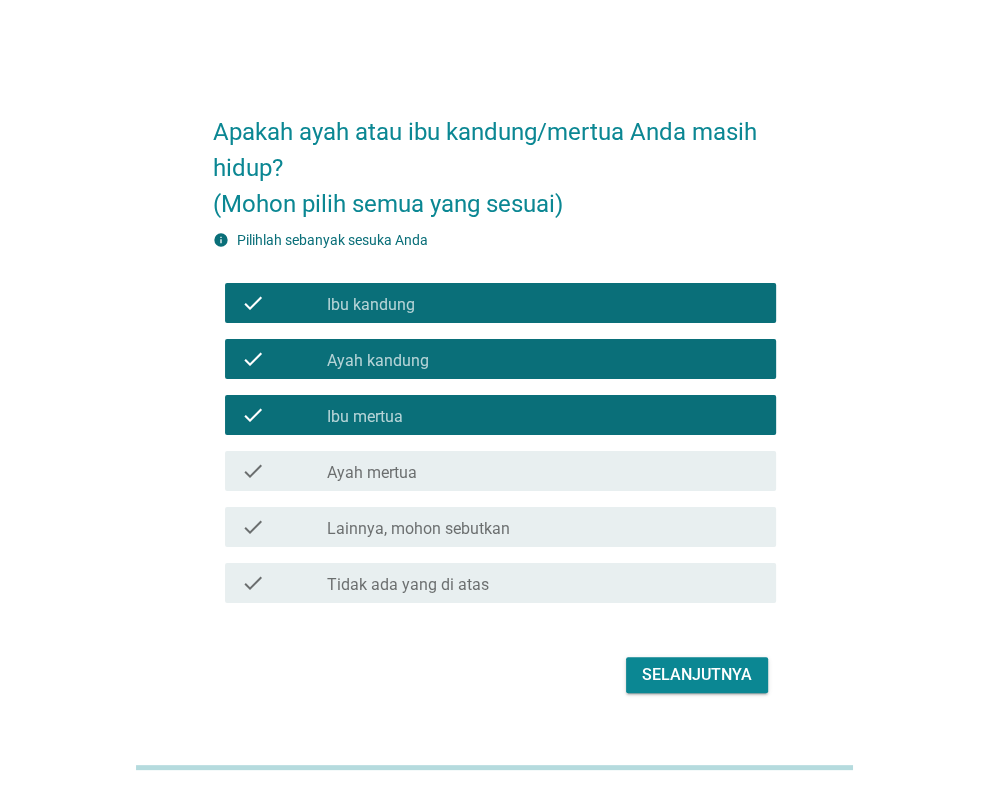 click on "check_box_outline_blank Ayah mertua" at bounding box center (543, 471) 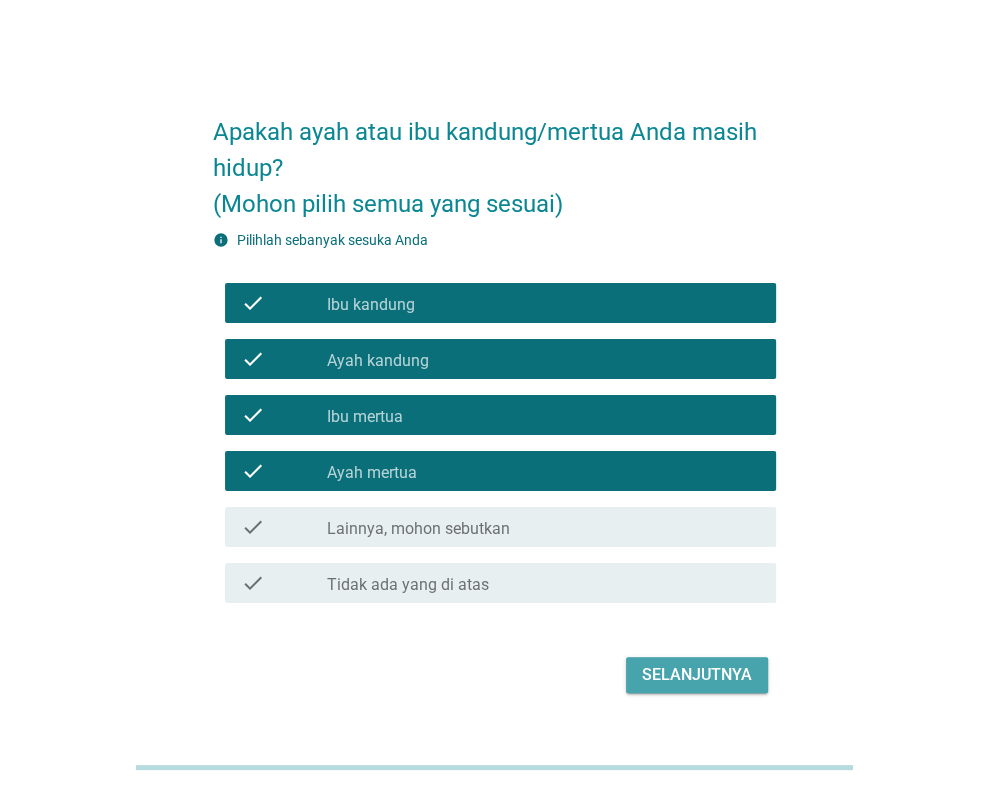 click on "Selanjutnya" at bounding box center (697, 675) 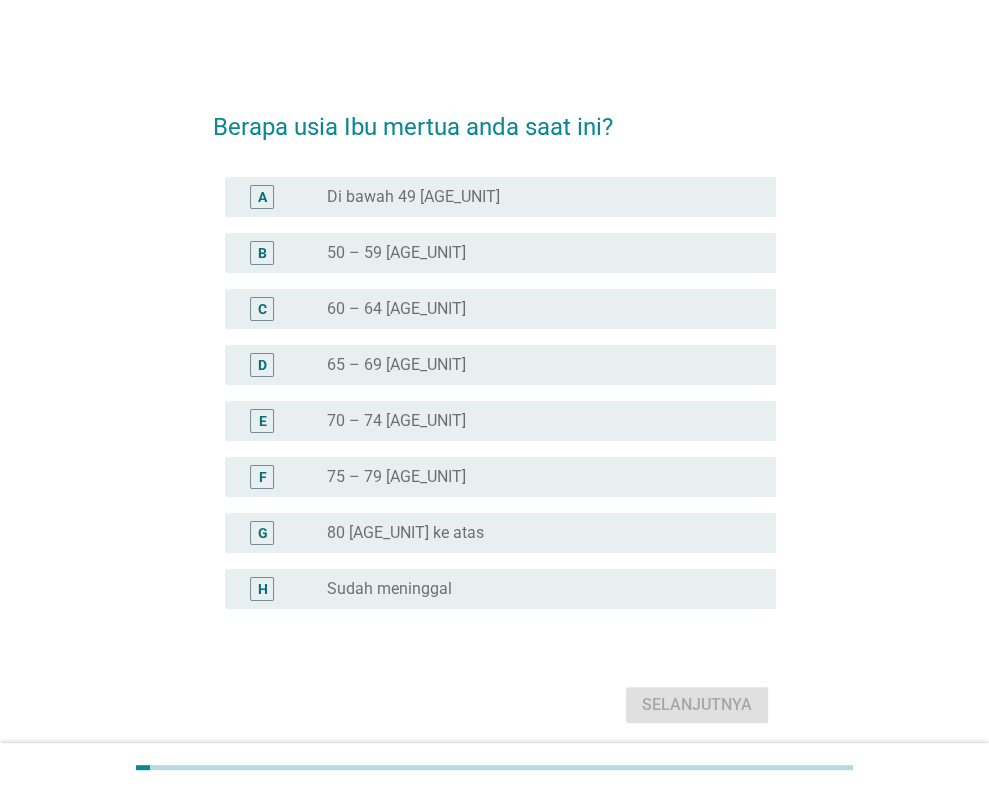 click on "radio_button_unchecked 50 – 59 [AGE_UNIT]" at bounding box center [535, 253] 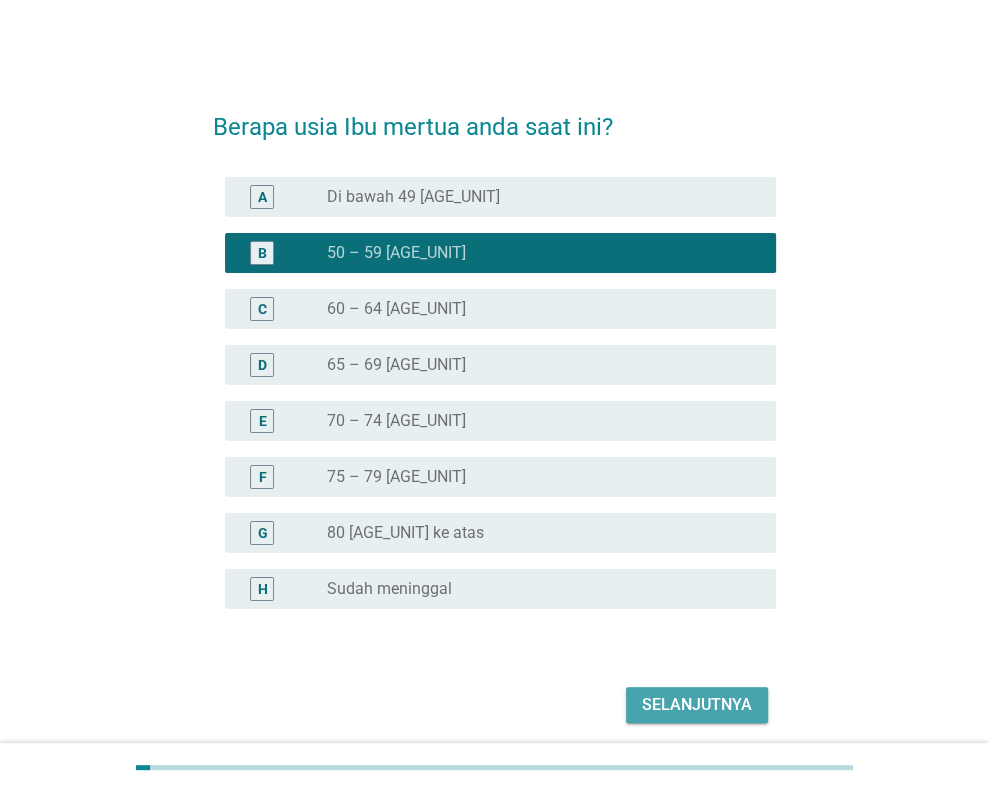 click on "Selanjutnya" at bounding box center (697, 705) 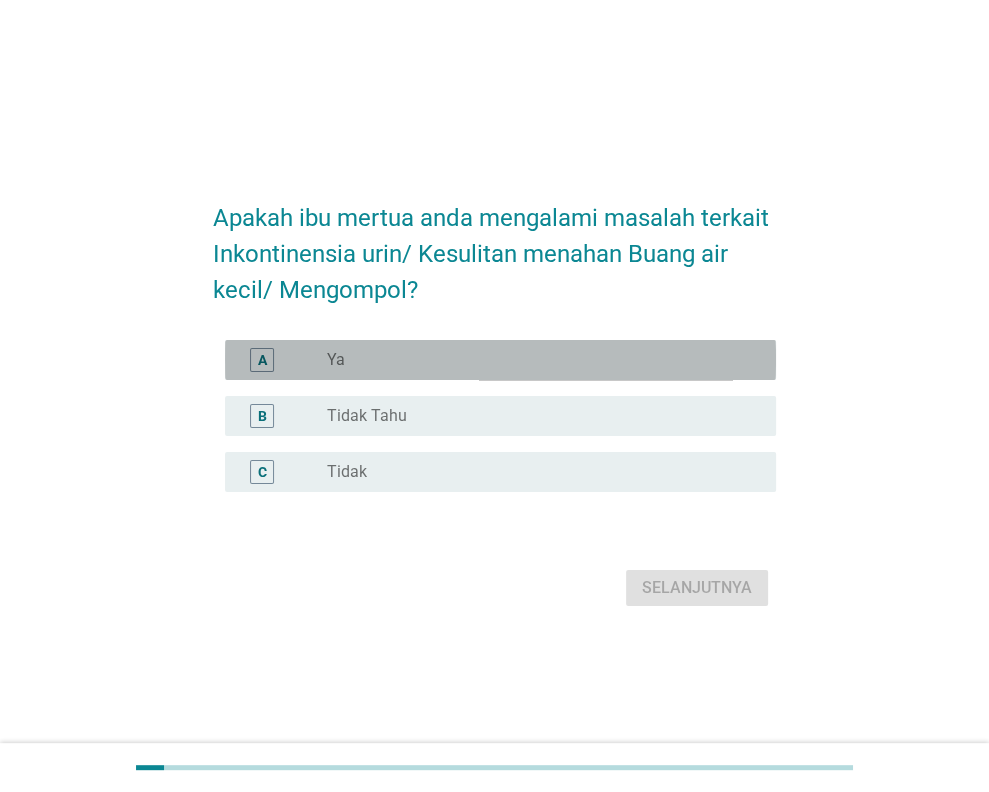click on "radio_button_unchecked Ya" at bounding box center [535, 360] 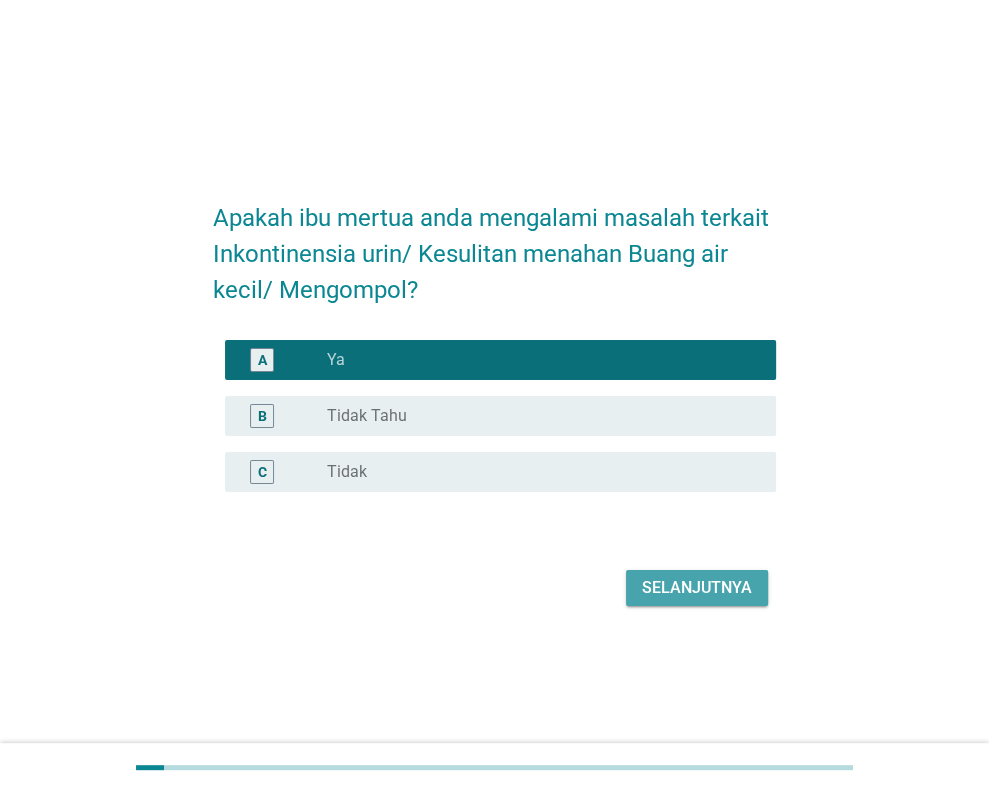 click on "Selanjutnya" at bounding box center (697, 588) 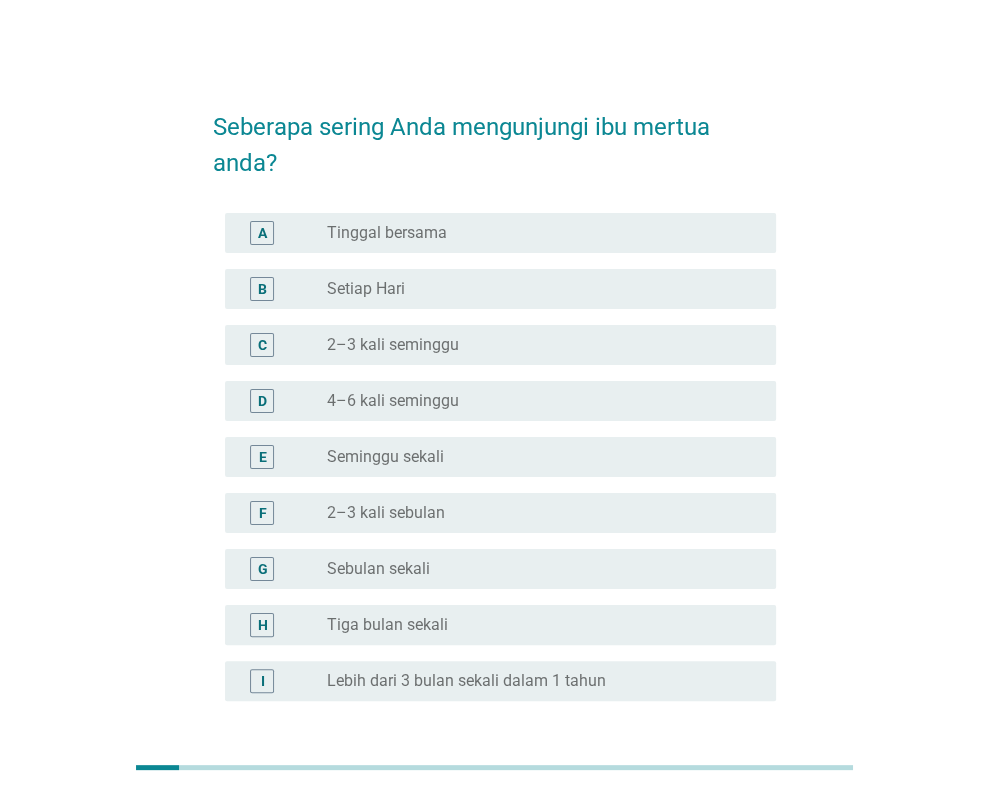 click on "Seminggu sekali" at bounding box center (385, 457) 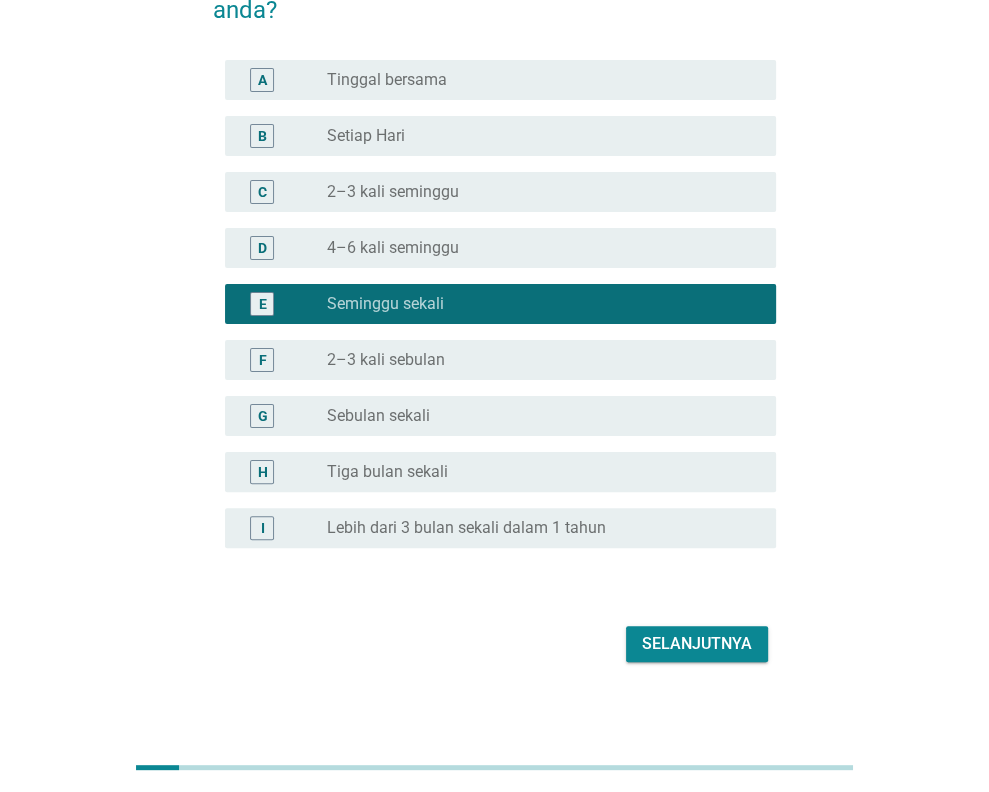 scroll, scrollTop: 166, scrollLeft: 0, axis: vertical 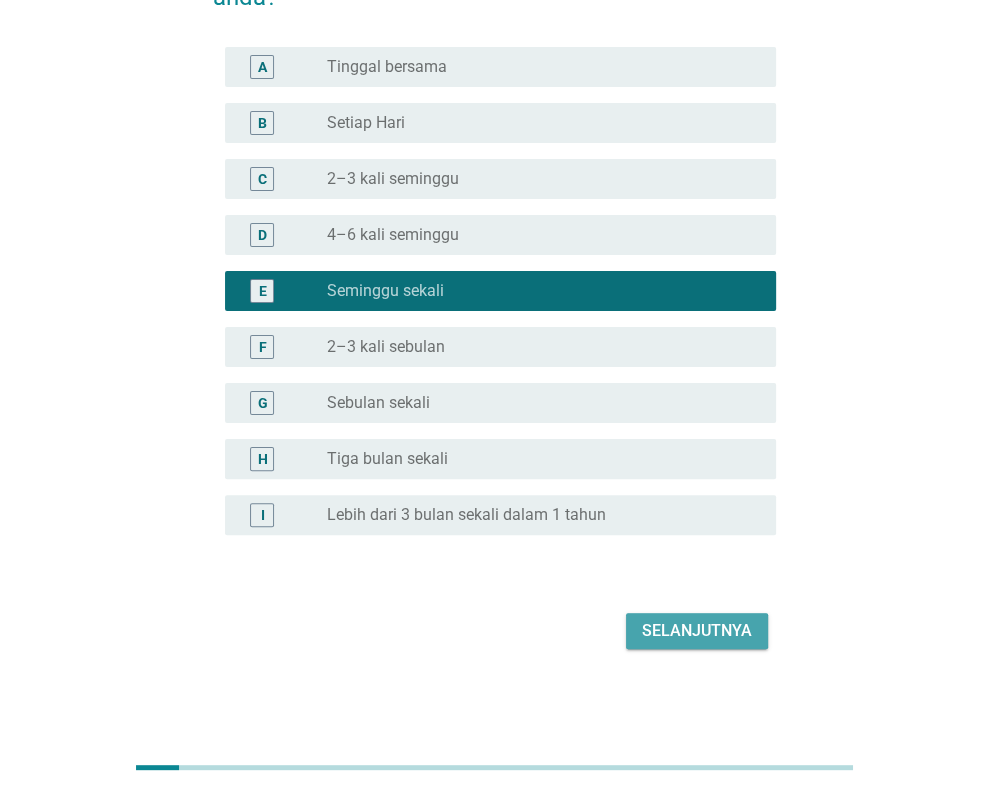 click on "Selanjutnya" at bounding box center [697, 631] 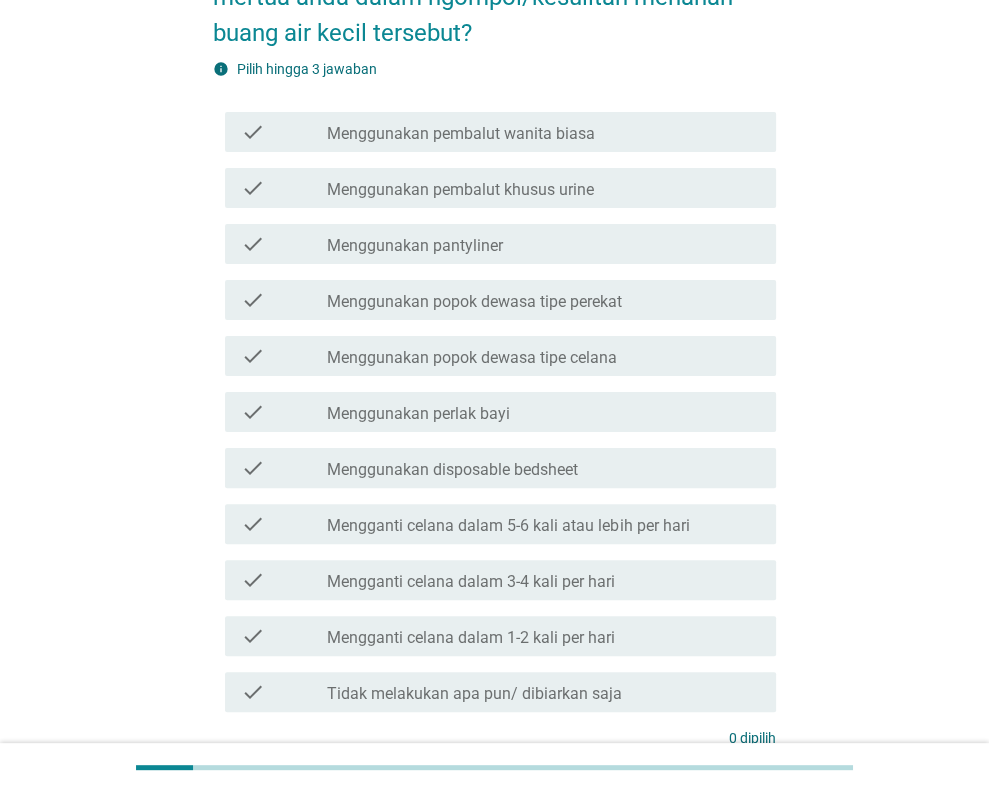 scroll, scrollTop: 0, scrollLeft: 0, axis: both 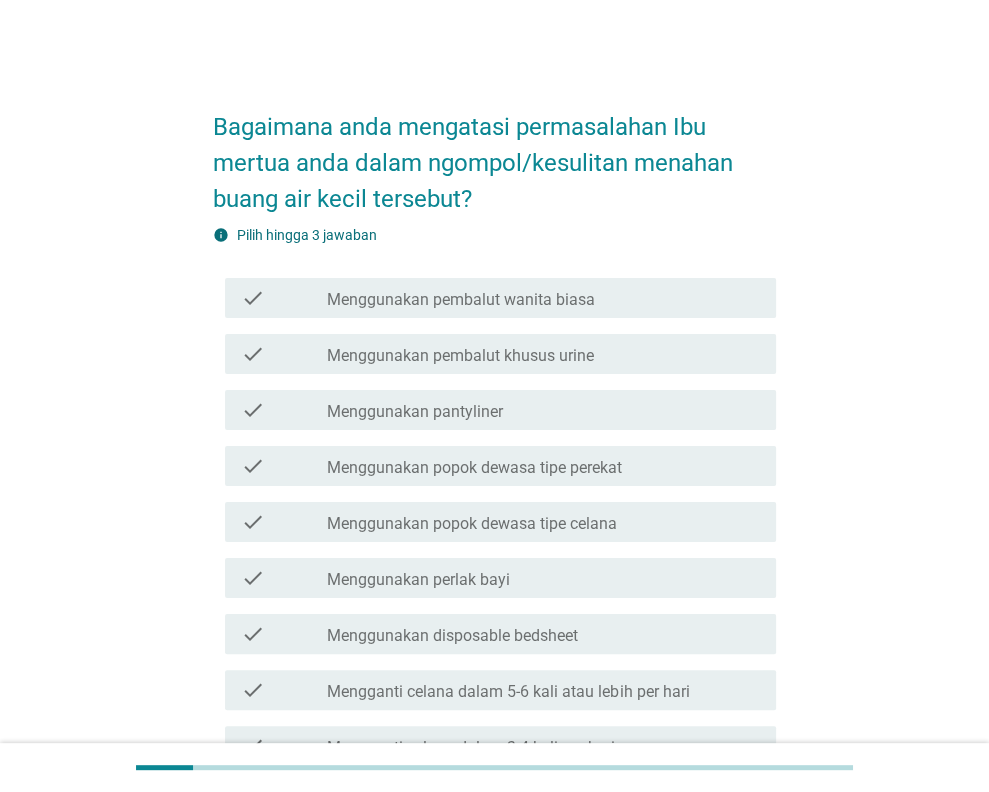 click on "Menggunakan pembalut khusus urine" at bounding box center (460, 356) 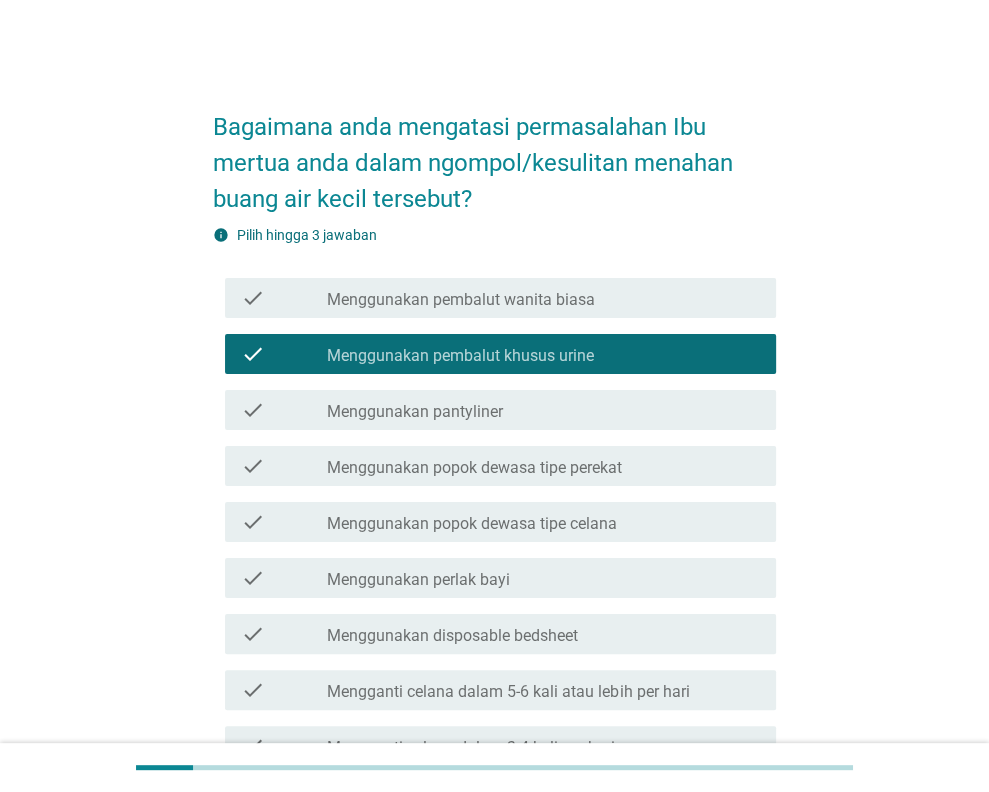 scroll, scrollTop: 200, scrollLeft: 0, axis: vertical 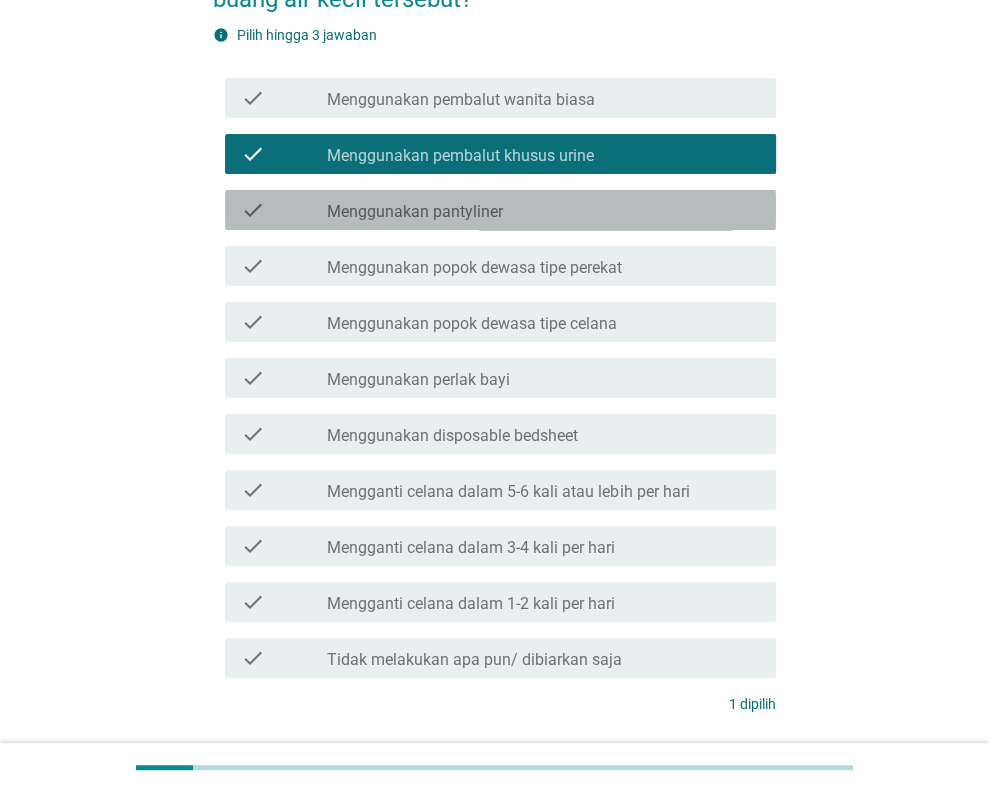 click on "check_box_outline_blank Menggunakan pantyliner" at bounding box center (543, 210) 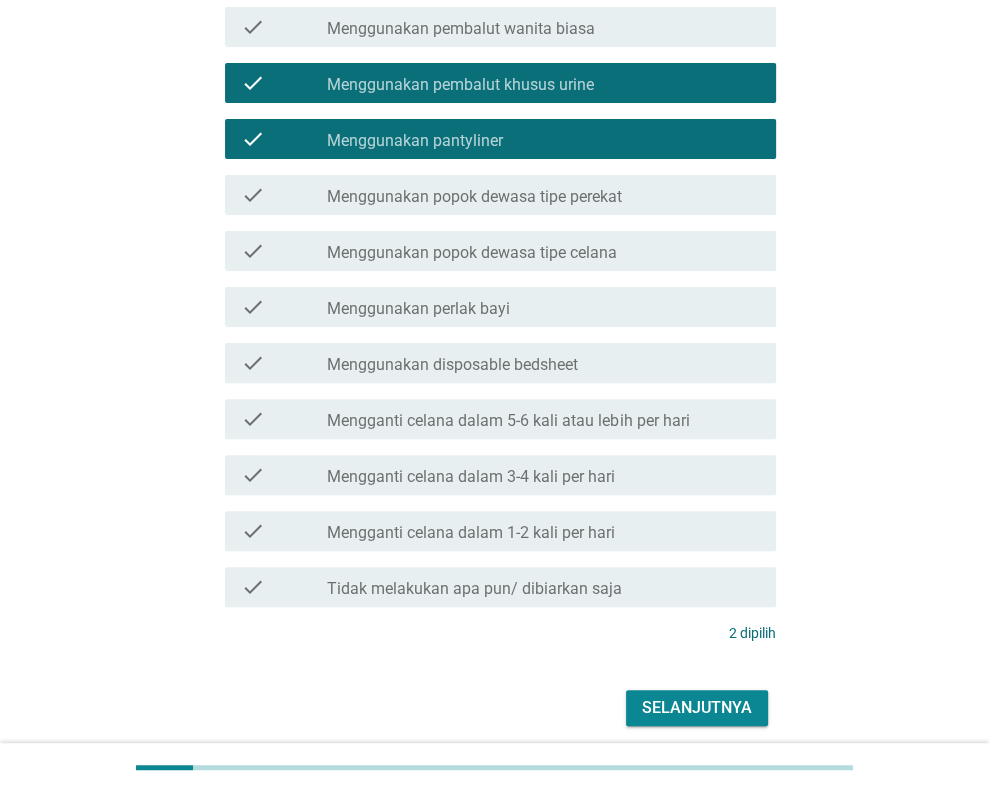 scroll, scrollTop: 300, scrollLeft: 0, axis: vertical 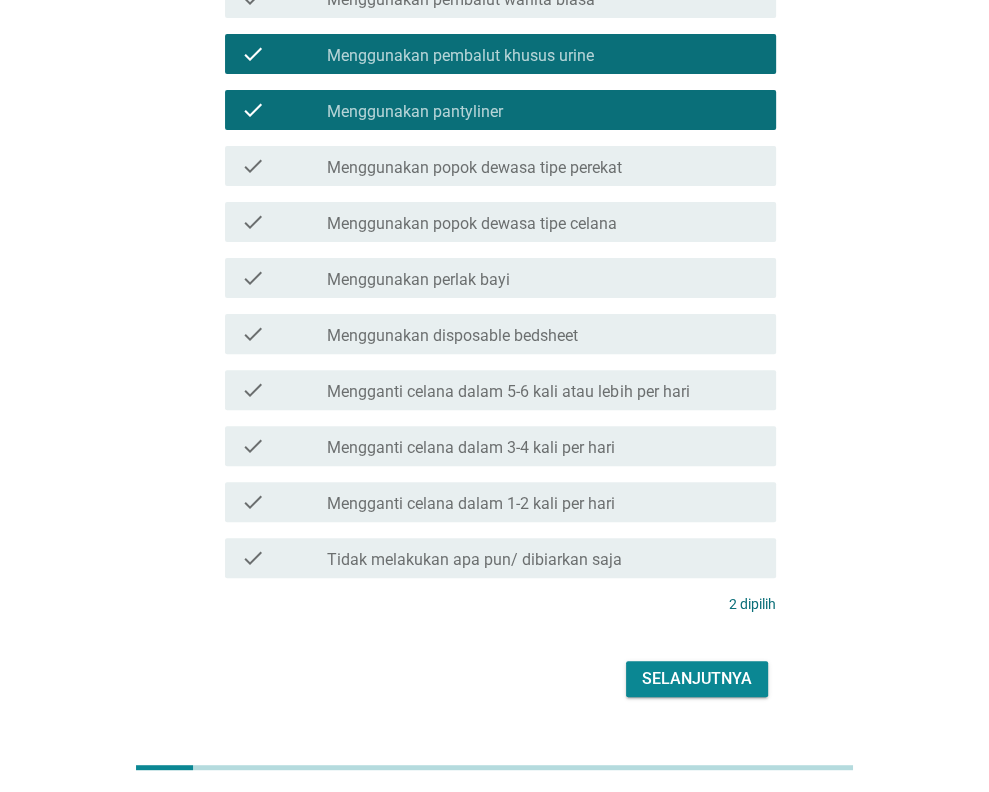 click on "Selanjutnya" at bounding box center [697, 679] 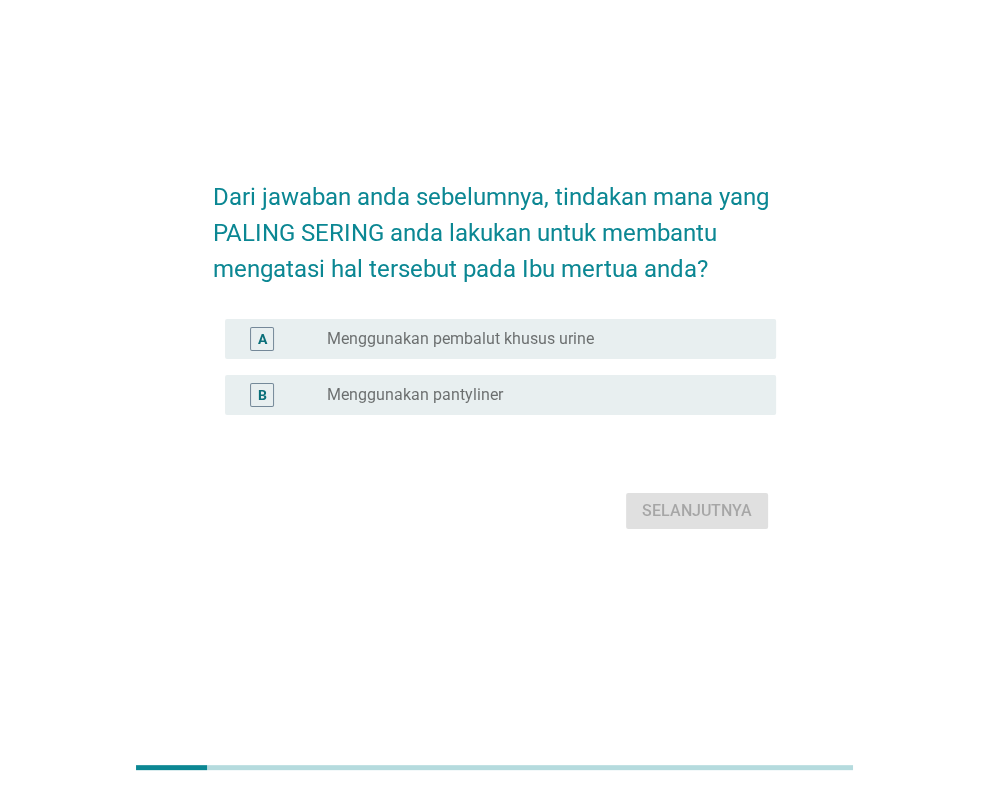 scroll, scrollTop: 0, scrollLeft: 0, axis: both 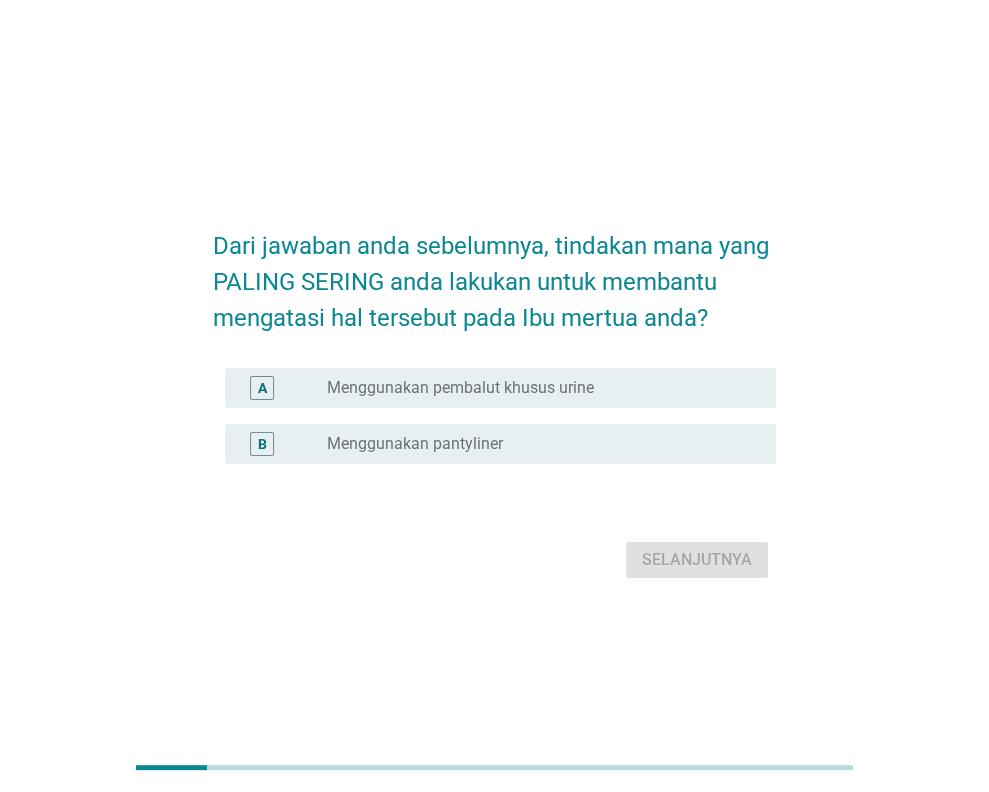 click on "radio_button_unchecked Menggunakan pantyliner" at bounding box center [535, 444] 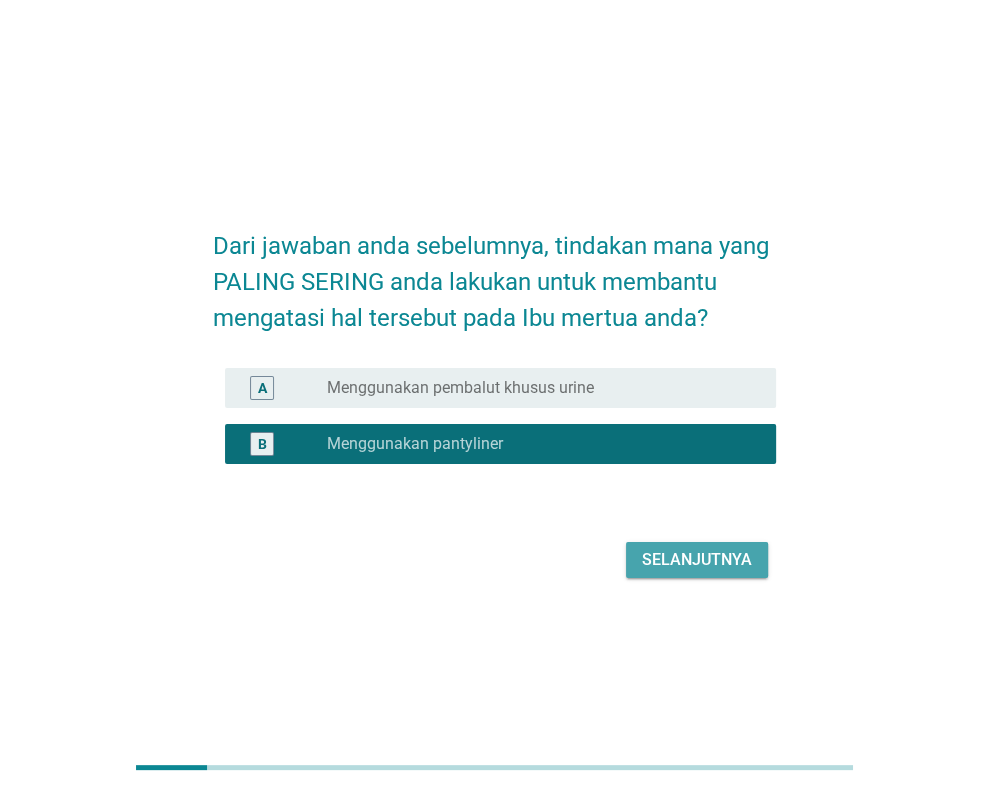click on "Selanjutnya" at bounding box center (697, 560) 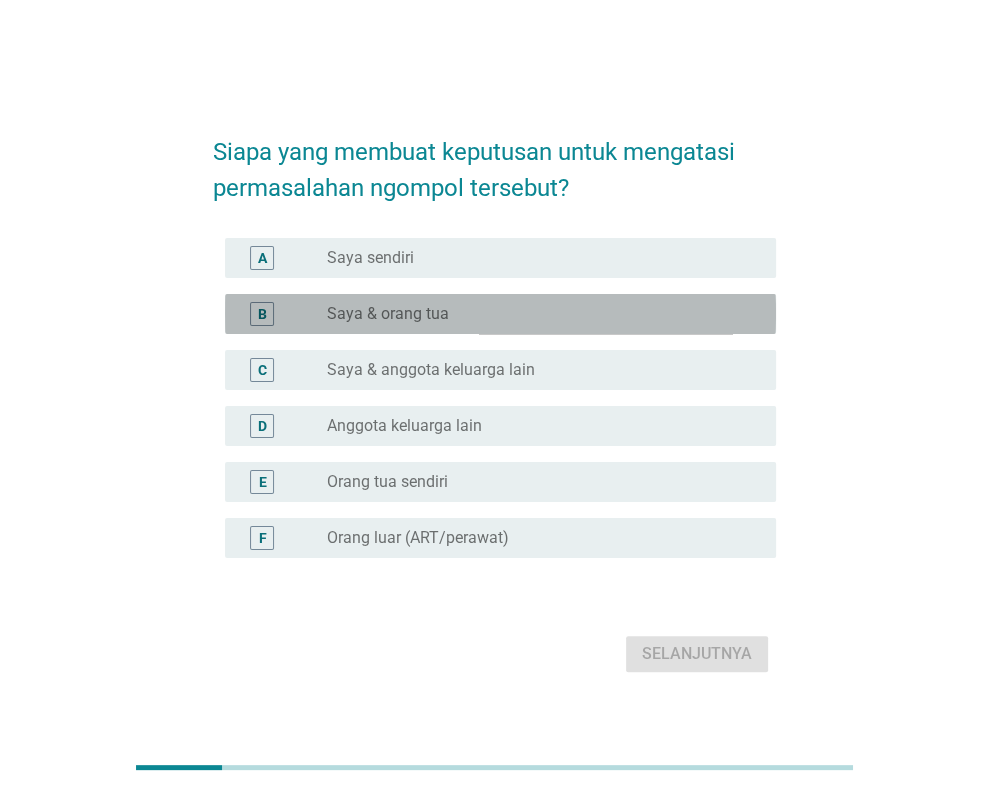click on "radio_button_unchecked Saya & orang tua" at bounding box center [535, 314] 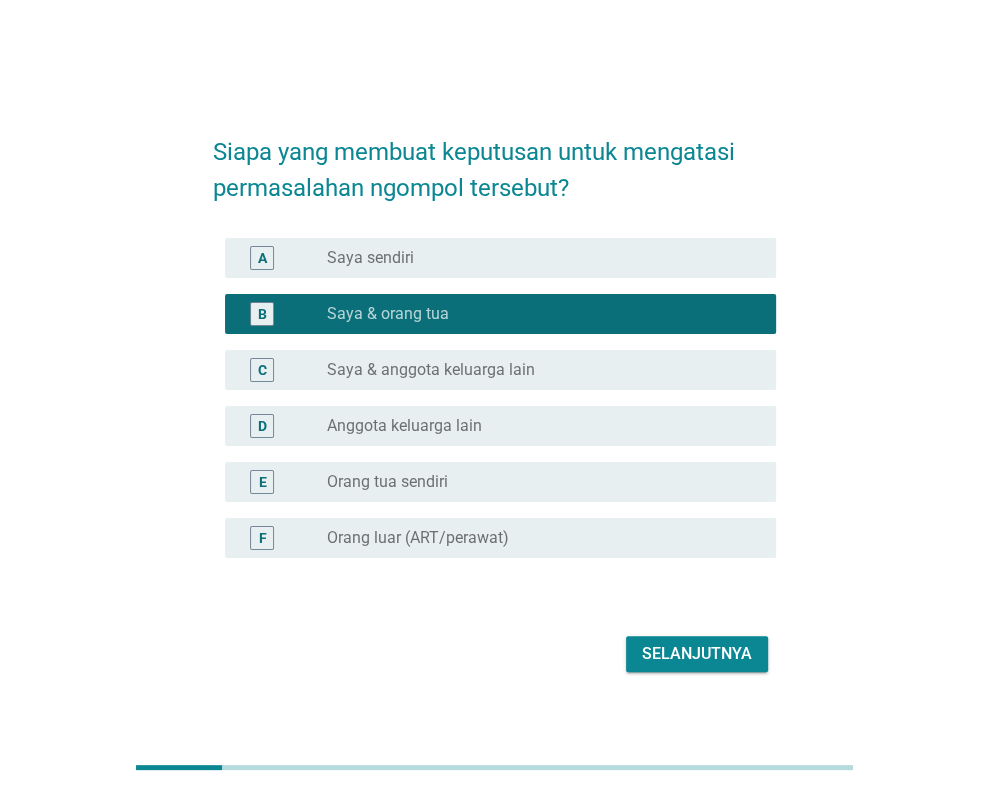 click on "radio_button_unchecked Orang tua sendiri" at bounding box center [535, 482] 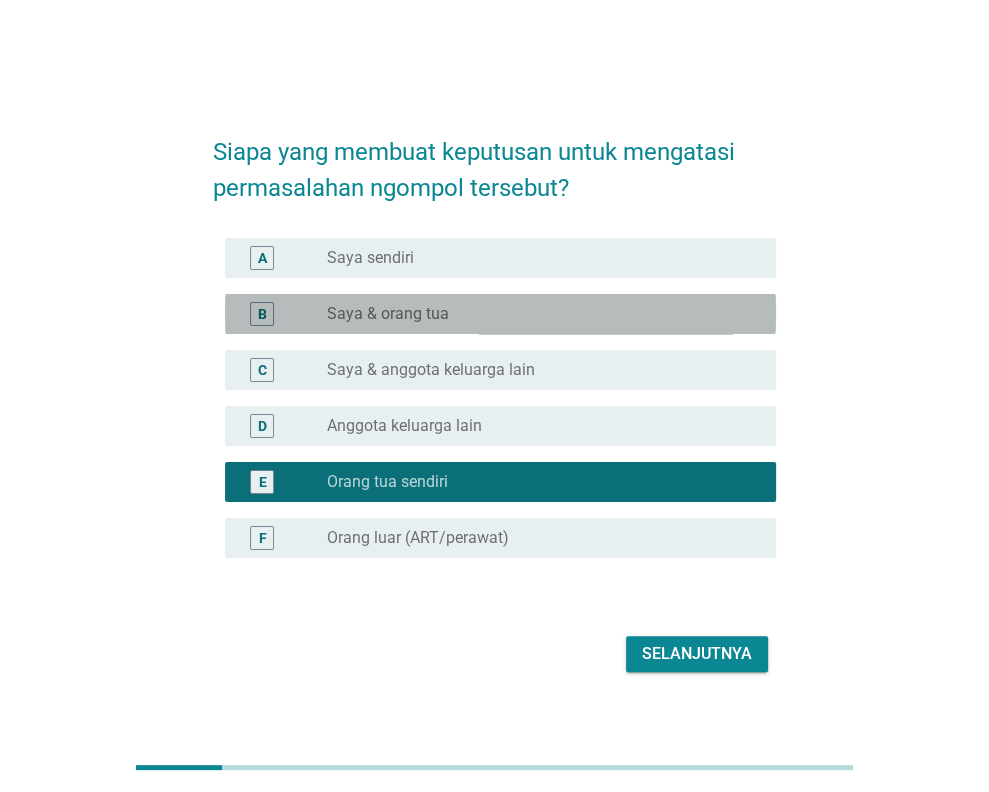 click on "radio_button_unchecked Saya & orang tua" at bounding box center (535, 314) 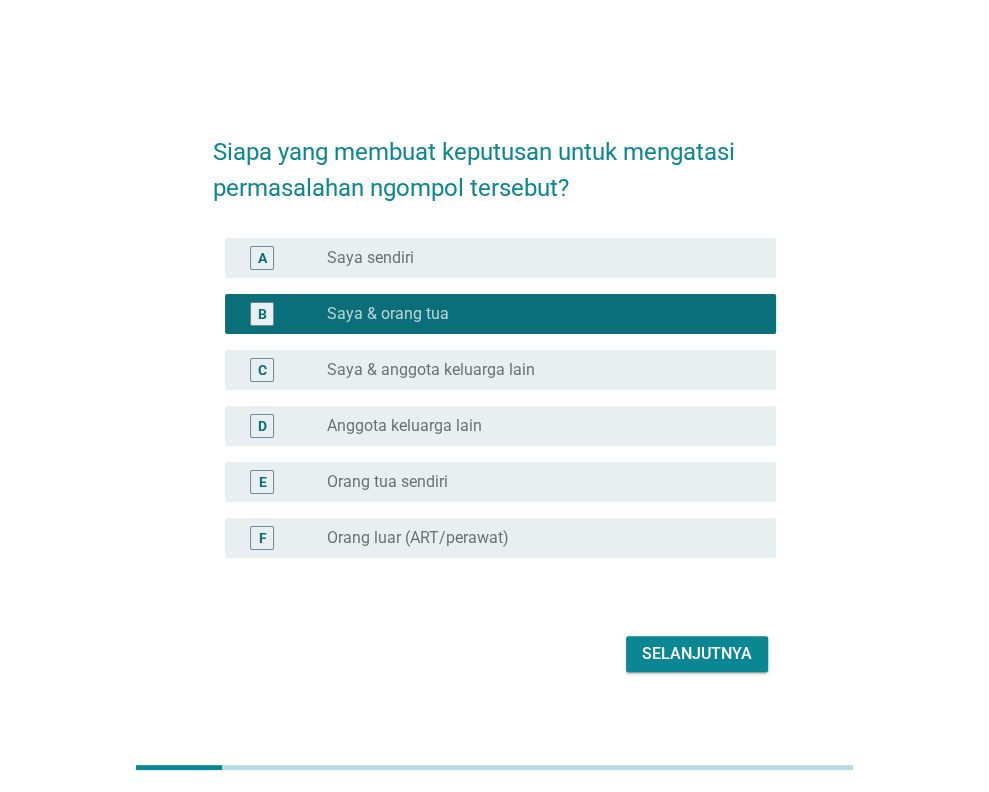 click on "radio_button_unchecked Anggota keluarga lain" at bounding box center [535, 426] 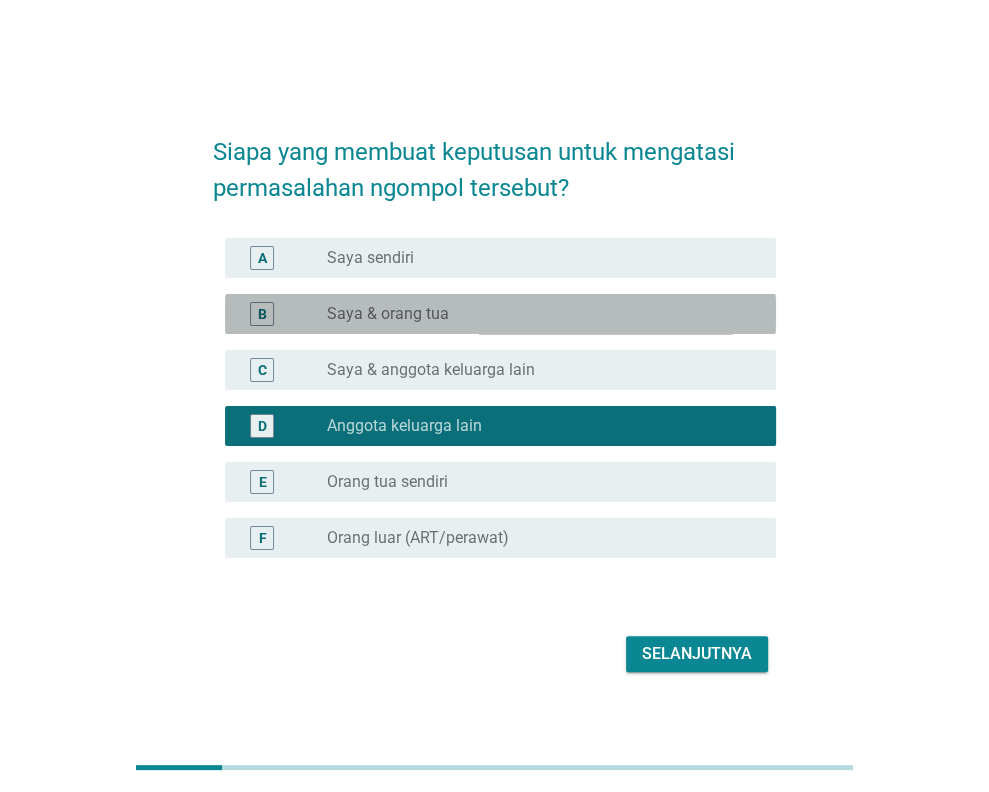 click on "radio_button_unchecked Saya & orang tua" at bounding box center [543, 314] 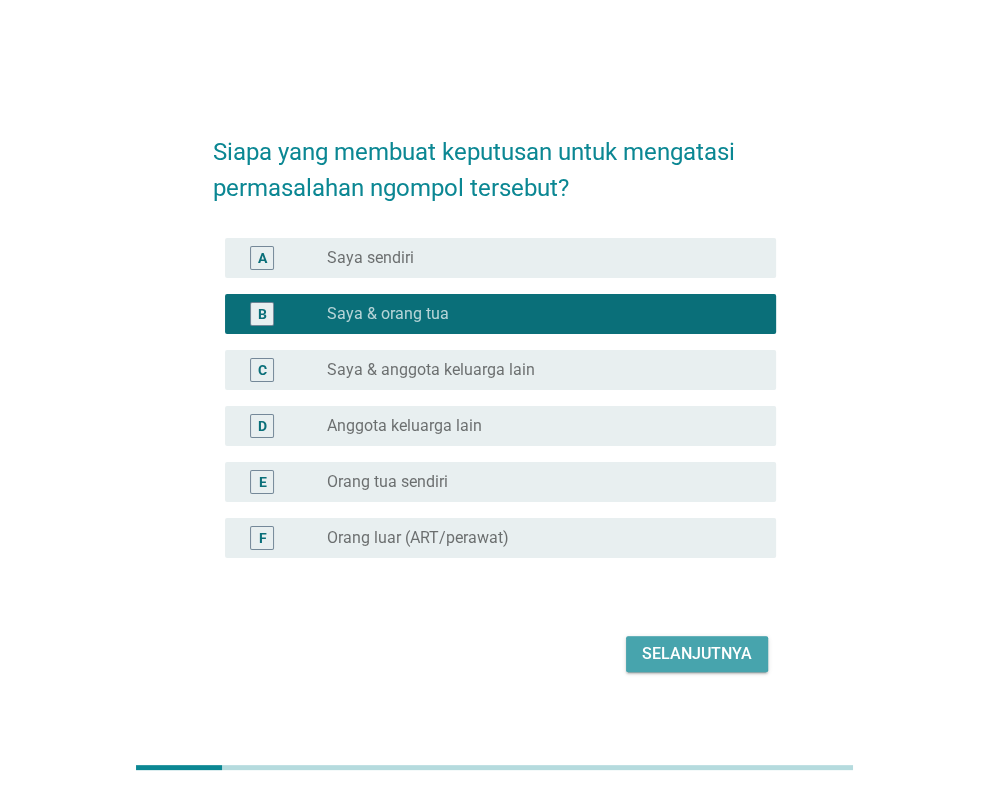 click on "Selanjutnya" at bounding box center [697, 654] 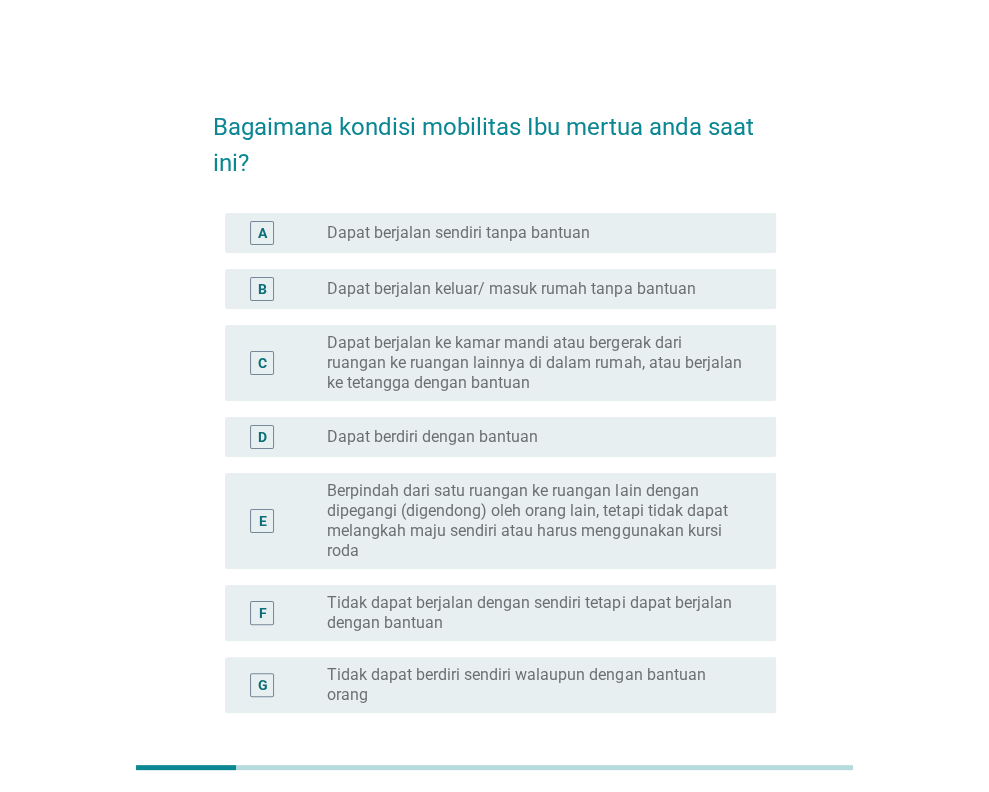 click on "Dapat berjalan keluar/ masuk rumah tanpa bantuan" at bounding box center [511, 289] 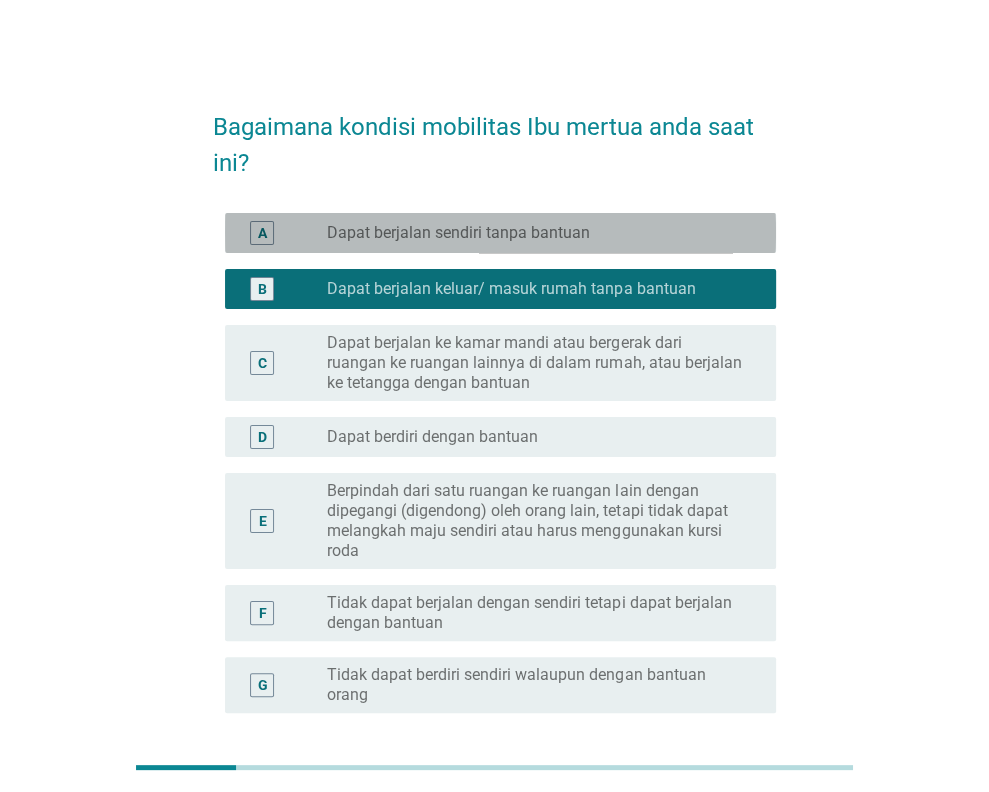 click on "radio_button_unchecked Dapat berjalan sendiri tanpa bantuan" at bounding box center [543, 233] 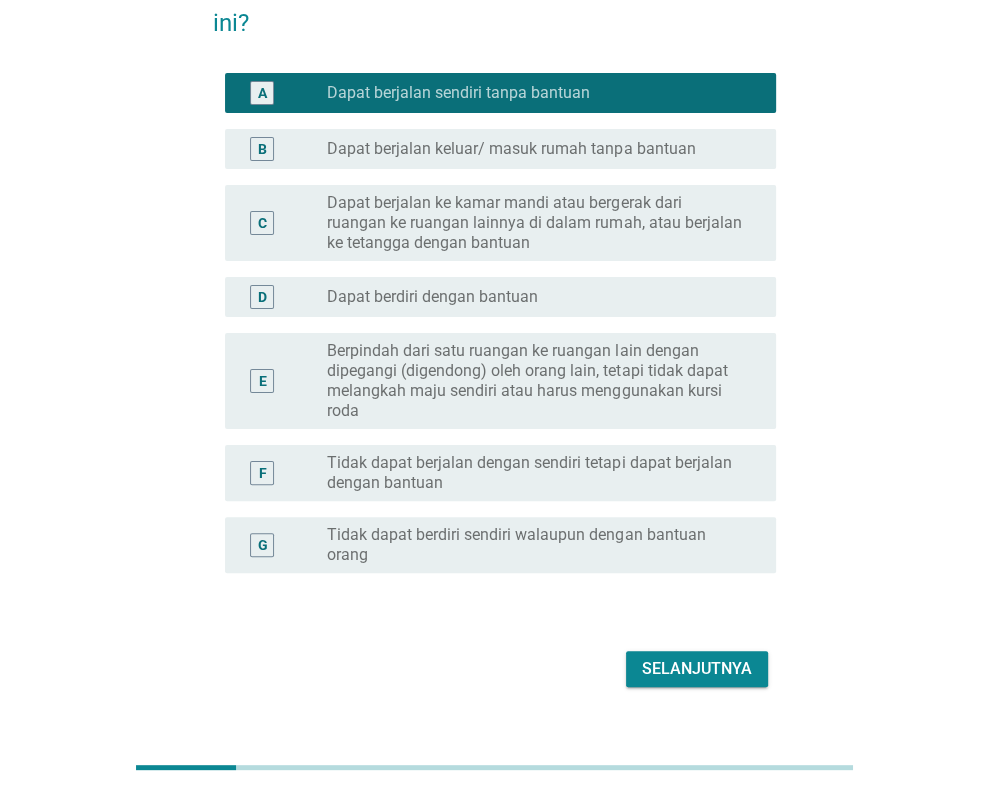 scroll, scrollTop: 178, scrollLeft: 0, axis: vertical 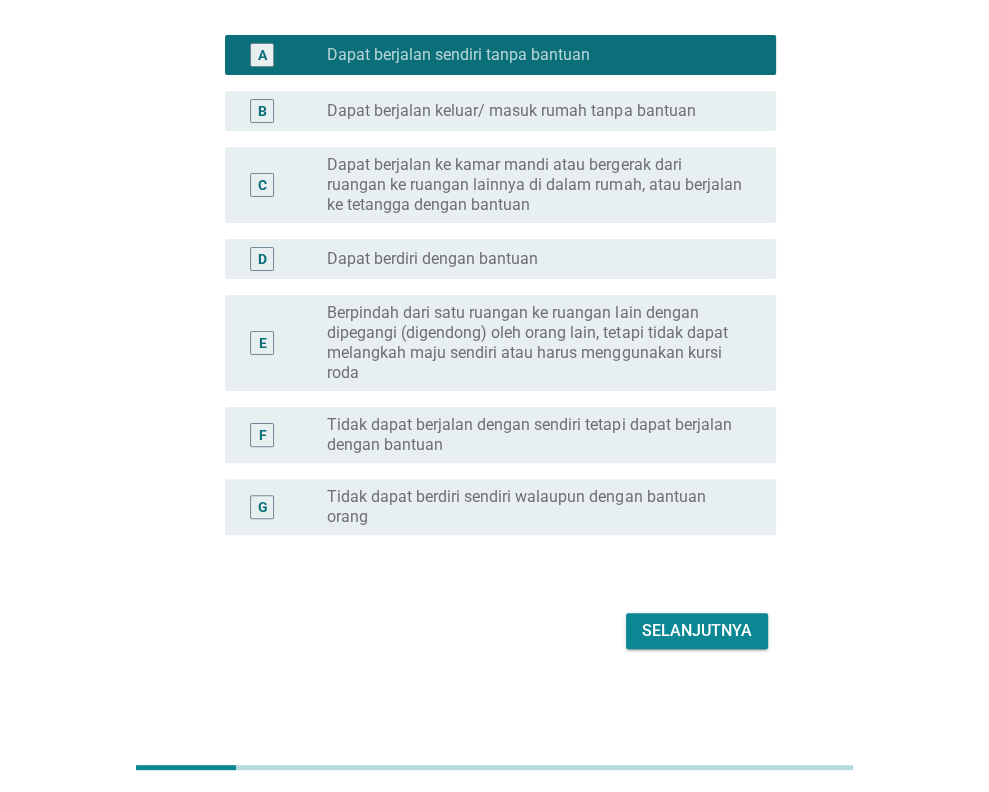 click on "Selanjutnya" at bounding box center [697, 631] 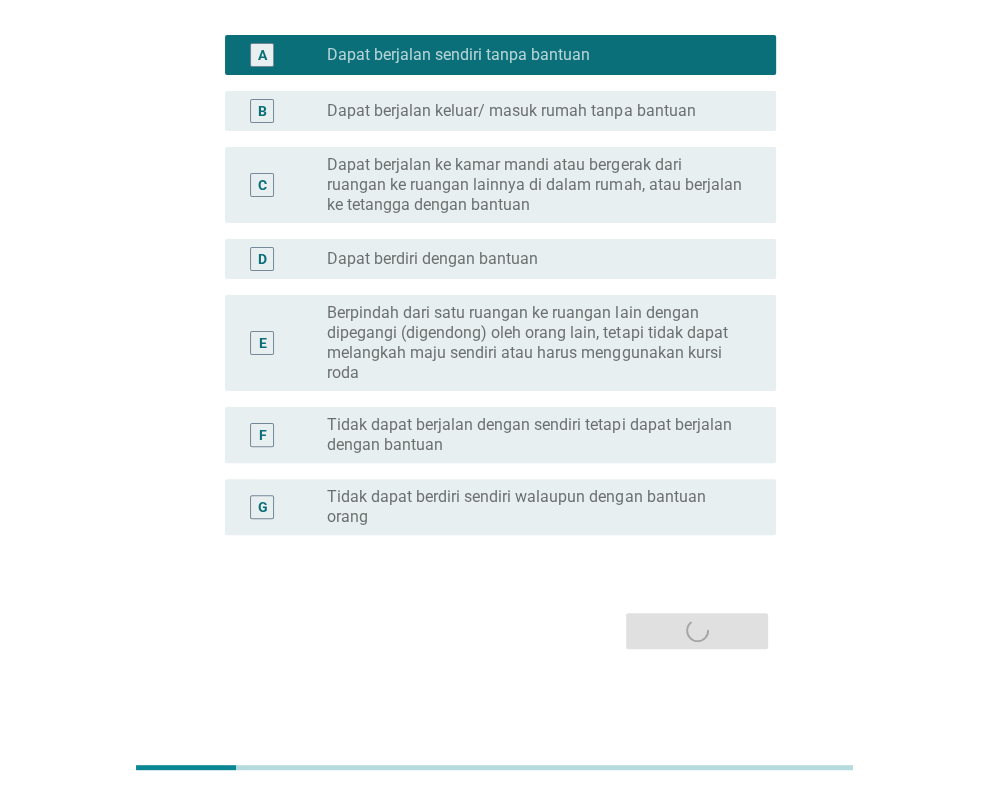 scroll, scrollTop: 0, scrollLeft: 0, axis: both 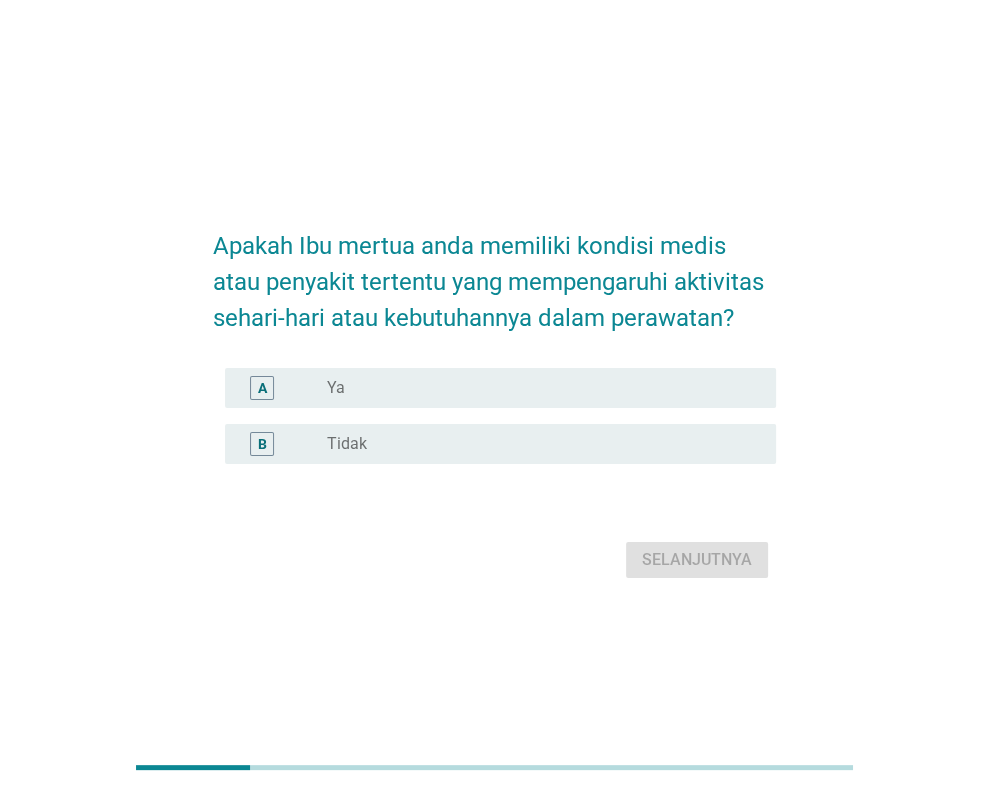 click on "radio_button_unchecked Ya" at bounding box center (535, 388) 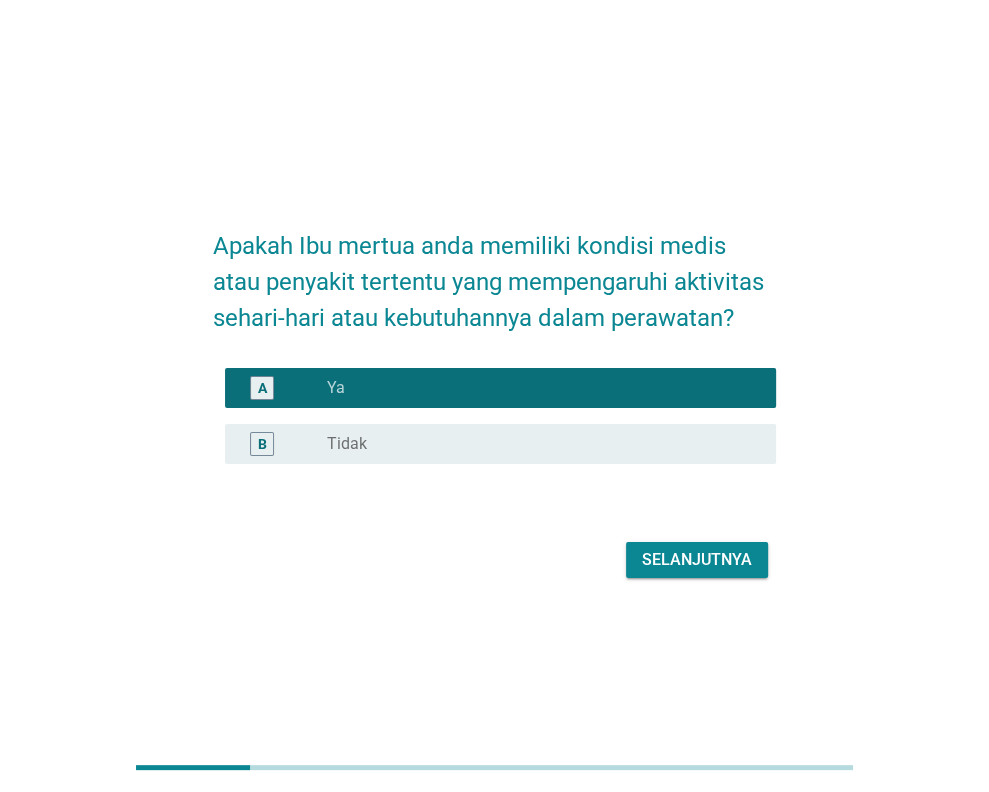 click on "Selanjutnya" at bounding box center (697, 560) 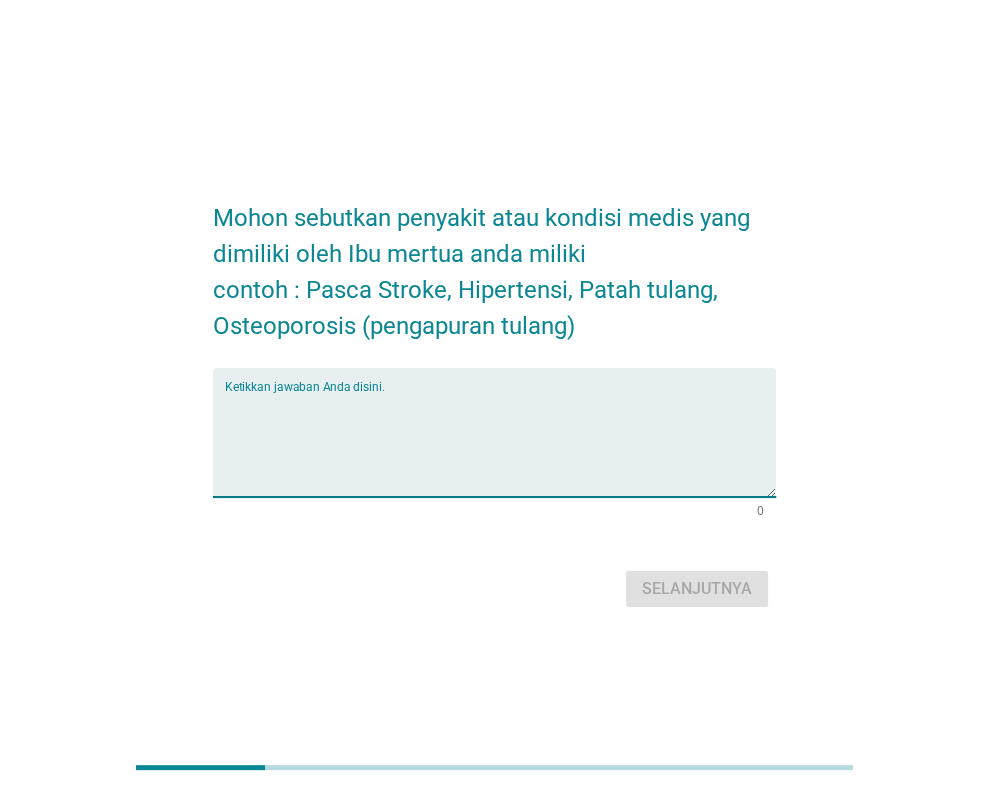 click at bounding box center (500, 444) 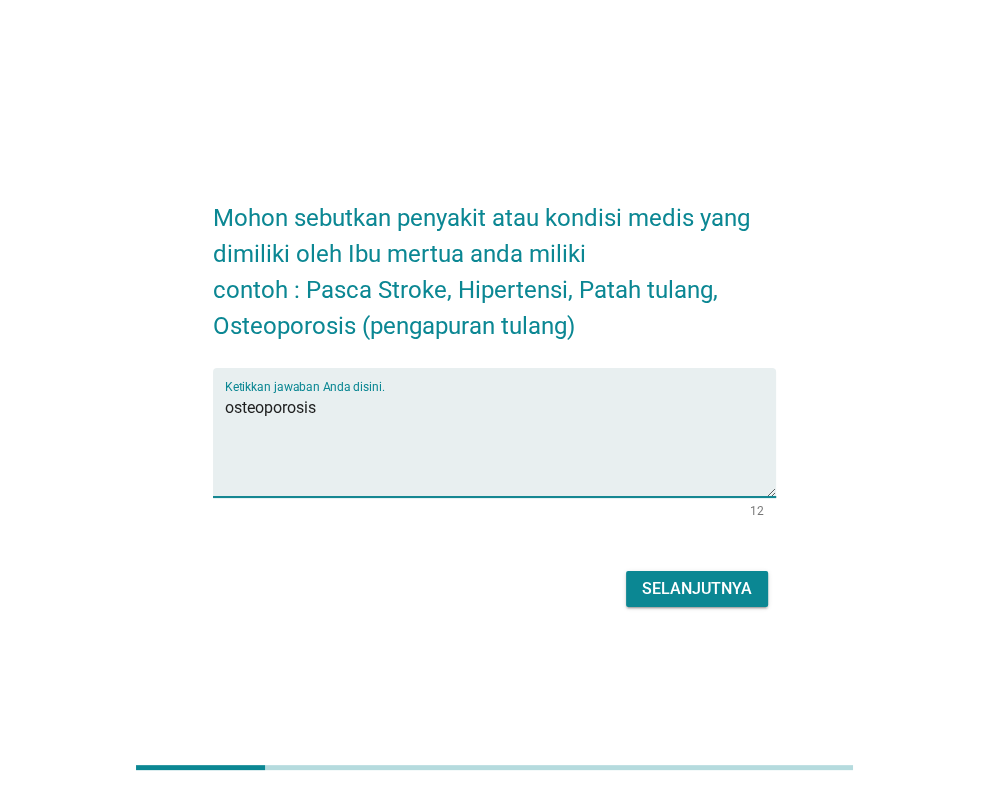 type on "osteoporosis" 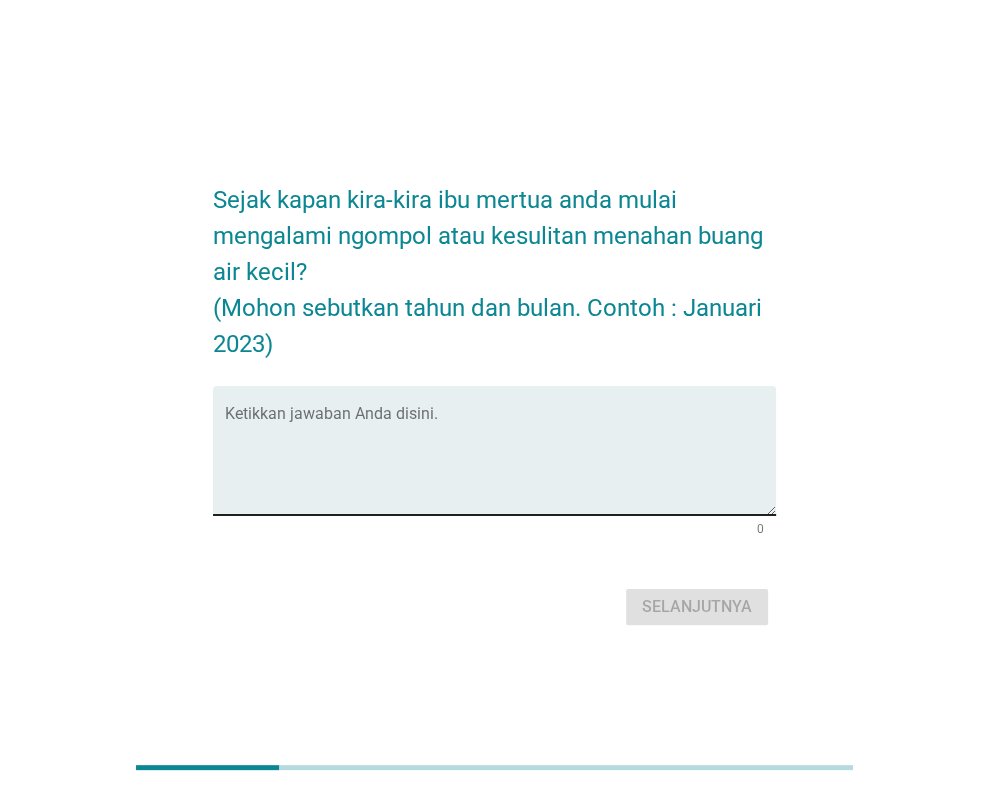 click at bounding box center (500, 462) 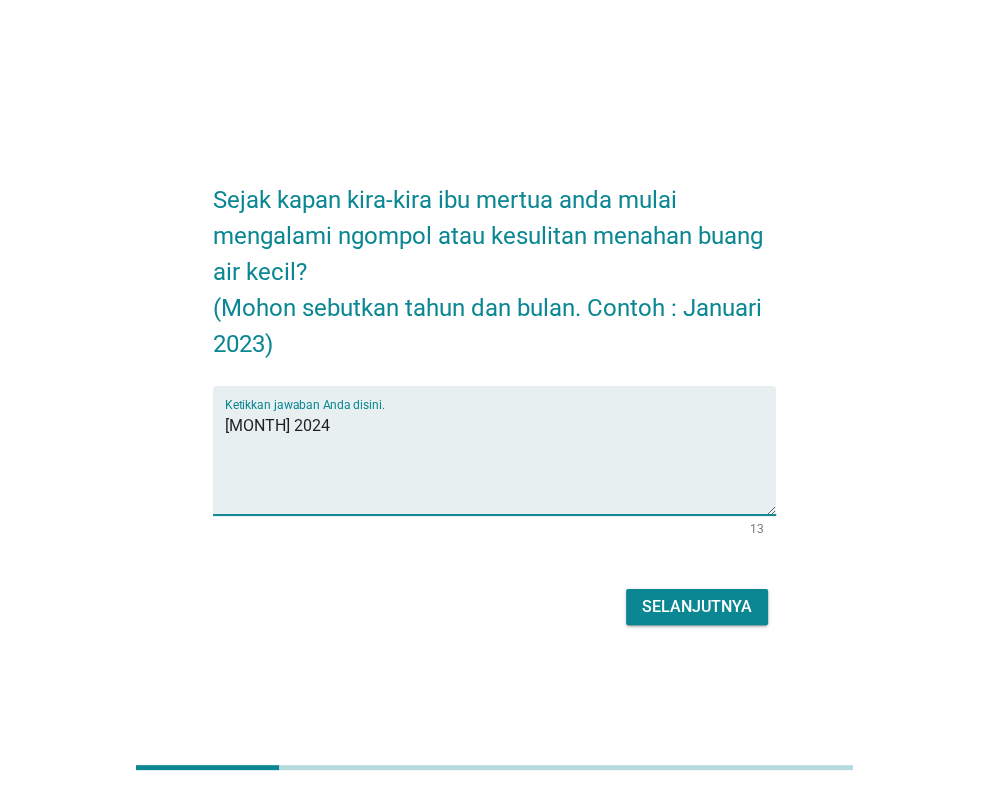 type on "[MONTH] 2024" 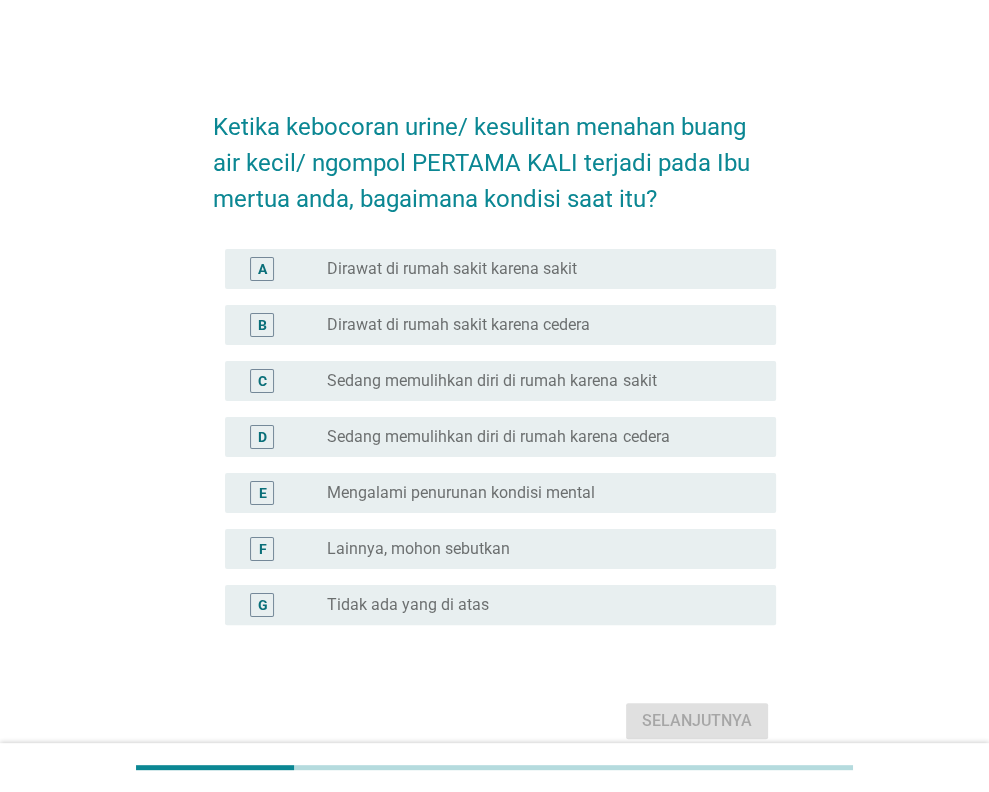 click on "Sedang memulihkan diri di rumah karena cedera" at bounding box center [498, 437] 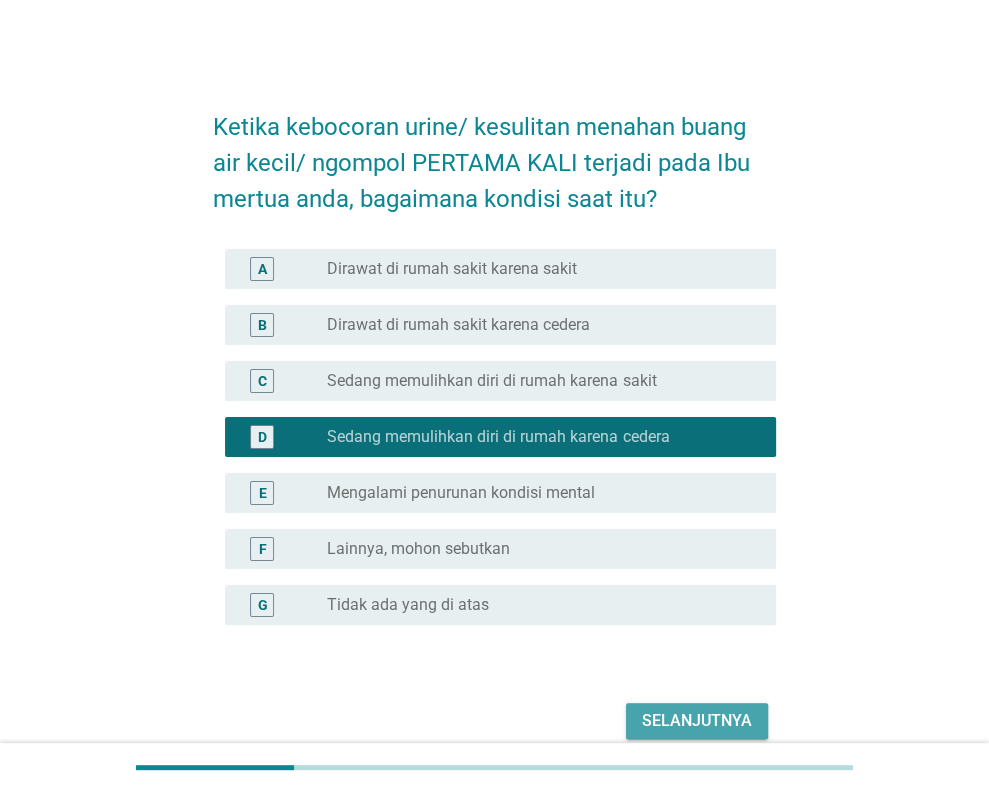 click on "Selanjutnya" at bounding box center (697, 721) 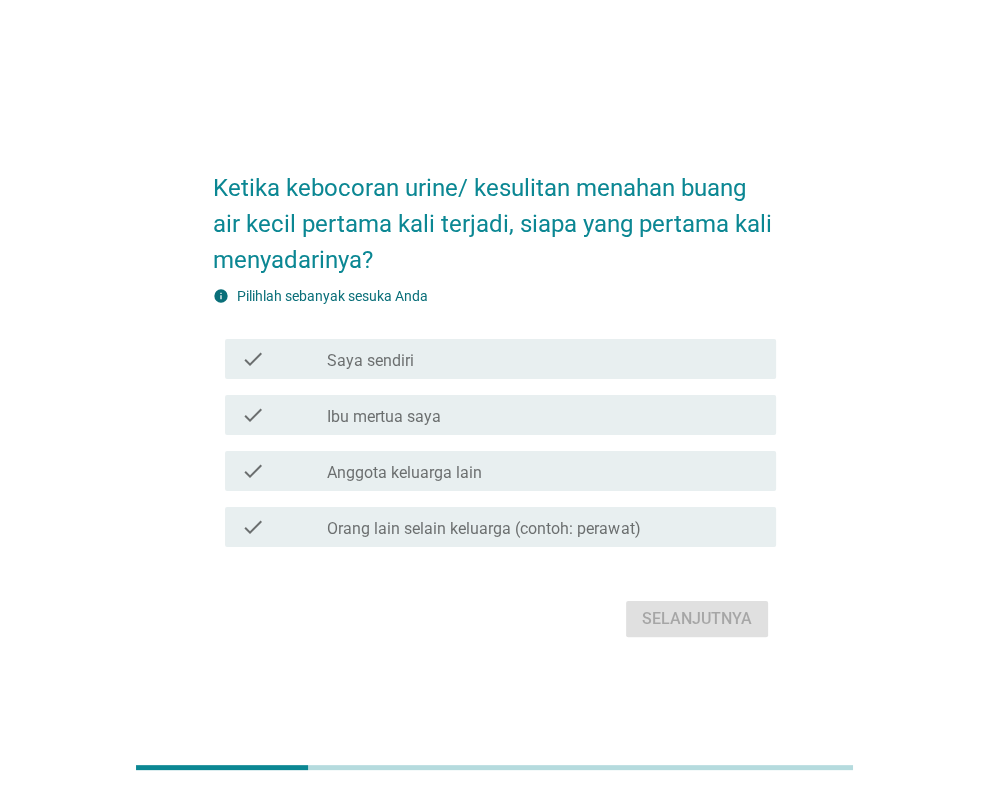 click on "Ibu mertua saya" at bounding box center [384, 417] 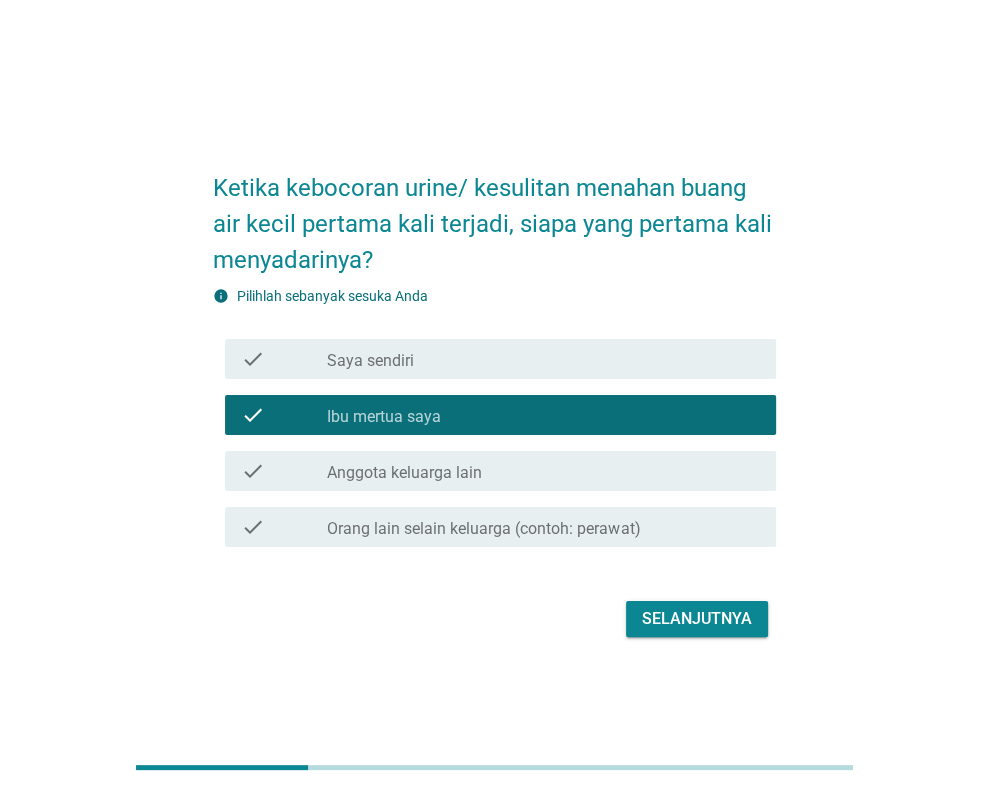 click on "Selanjutnya" at bounding box center (697, 619) 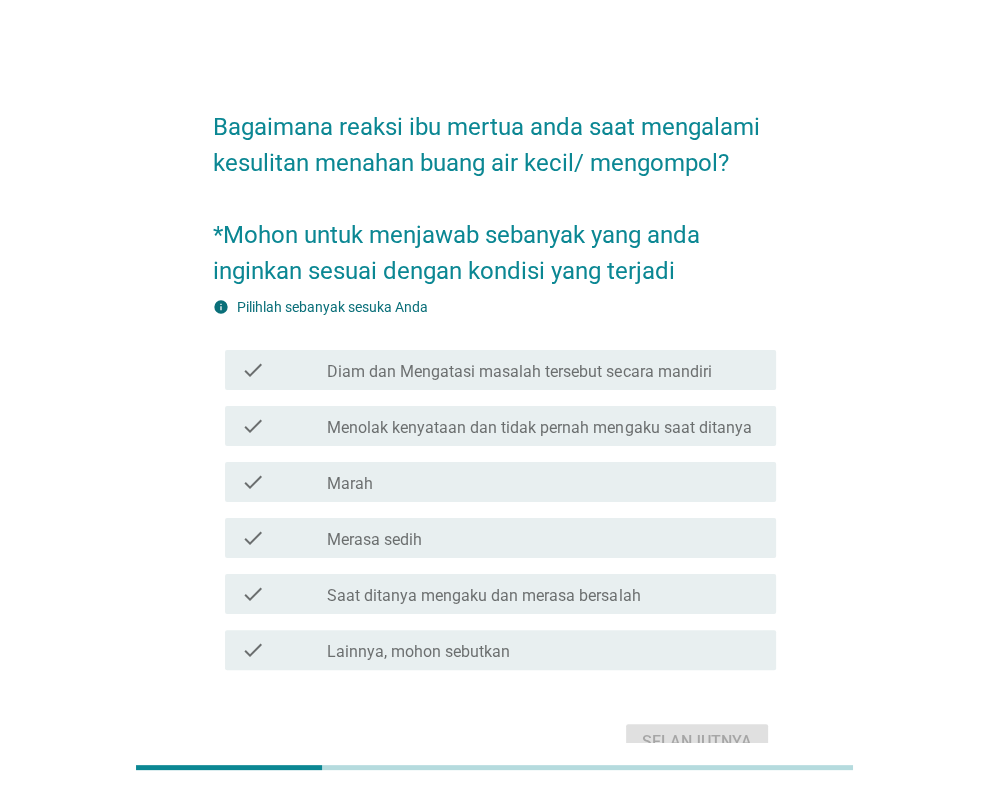 click on "Diam dan Mengatasi masalah tersebut secara mandiri" at bounding box center (519, 372) 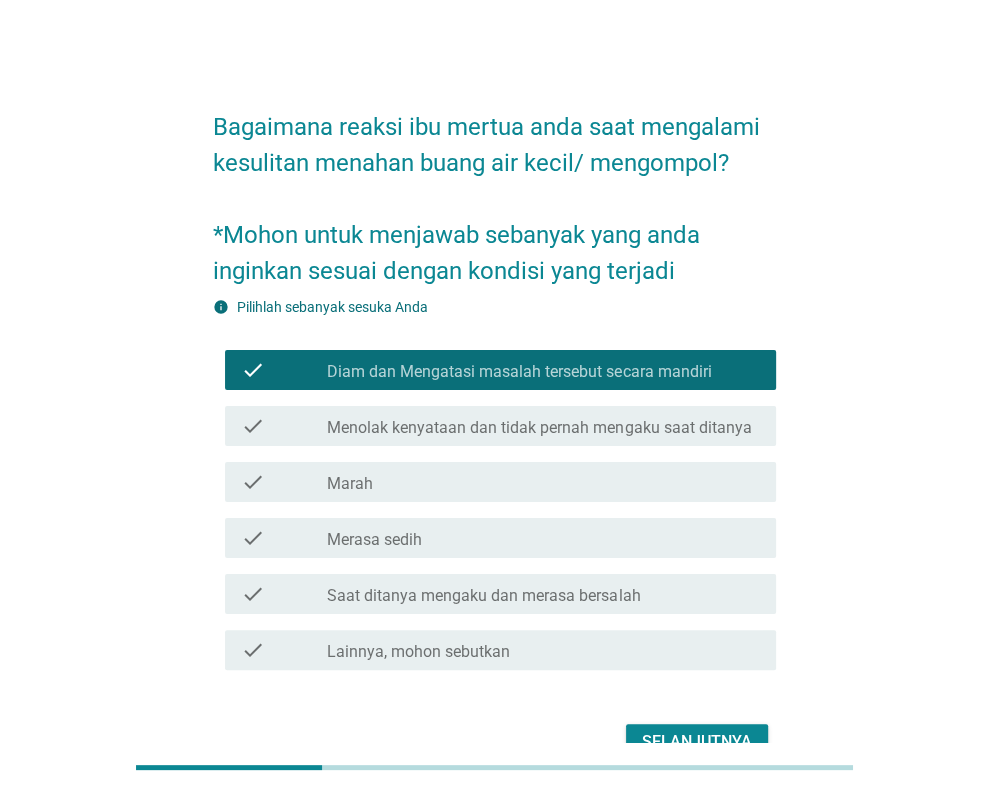 click on "Selanjutnya" at bounding box center [697, 742] 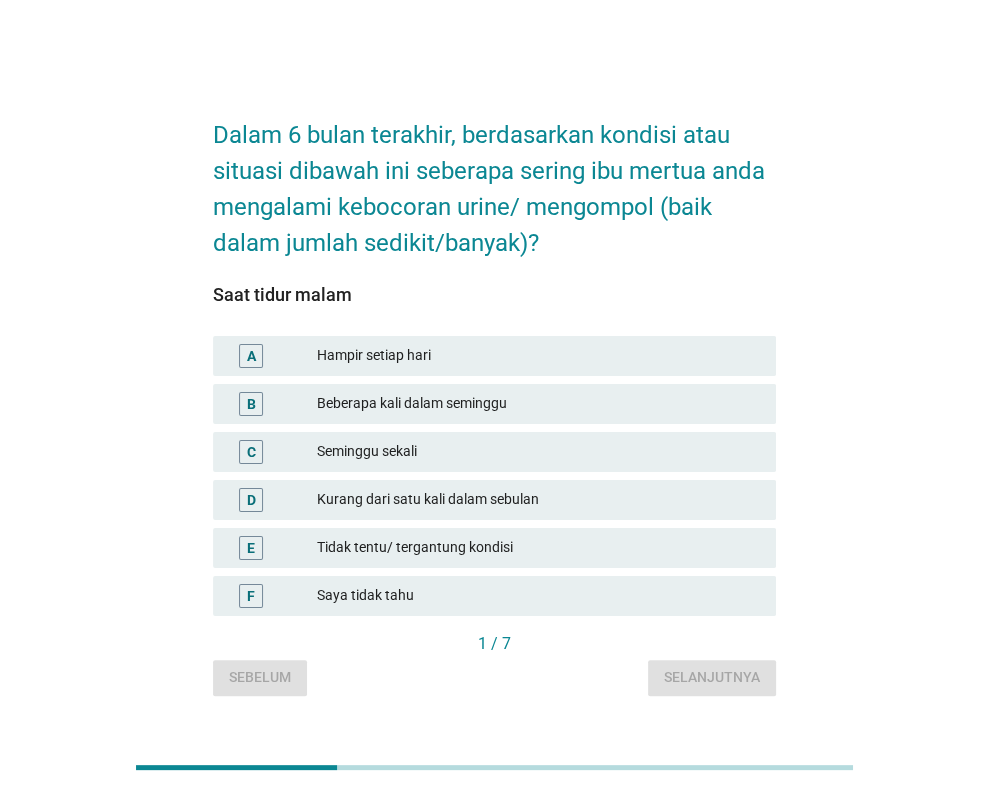 click on "Beberapa kali dalam seminggu" at bounding box center (538, 404) 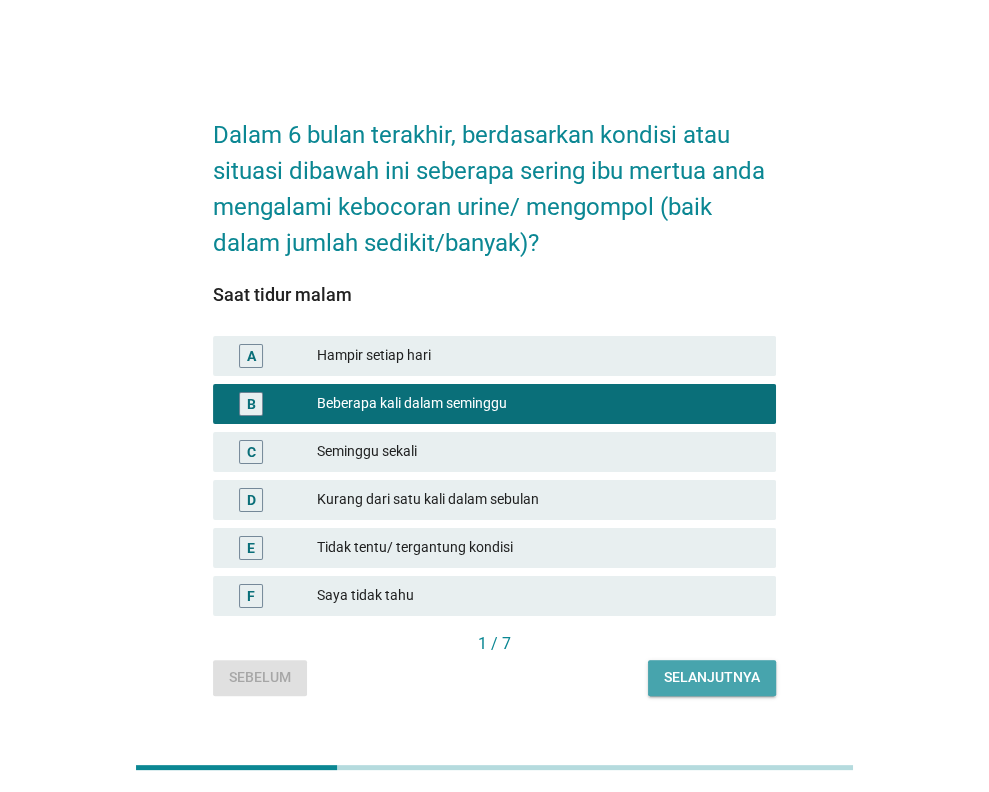 click on "Selanjutnya" at bounding box center [712, 677] 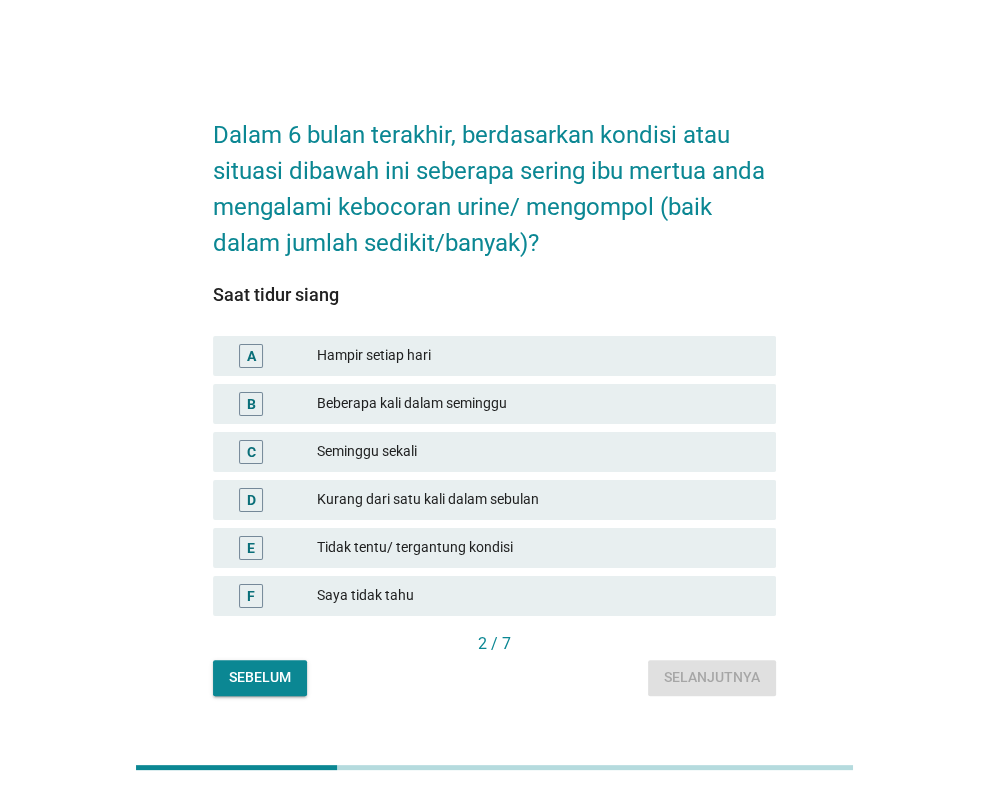 click on "Beberapa kali dalam seminggu" at bounding box center (538, 404) 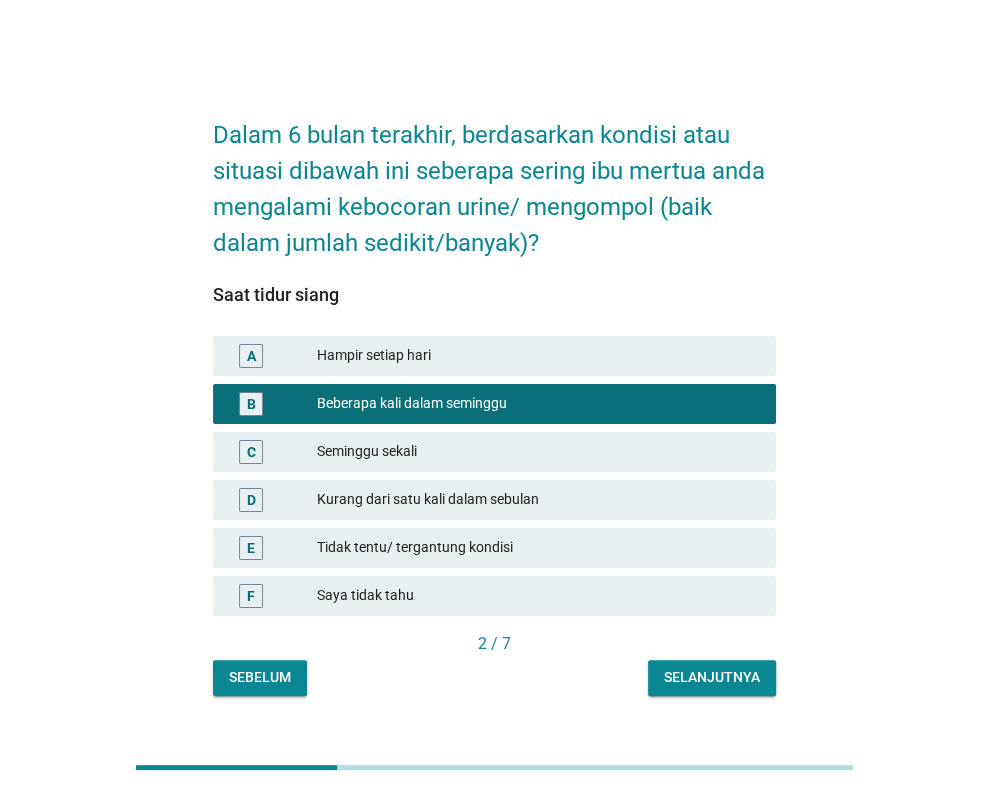click on "Selanjutnya" at bounding box center [712, 677] 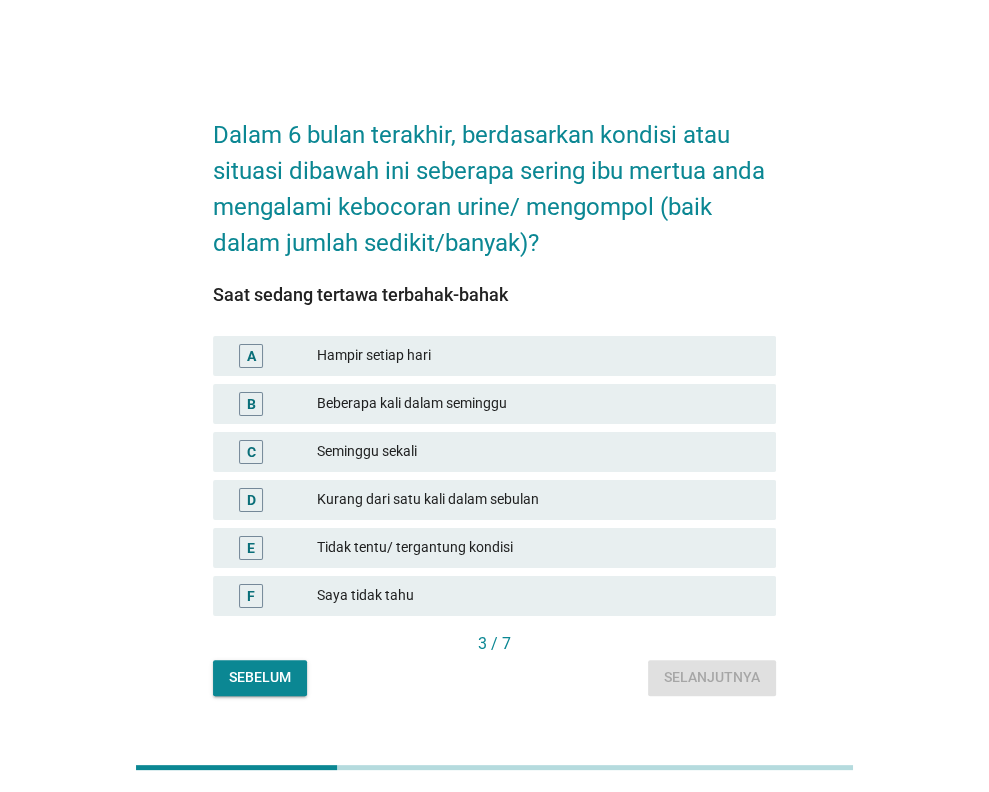 click on "Beberapa kali dalam seminggu" at bounding box center [538, 404] 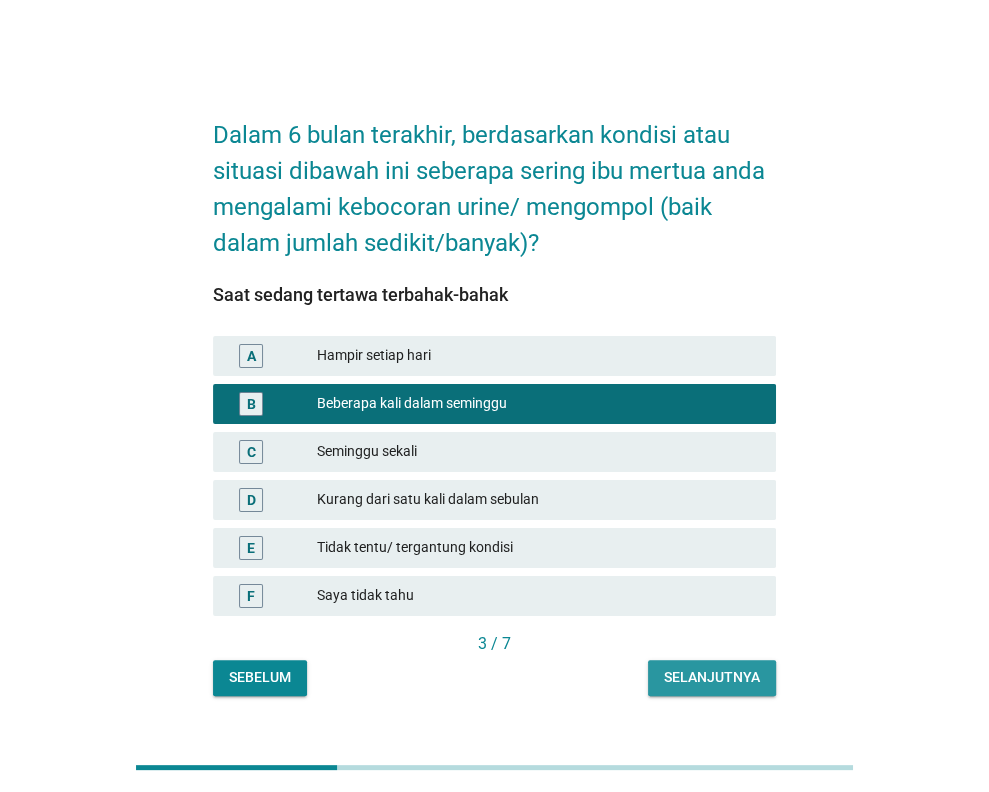 click on "Selanjutnya" at bounding box center (712, 677) 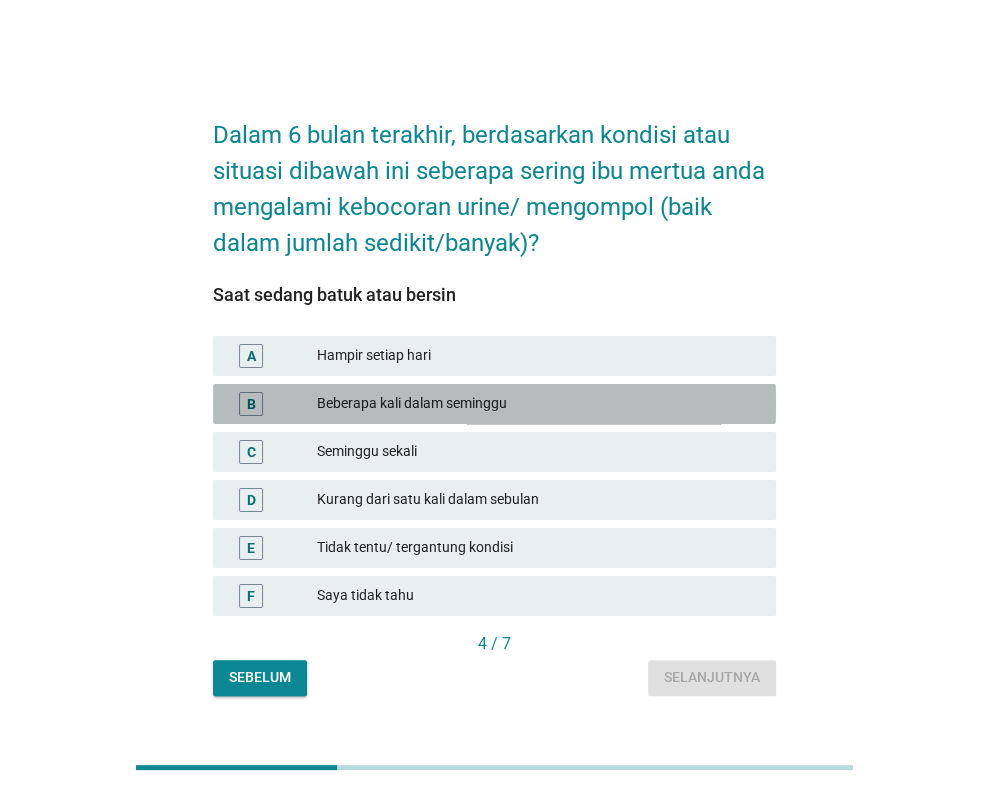 click on "Beberapa kali dalam seminggu" at bounding box center (538, 404) 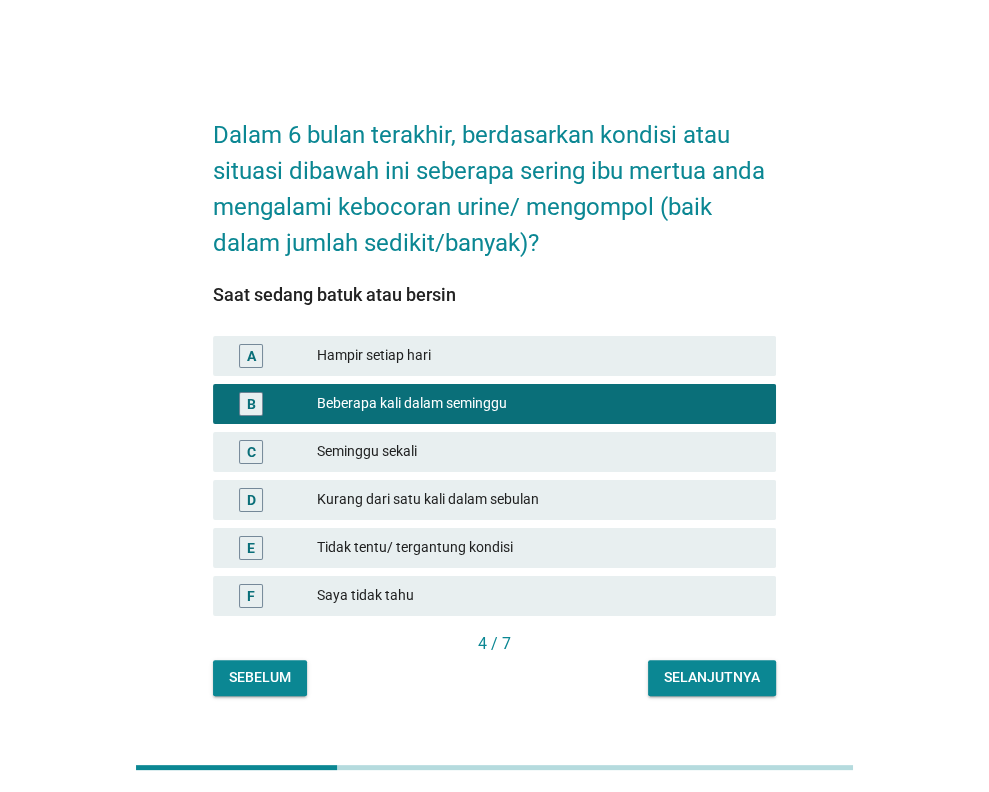 click on "Selanjutnya" at bounding box center (712, 677) 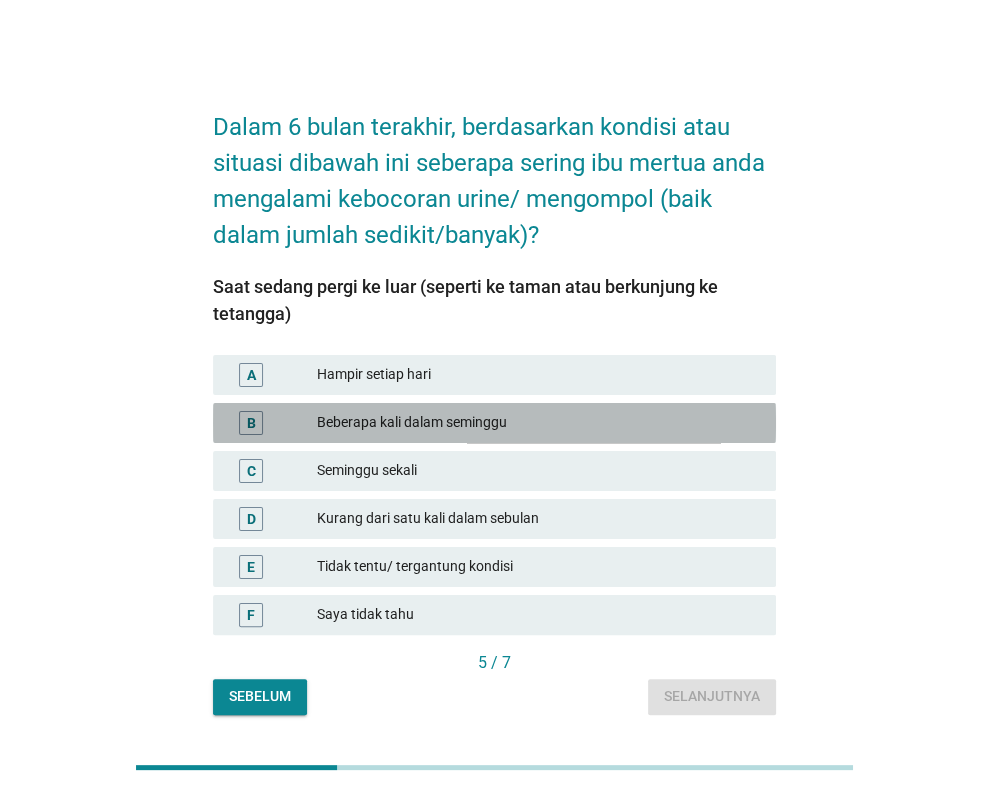 click on "Beberapa kali dalam seminggu" at bounding box center [538, 423] 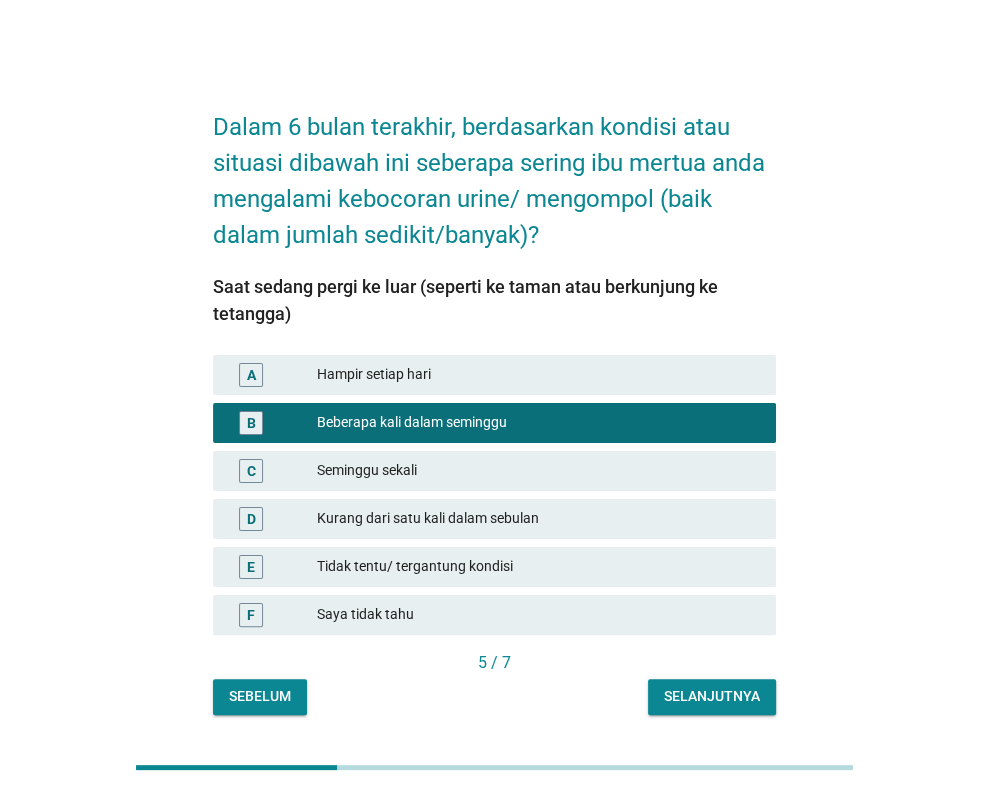 click on "Seminggu sekali" at bounding box center [538, 471] 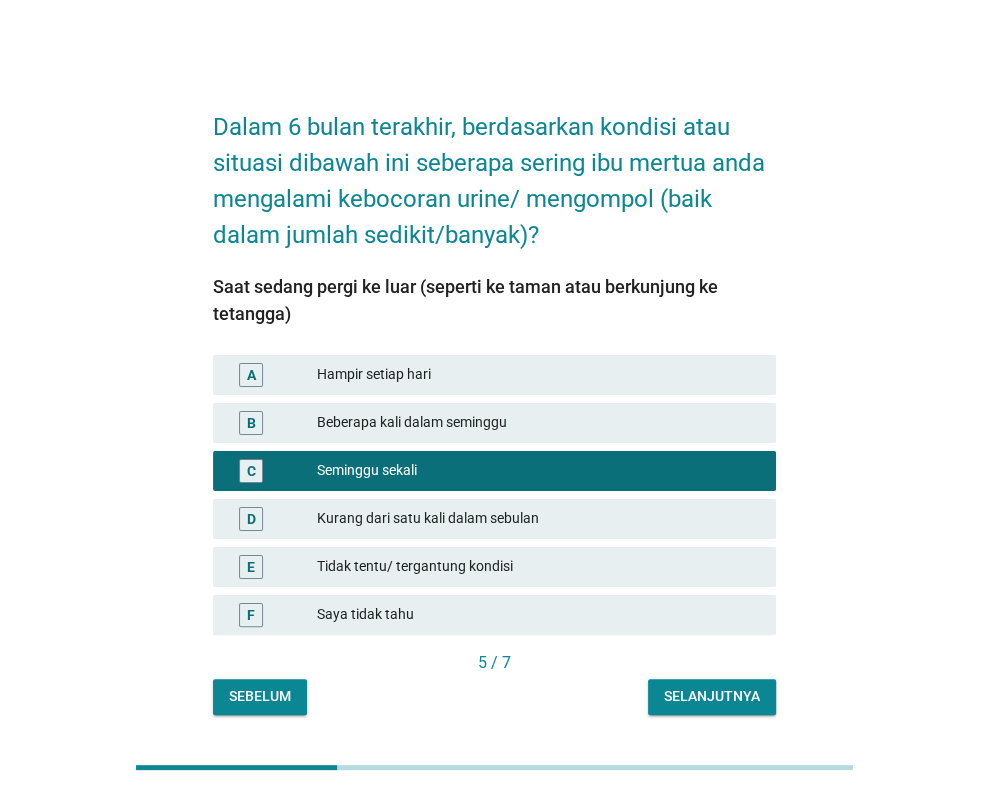 click on "Selanjutnya" at bounding box center (712, 696) 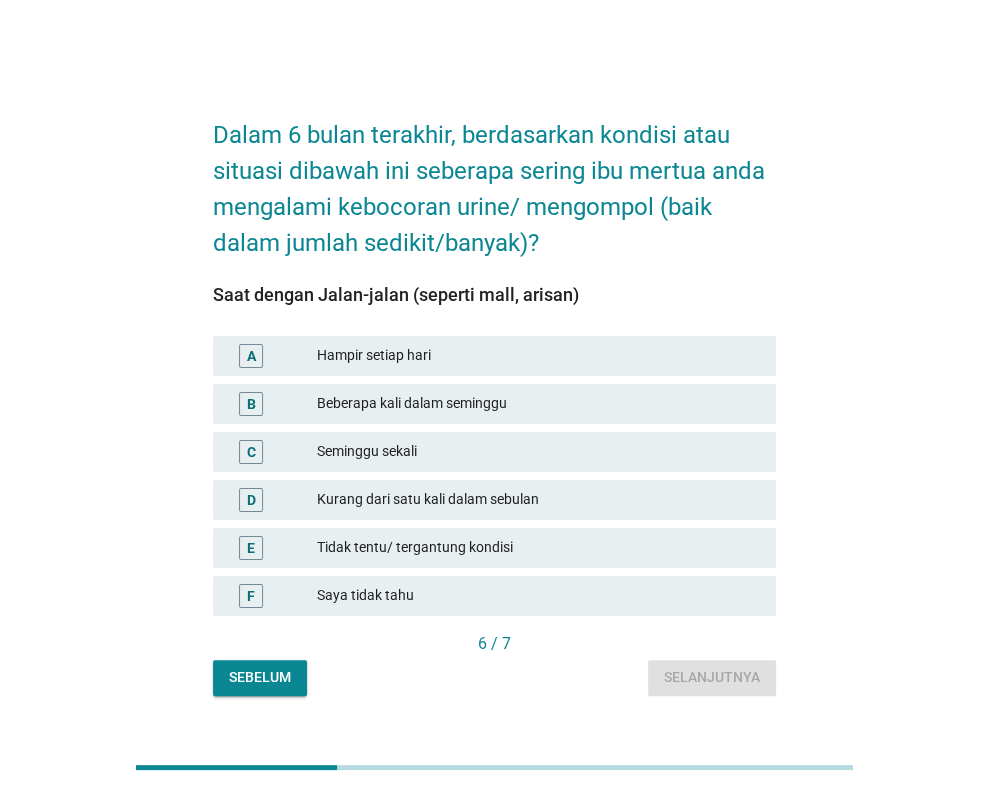 click on "Seminggu sekali" at bounding box center [538, 452] 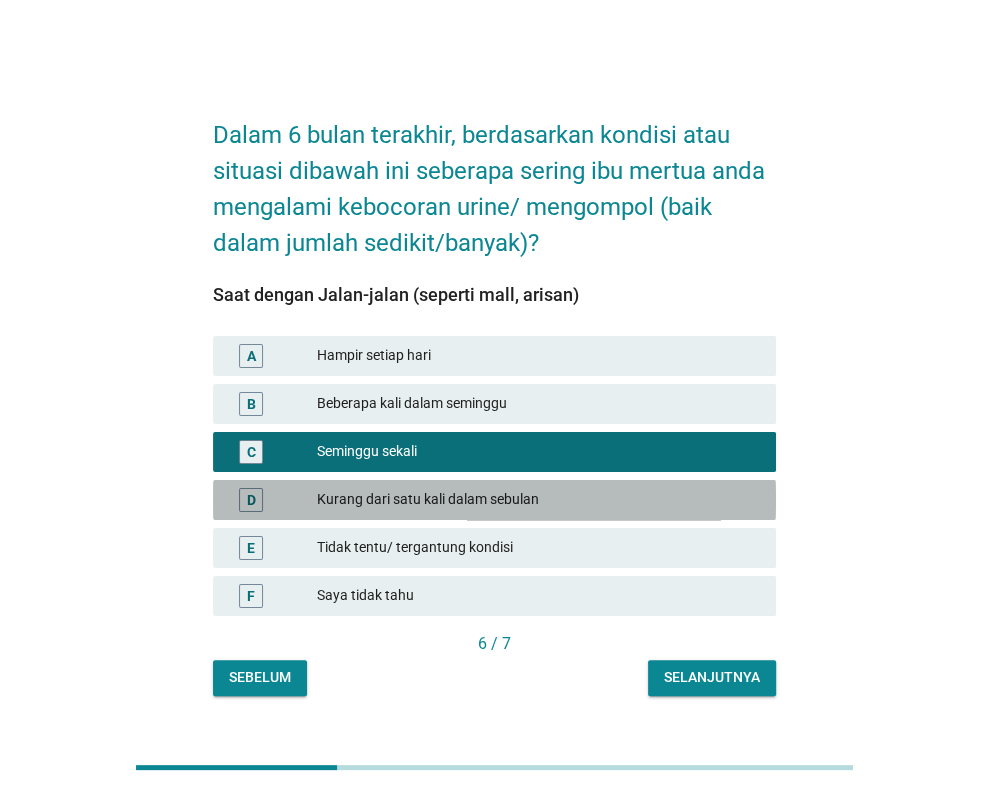 click on "Kurang dari satu kali dalam sebulan" at bounding box center [538, 500] 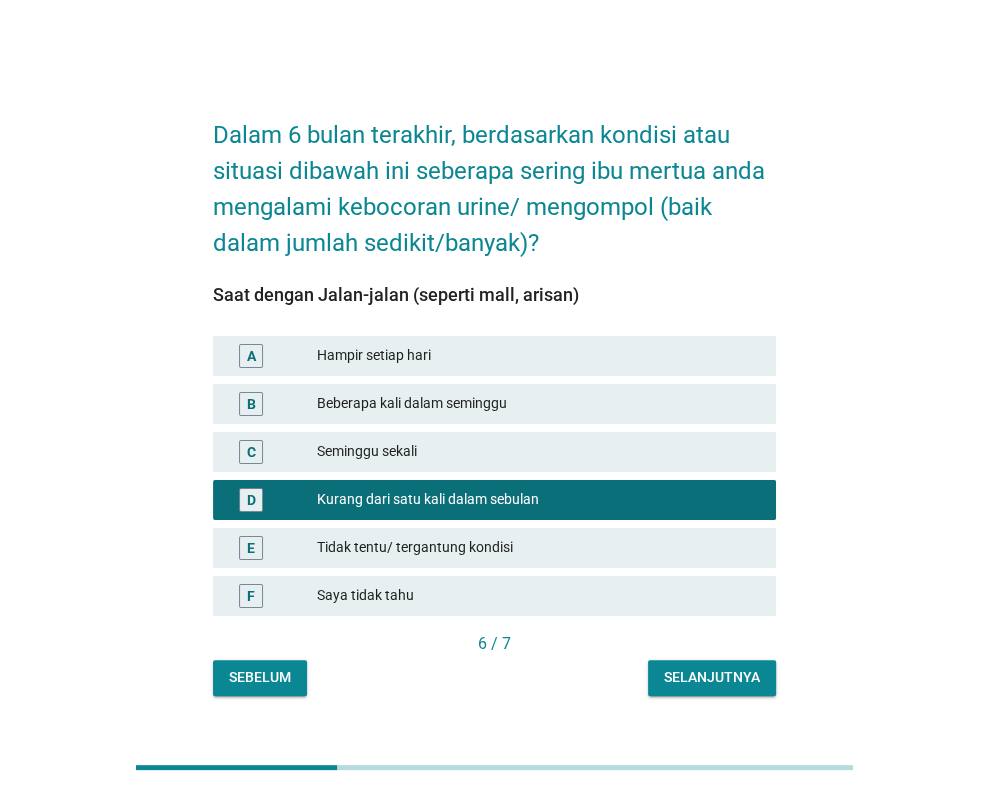 click on "Selanjutnya" at bounding box center (712, 678) 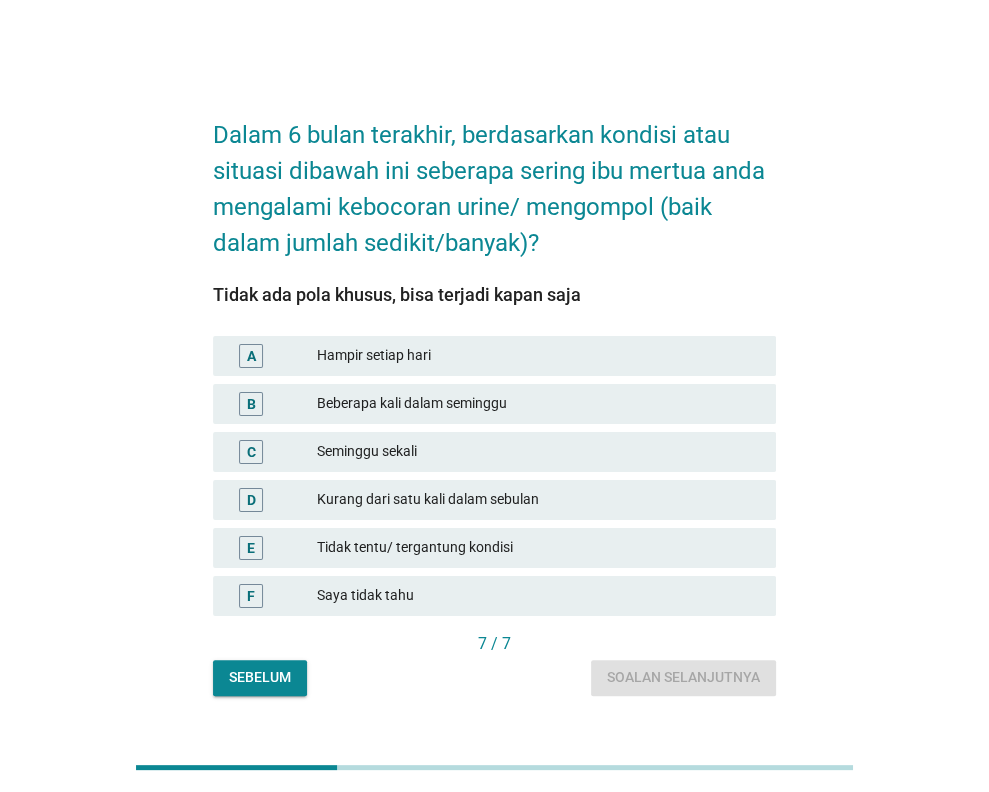 click on "Kurang dari satu kali dalam sebulan" at bounding box center (538, 500) 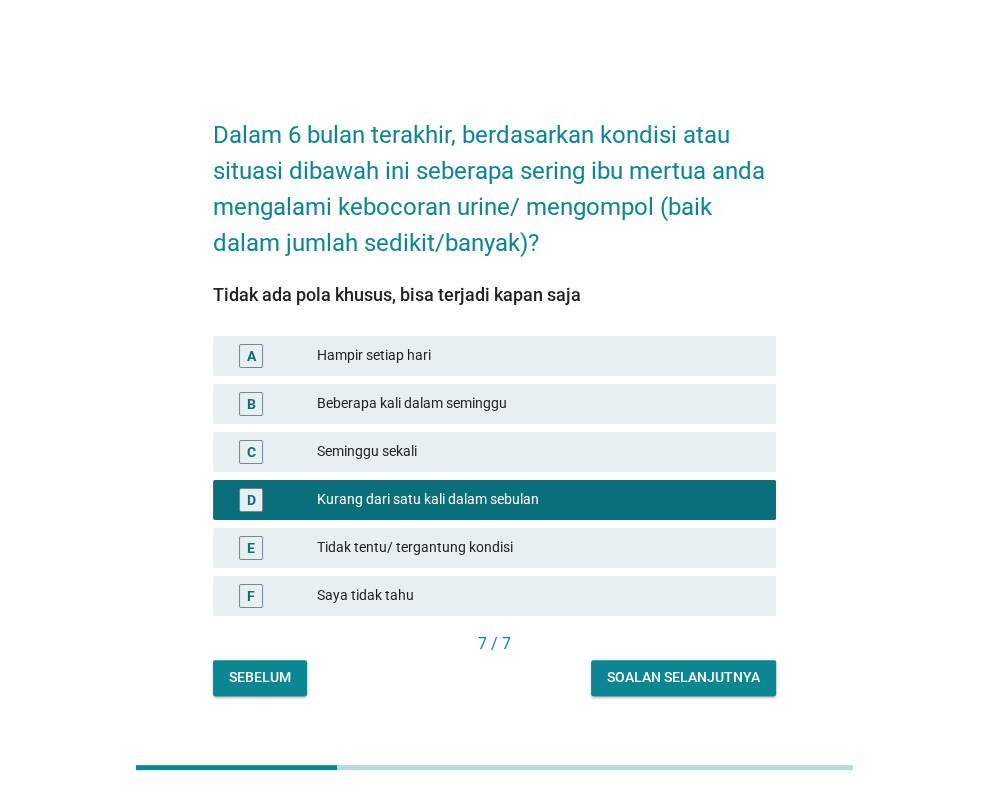 click on "Soalan selanjutnya" at bounding box center [683, 677] 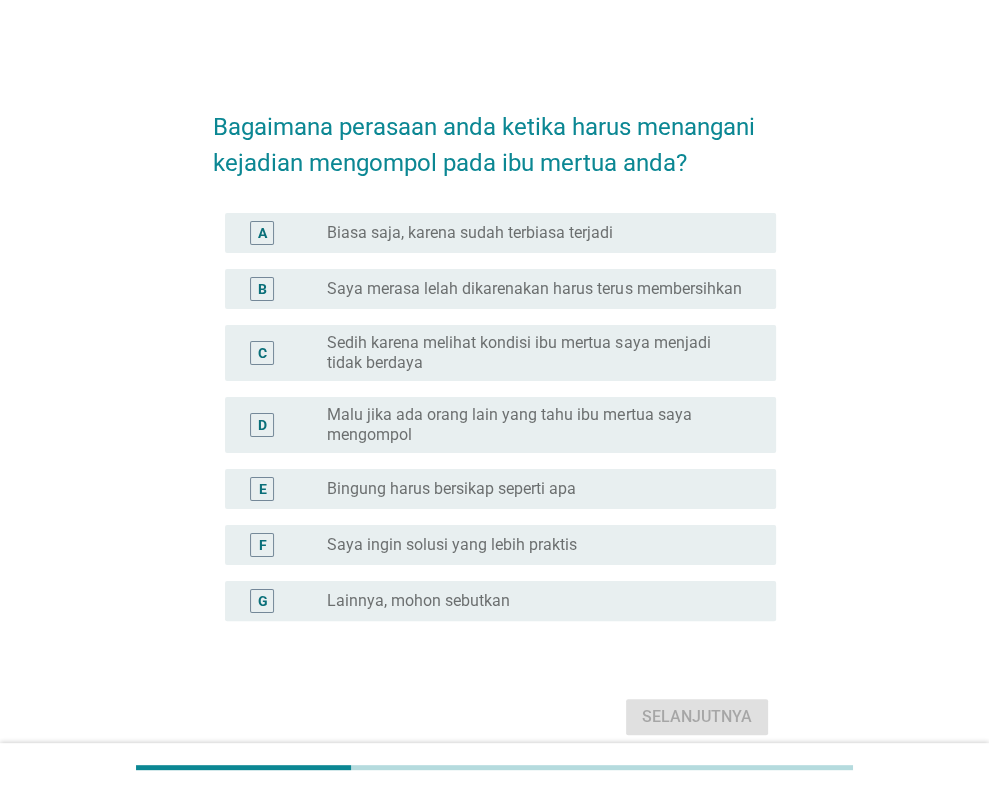 click on "Biasa saja, karena sudah terbiasa terjadi" at bounding box center (470, 233) 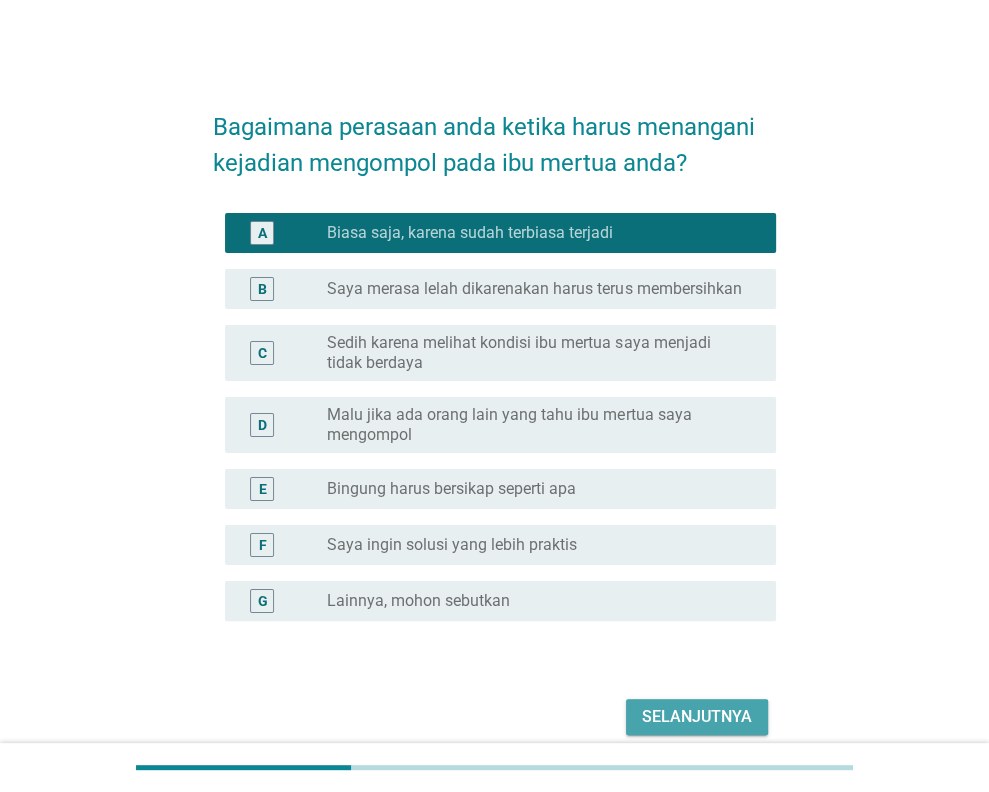 click on "Selanjutnya" at bounding box center (697, 717) 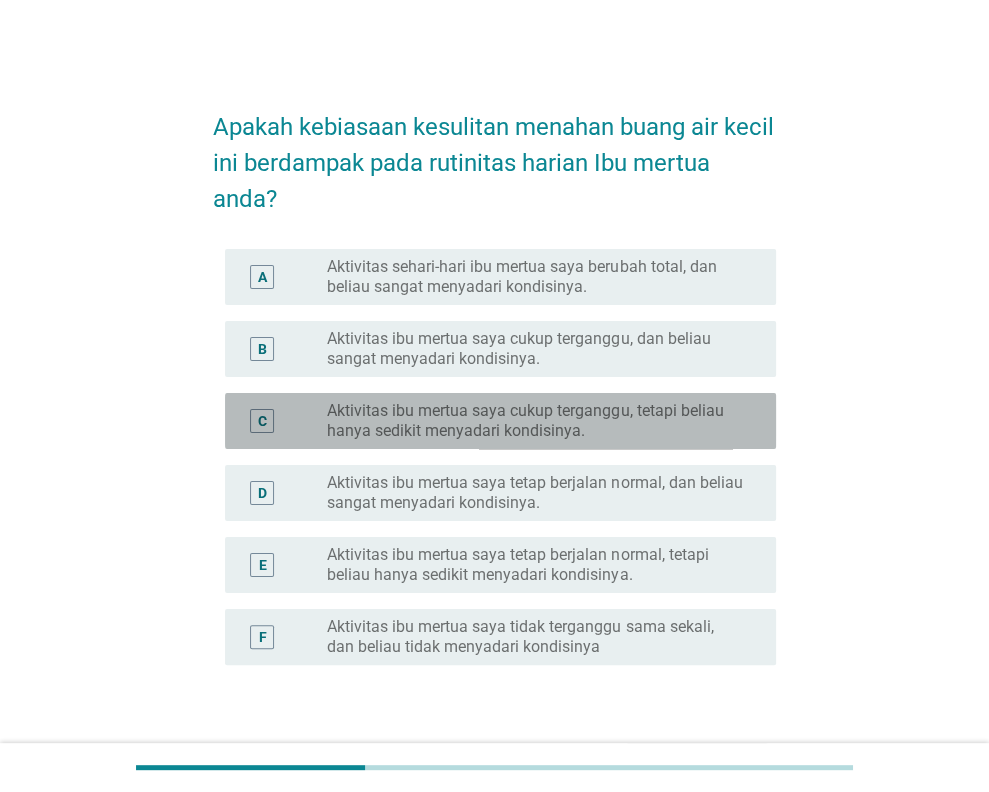 click on "Aktivitas ibu mertua saya cukup terganggu, tetapi beliau hanya sedikit menyadari kondisinya." at bounding box center (535, 421) 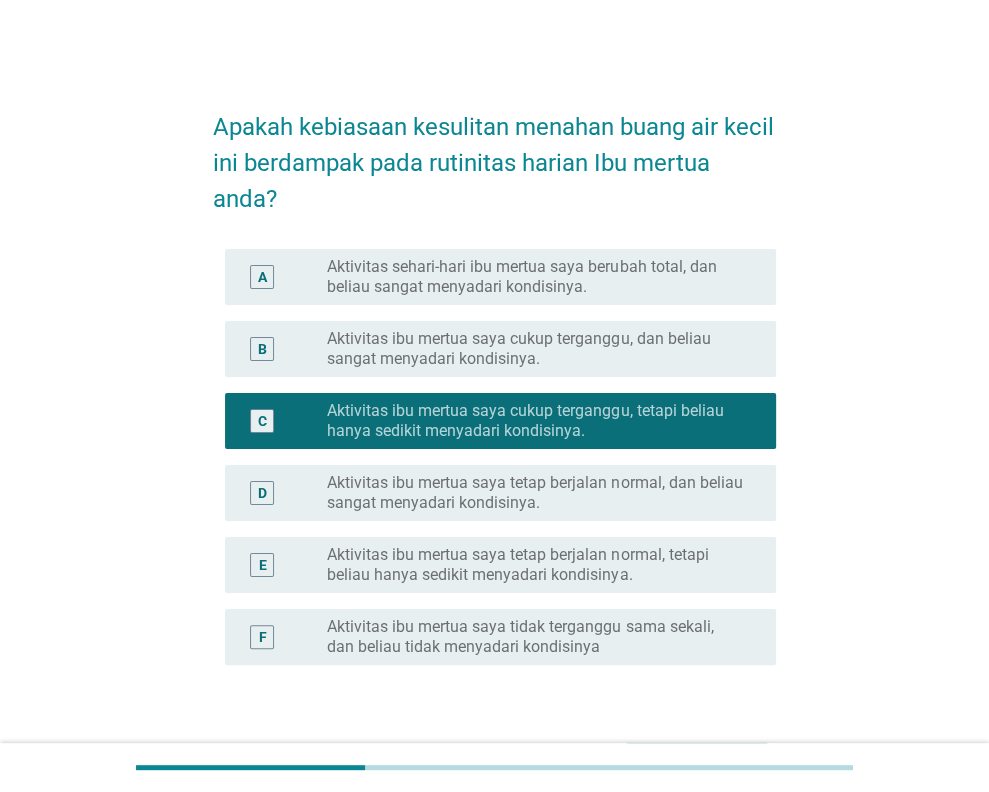 scroll, scrollTop: 100, scrollLeft: 0, axis: vertical 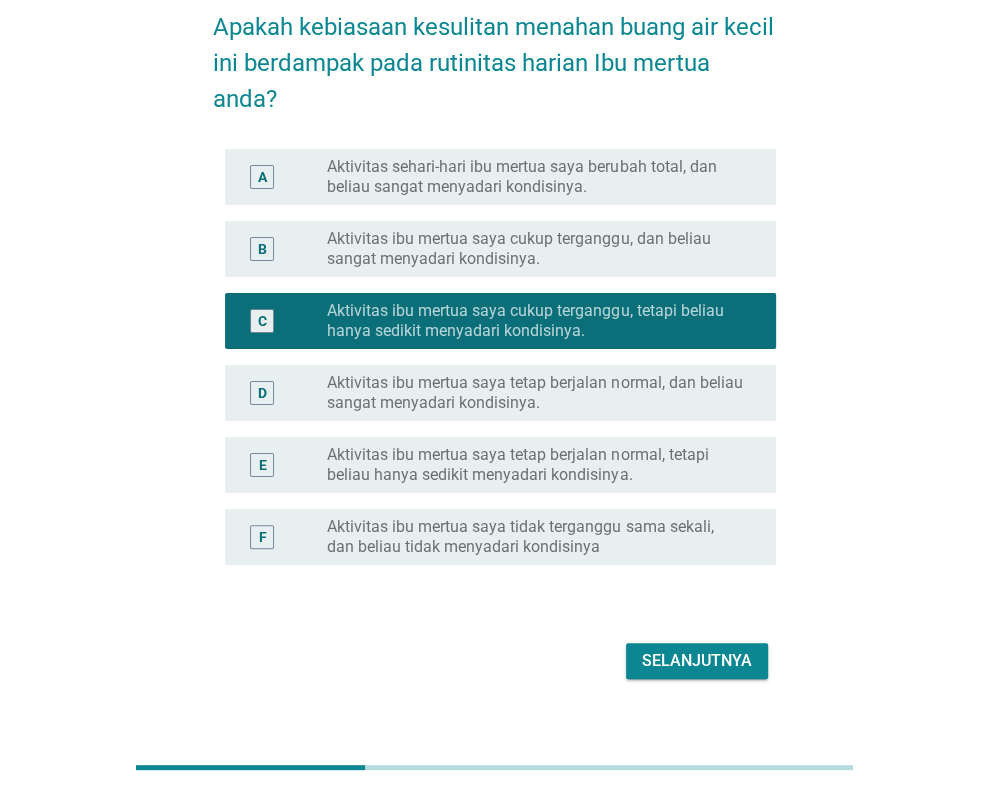 click on "Selanjutnya" at bounding box center [697, 661] 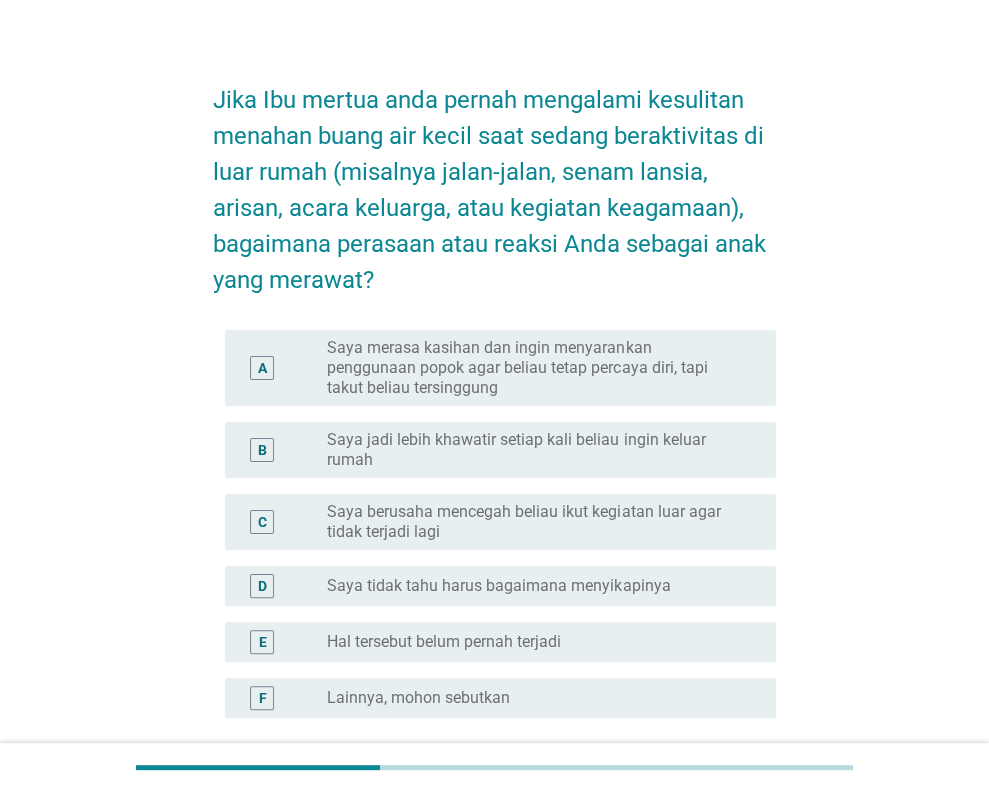 scroll, scrollTop: 100, scrollLeft: 0, axis: vertical 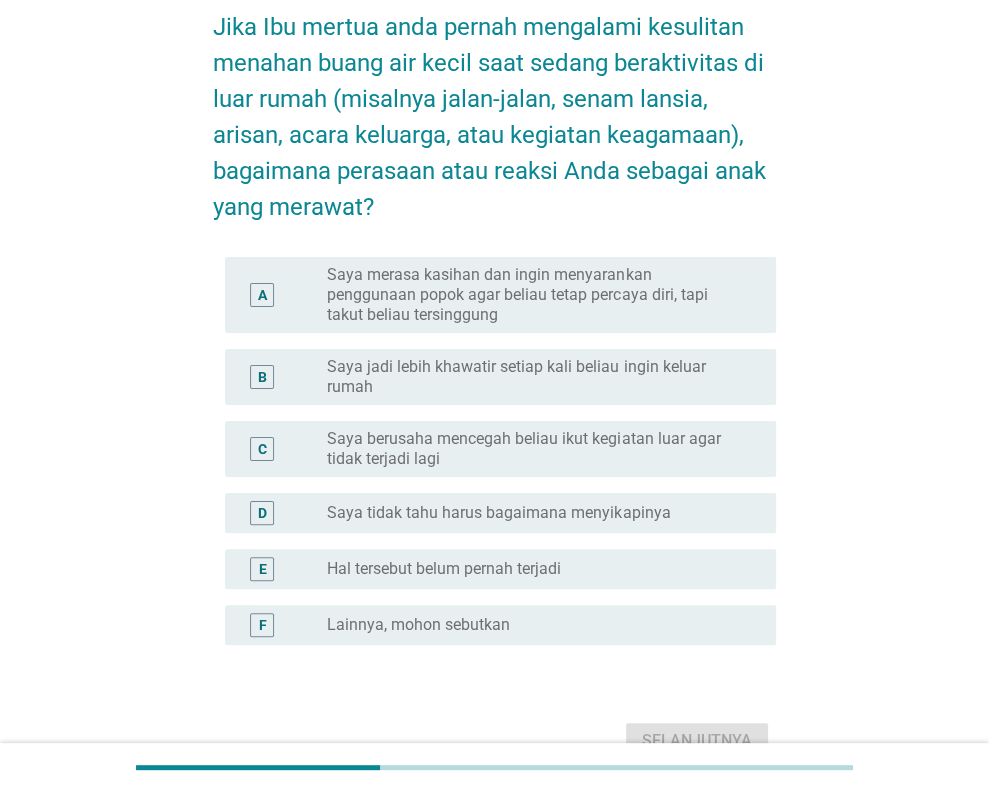 click on "Saya merasa kasihan dan ingin menyarankan penggunaan popok agar beliau tetap percaya diri, tapi takut beliau tersinggung" at bounding box center (535, 295) 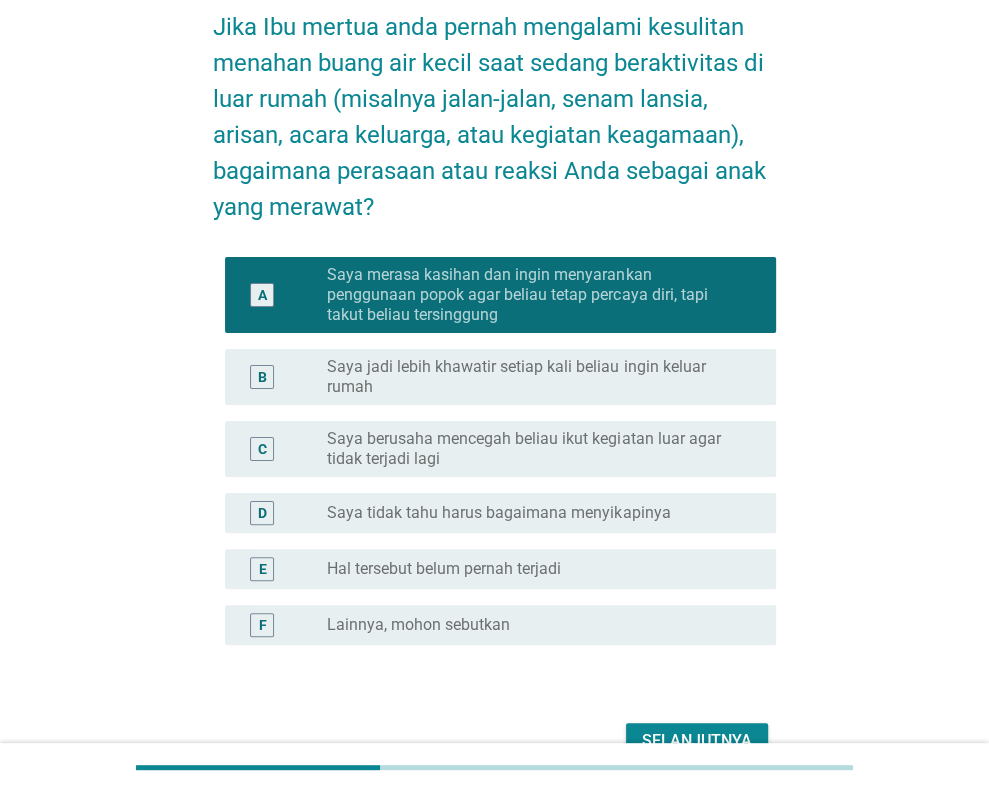click on "Selanjutnya" at bounding box center (697, 741) 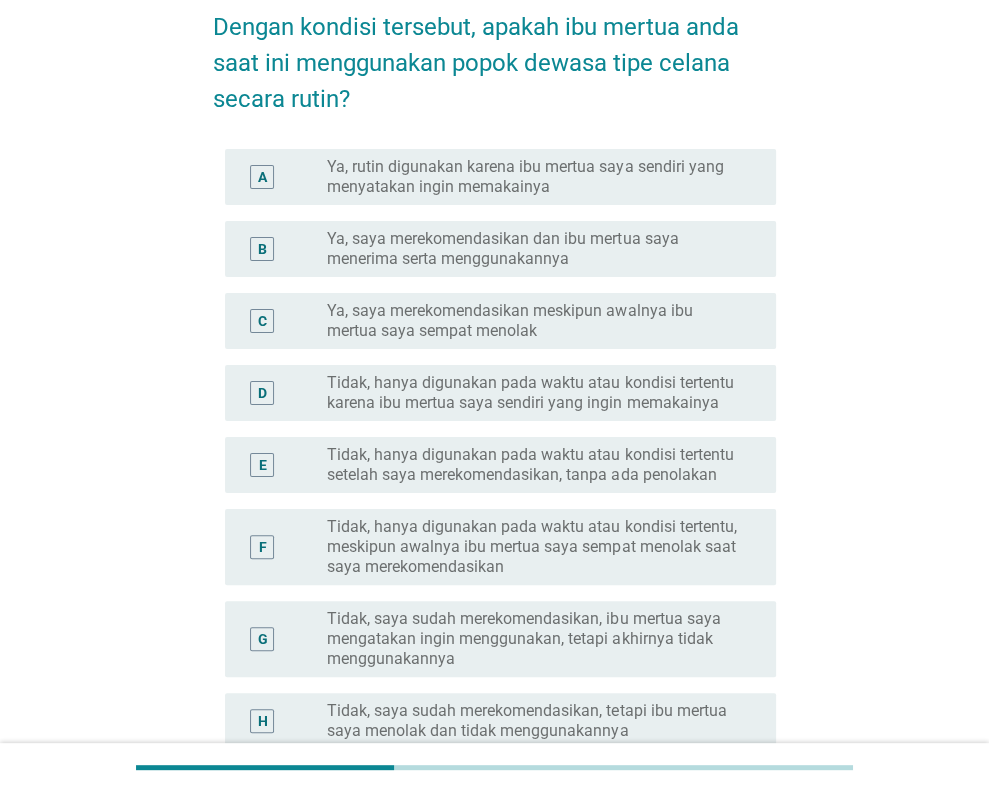 scroll, scrollTop: 0, scrollLeft: 0, axis: both 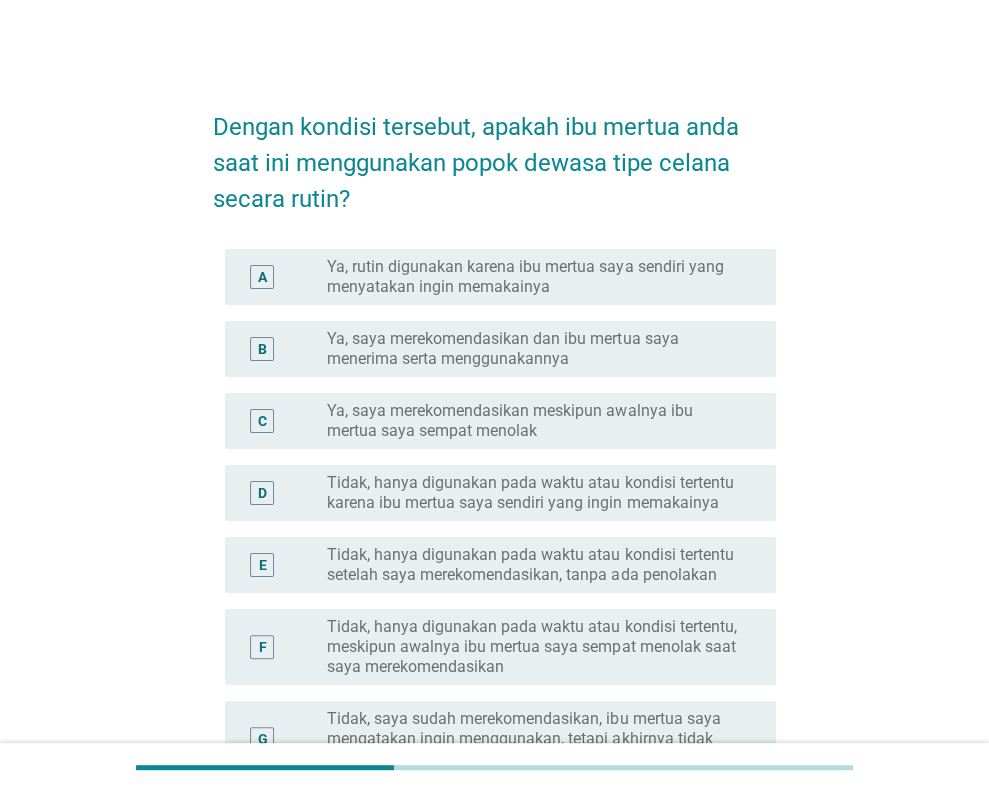 click on "Ya, saya merekomendasikan dan ibu mertua saya menerima serta menggunakannya" at bounding box center (535, 349) 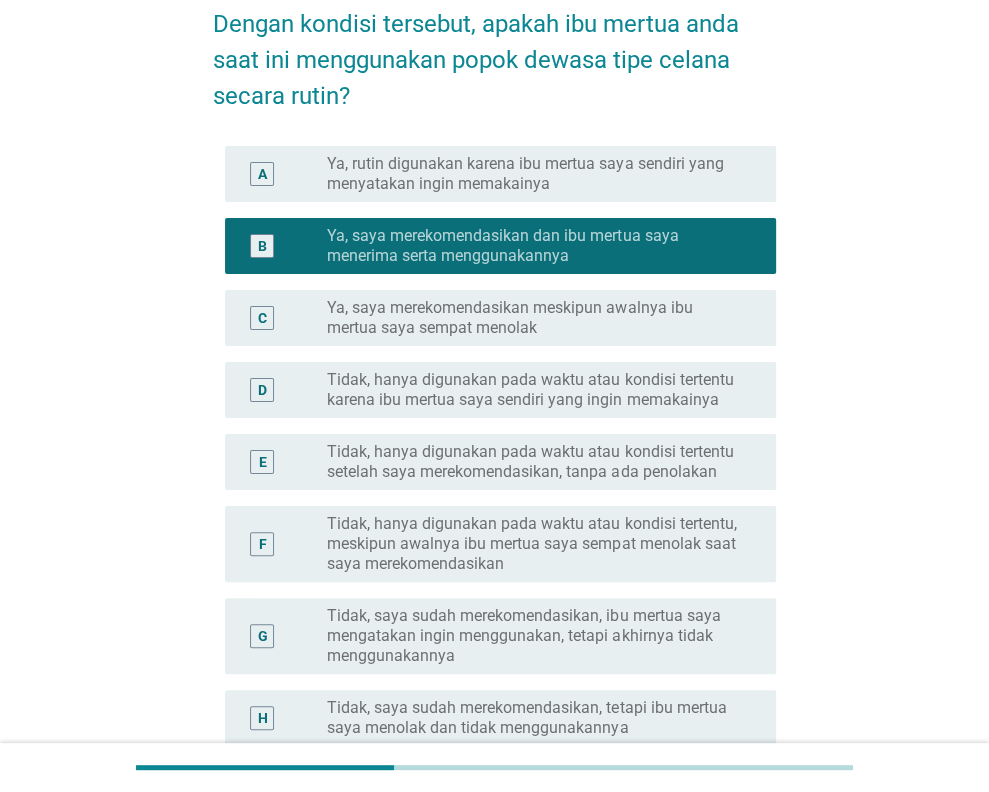 scroll, scrollTop: 300, scrollLeft: 0, axis: vertical 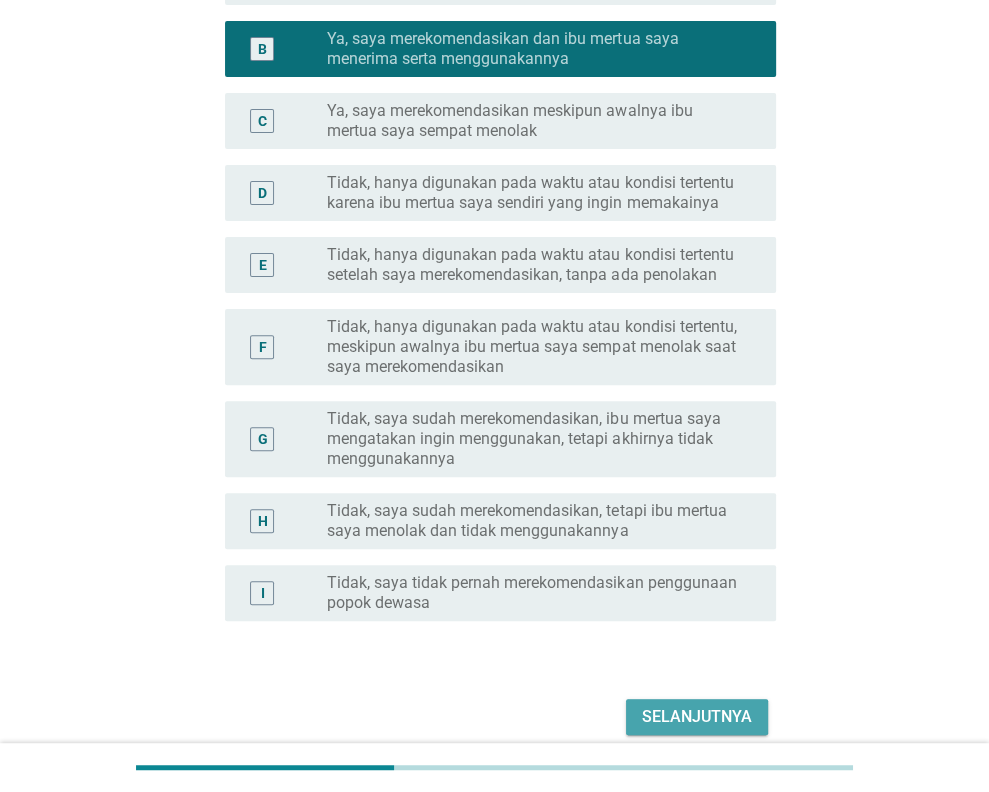 click on "Selanjutnya" at bounding box center [697, 717] 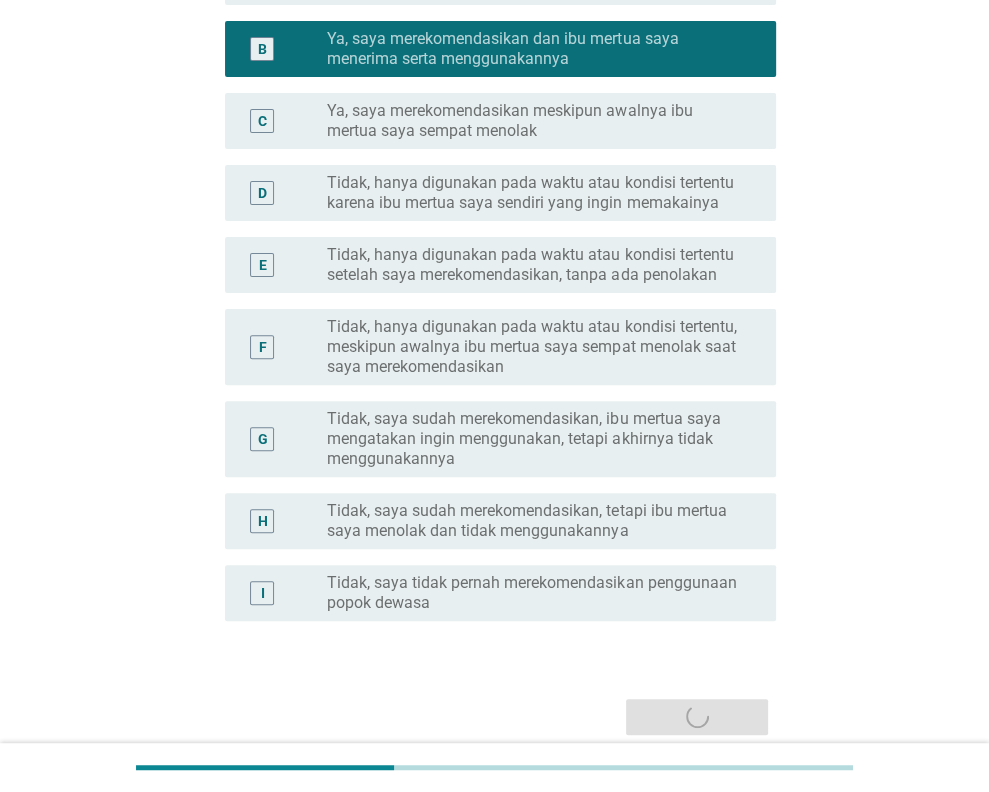 scroll, scrollTop: 0, scrollLeft: 0, axis: both 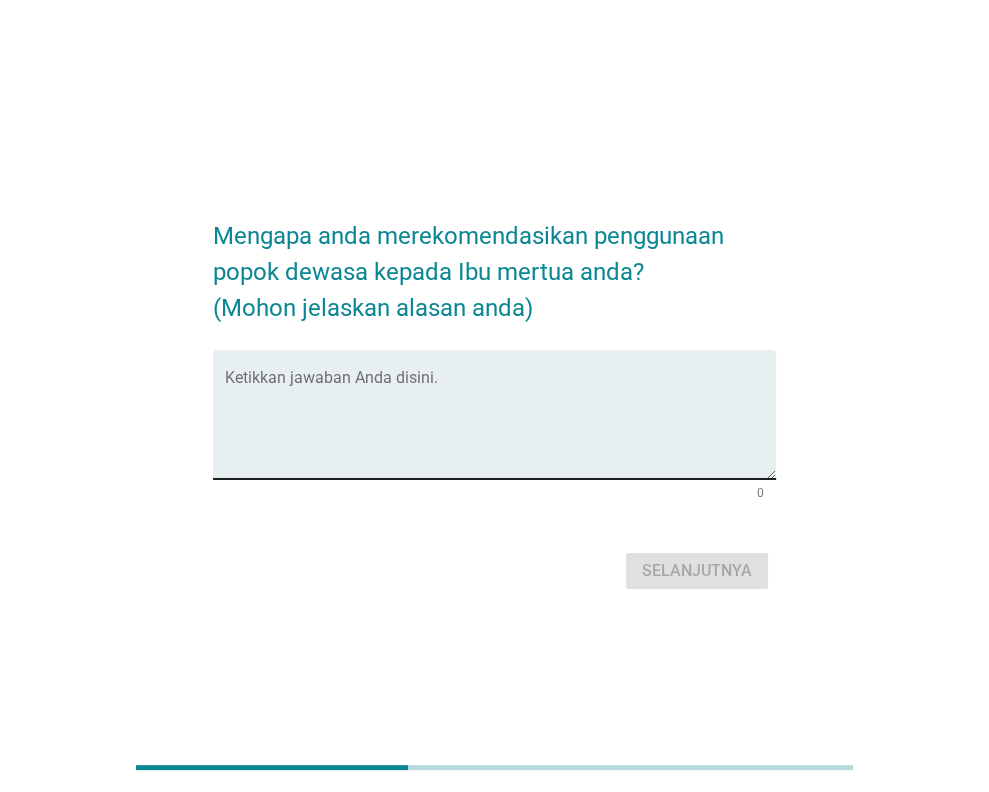 click at bounding box center [500, 426] 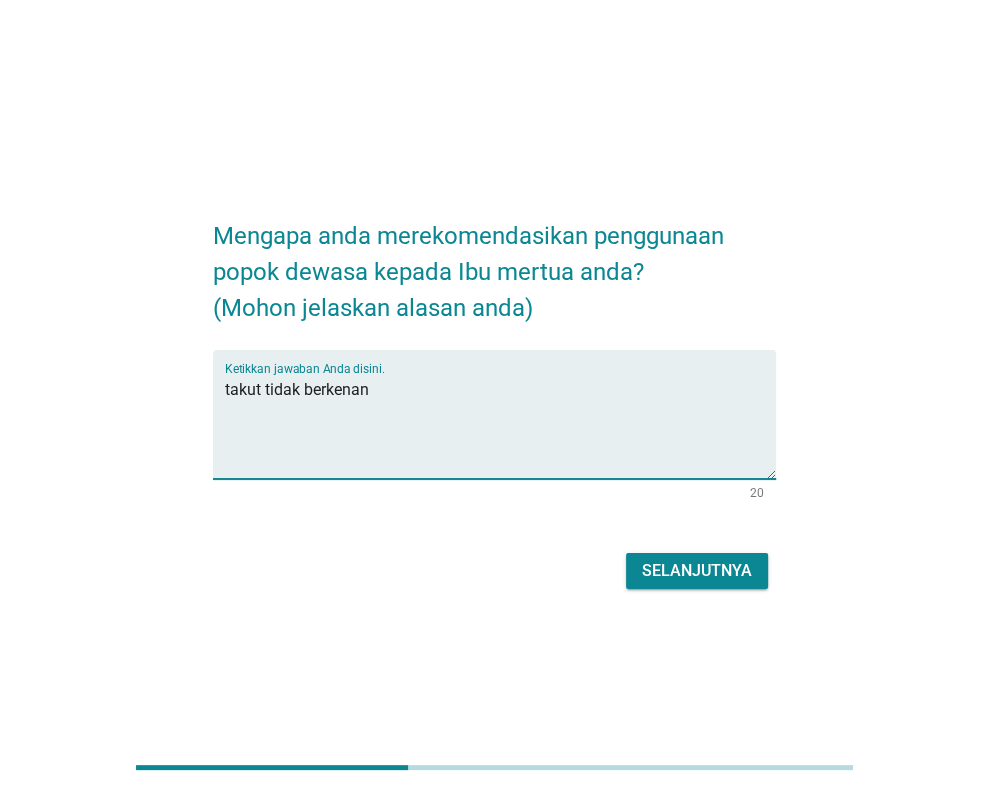 type on "takut tidak berkenan" 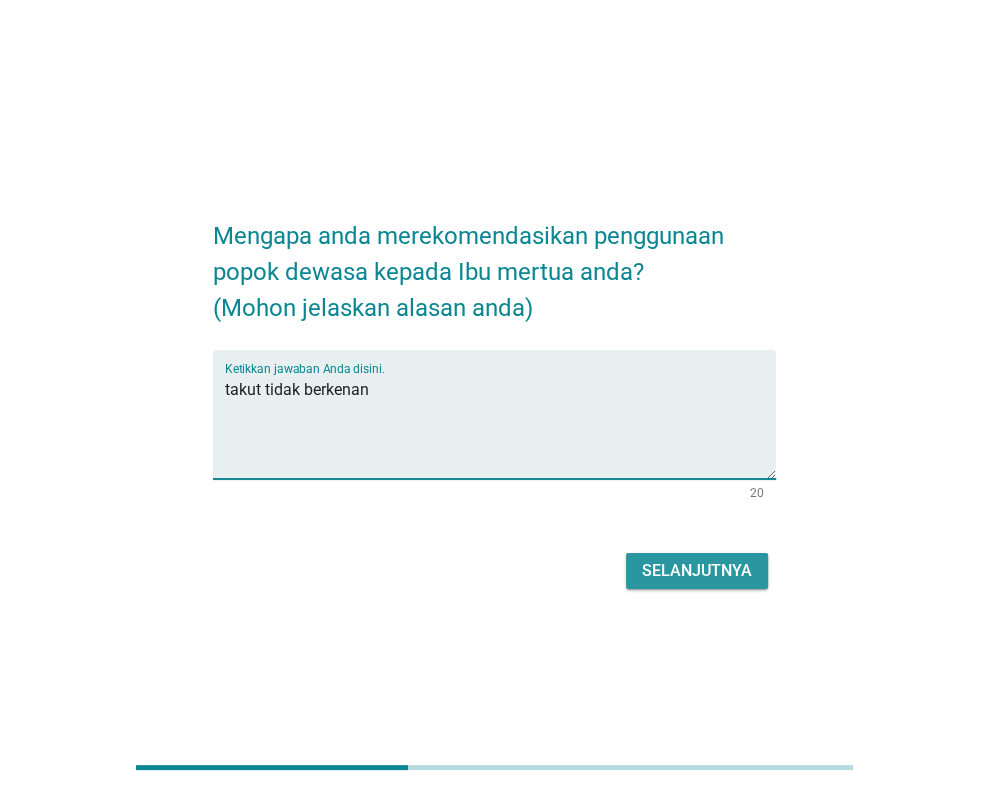 click on "Selanjutnya" at bounding box center (697, 571) 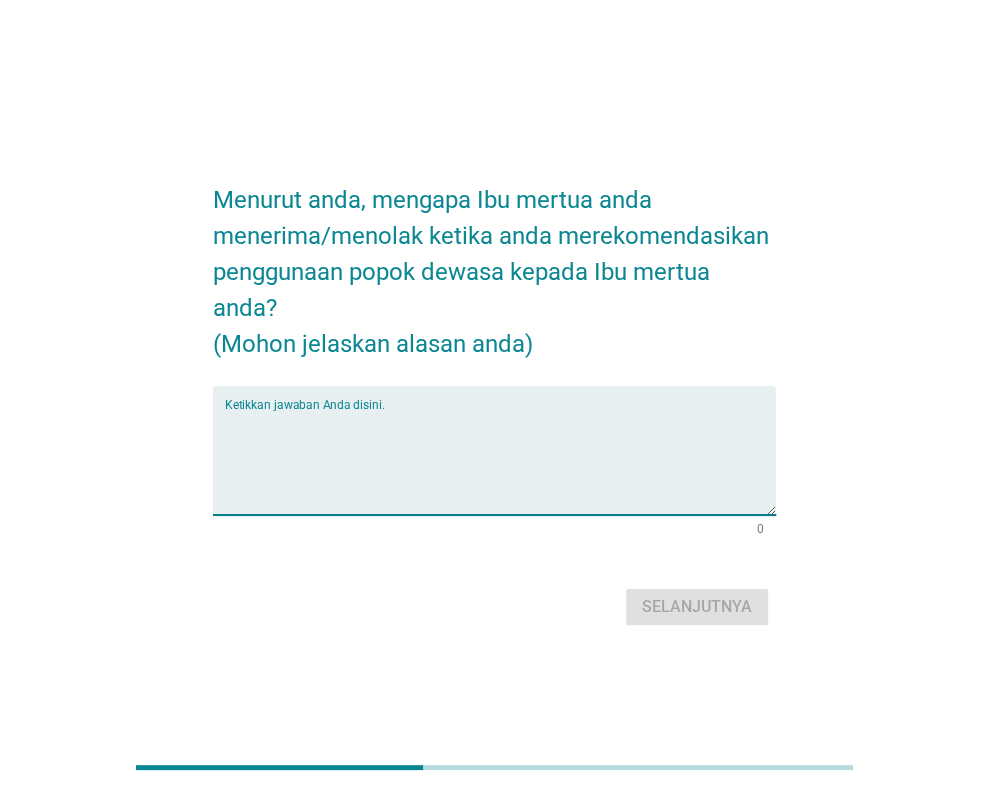 click at bounding box center (500, 462) 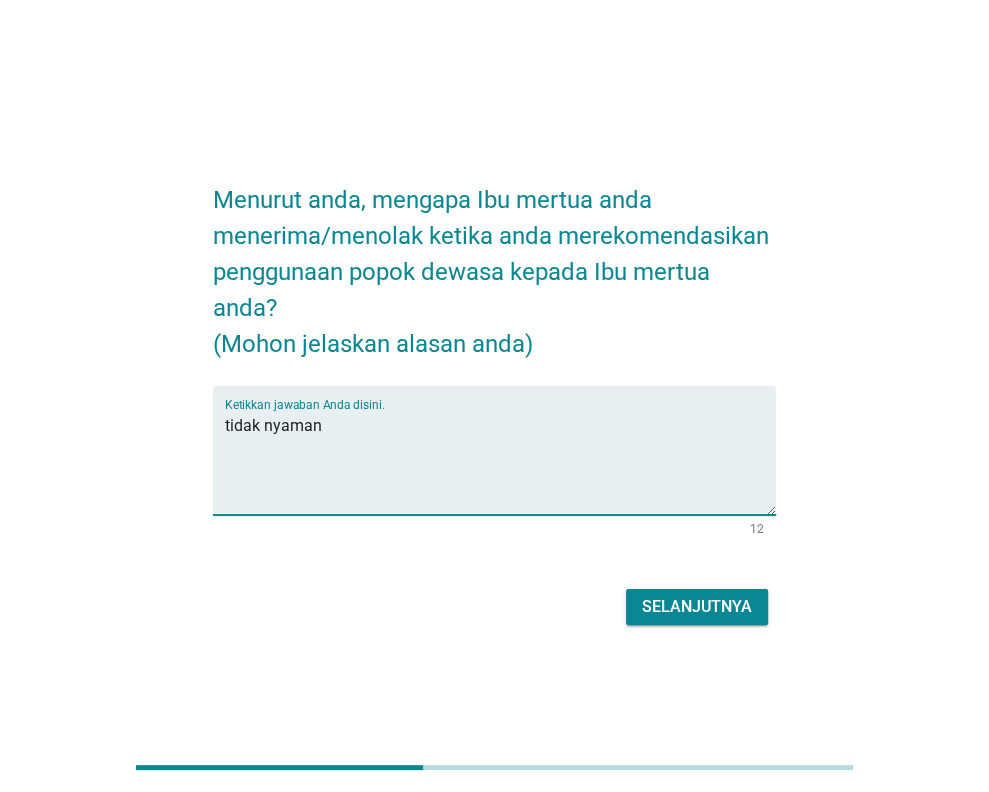 type on "tidak nyaman" 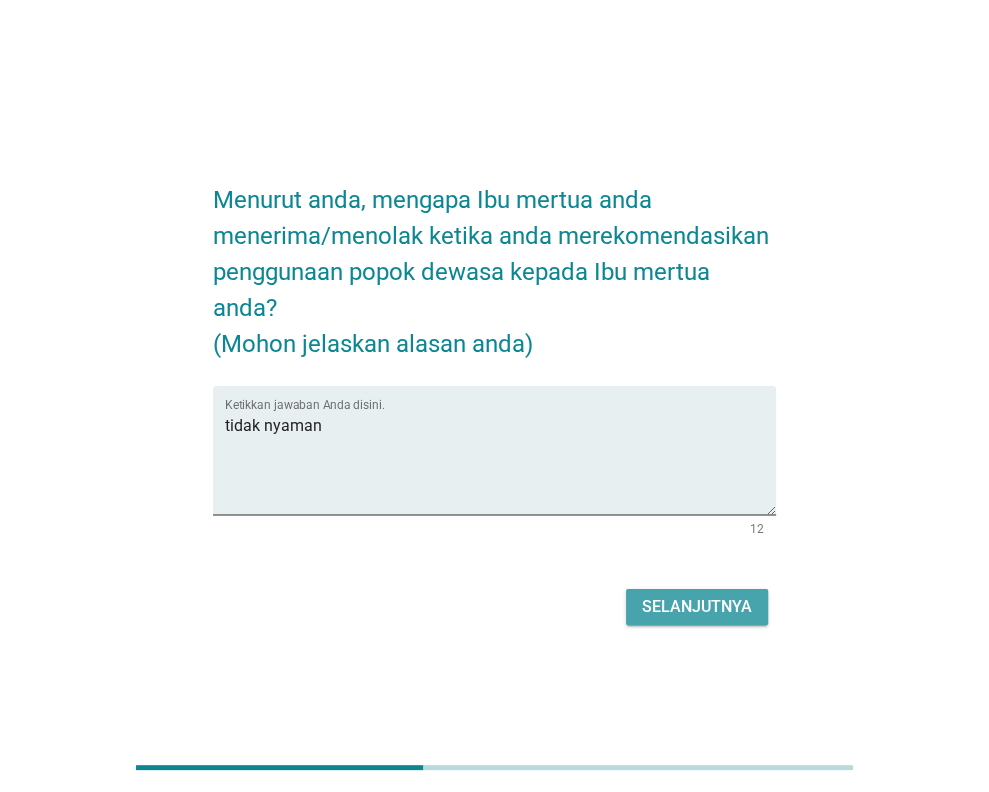 click on "Selanjutnya" at bounding box center [697, 607] 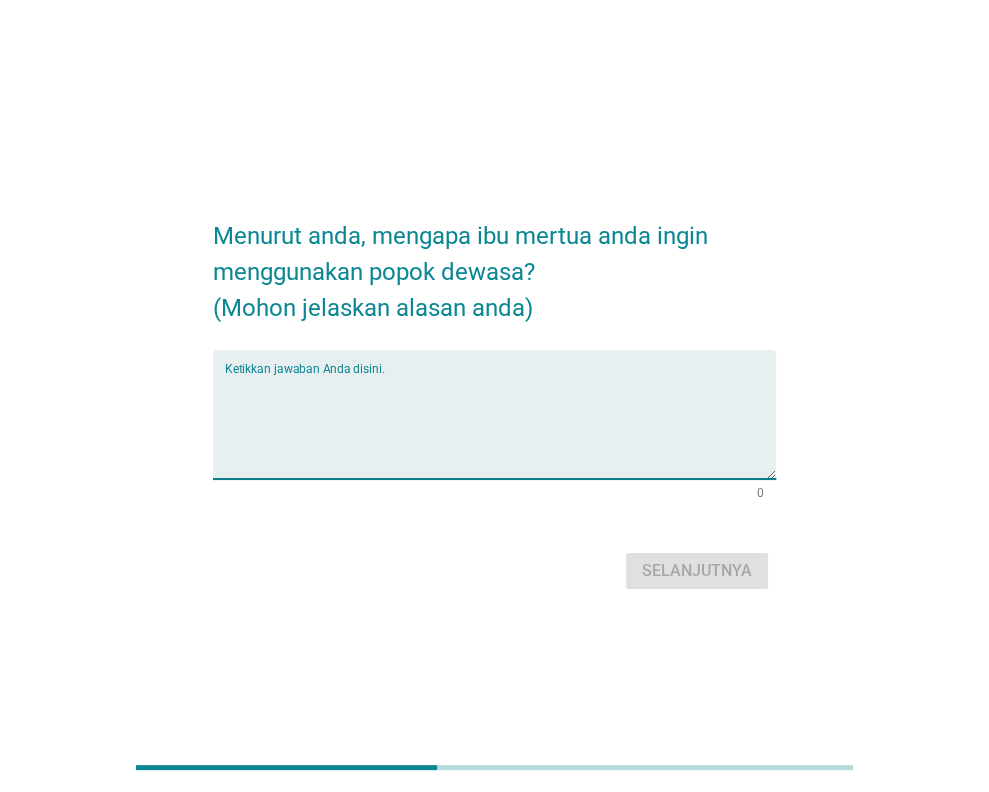 click at bounding box center (500, 426) 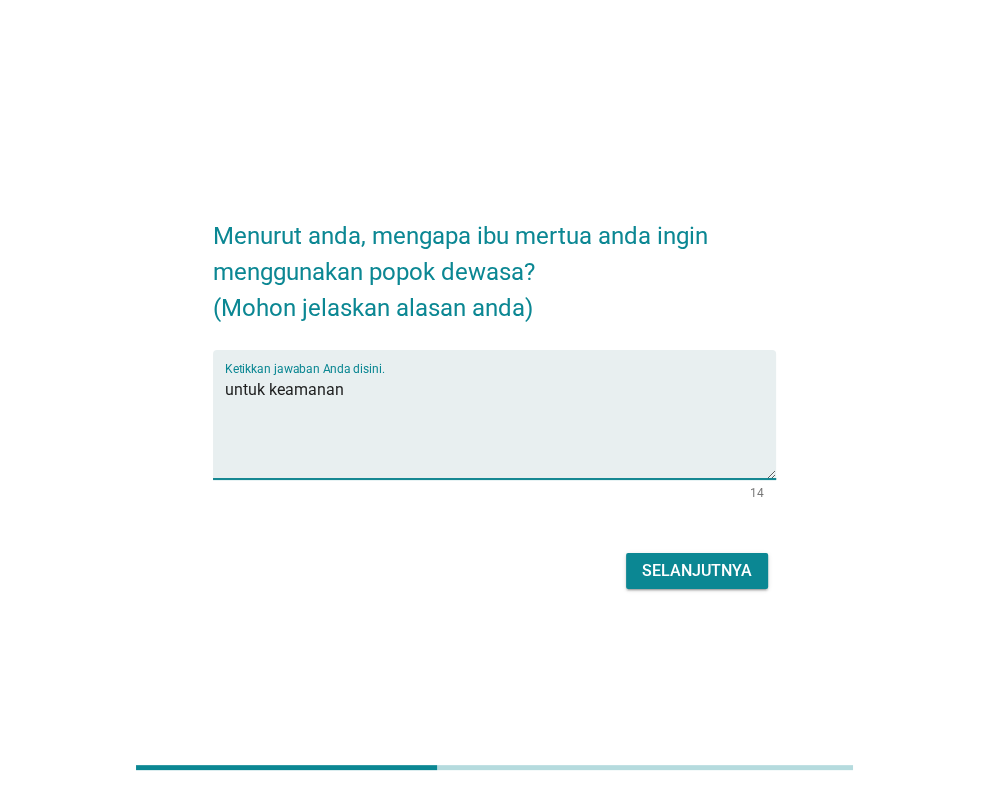 type on "untuk keamanan" 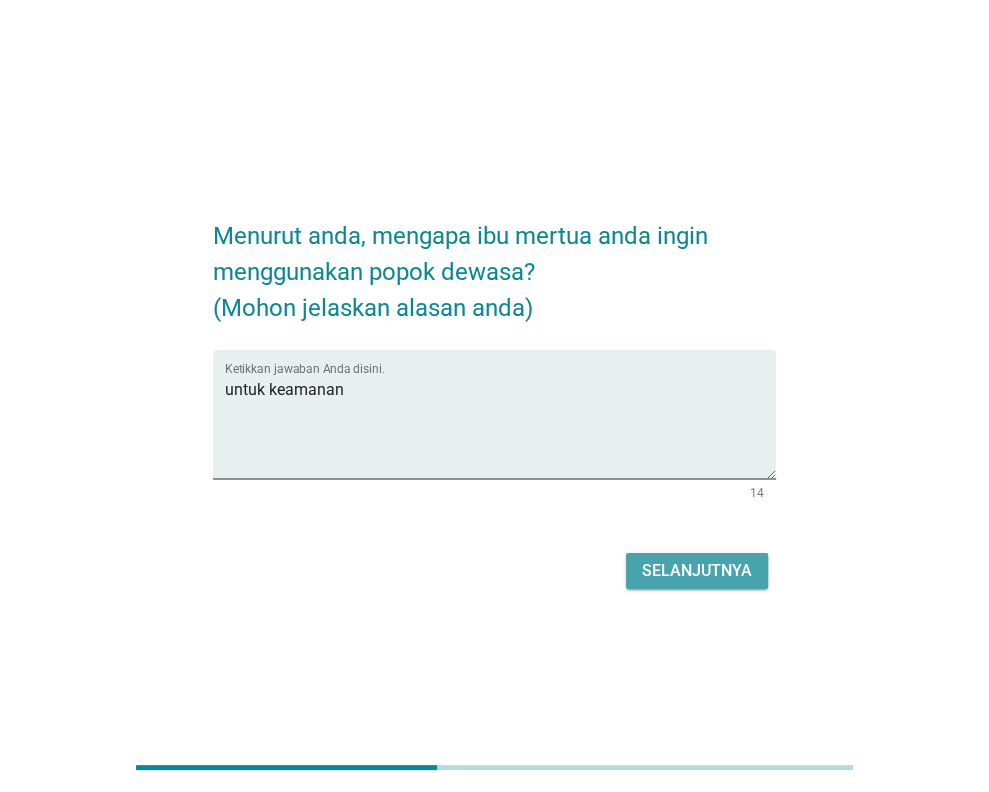 click on "Selanjutnya" at bounding box center (697, 571) 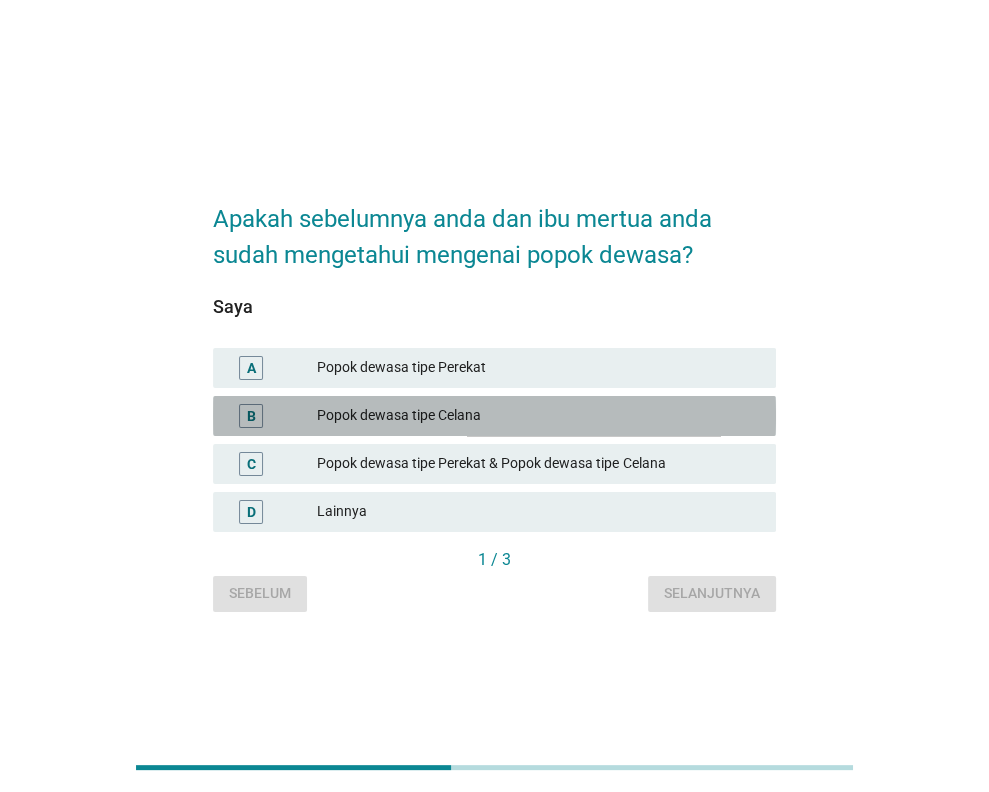 click on "Popok dewasa tipe Celana" at bounding box center [538, 416] 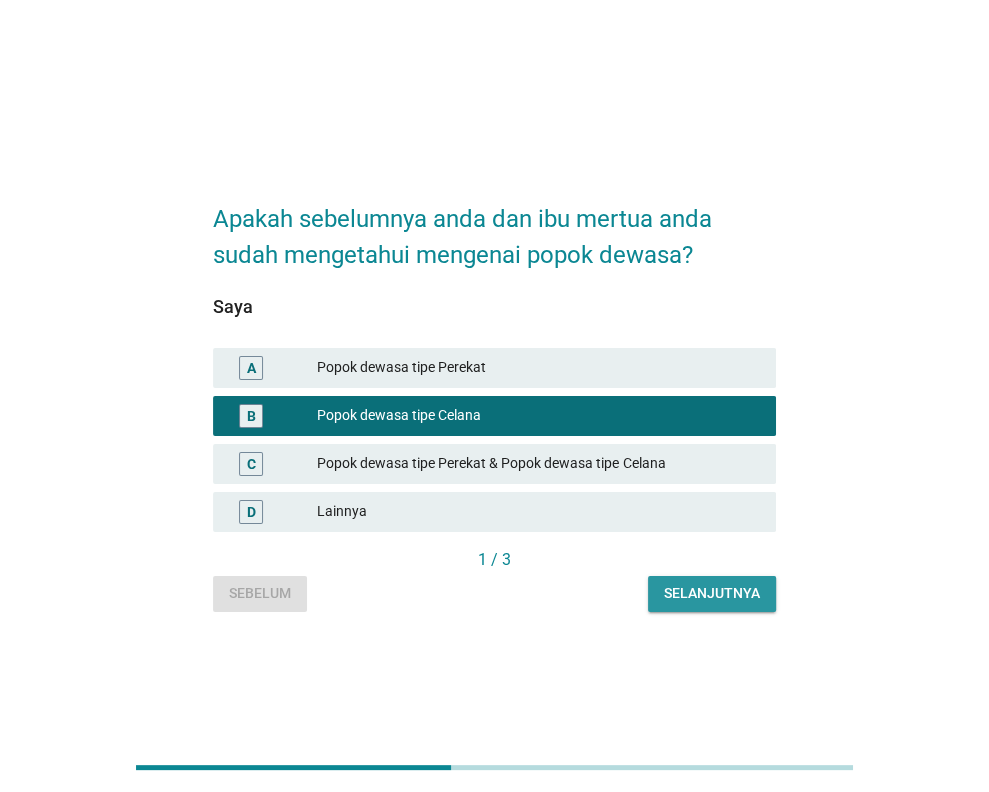 click on "Selanjutnya" at bounding box center [712, 593] 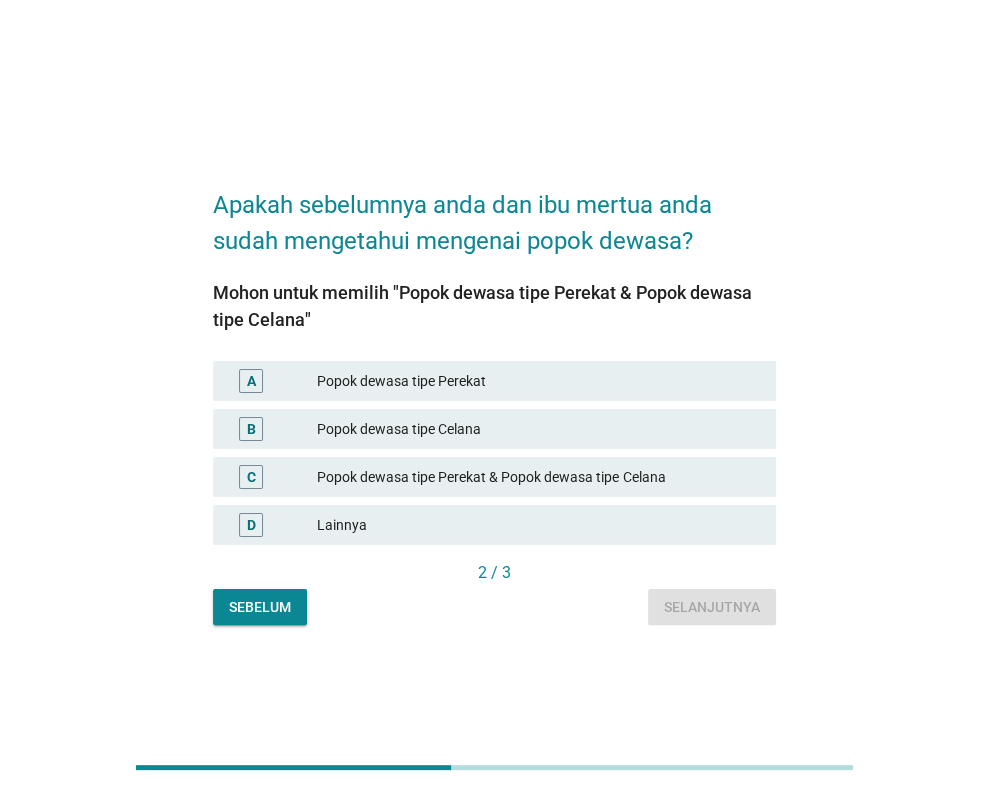 click on "Popok dewasa tipe Perekat" at bounding box center (538, 381) 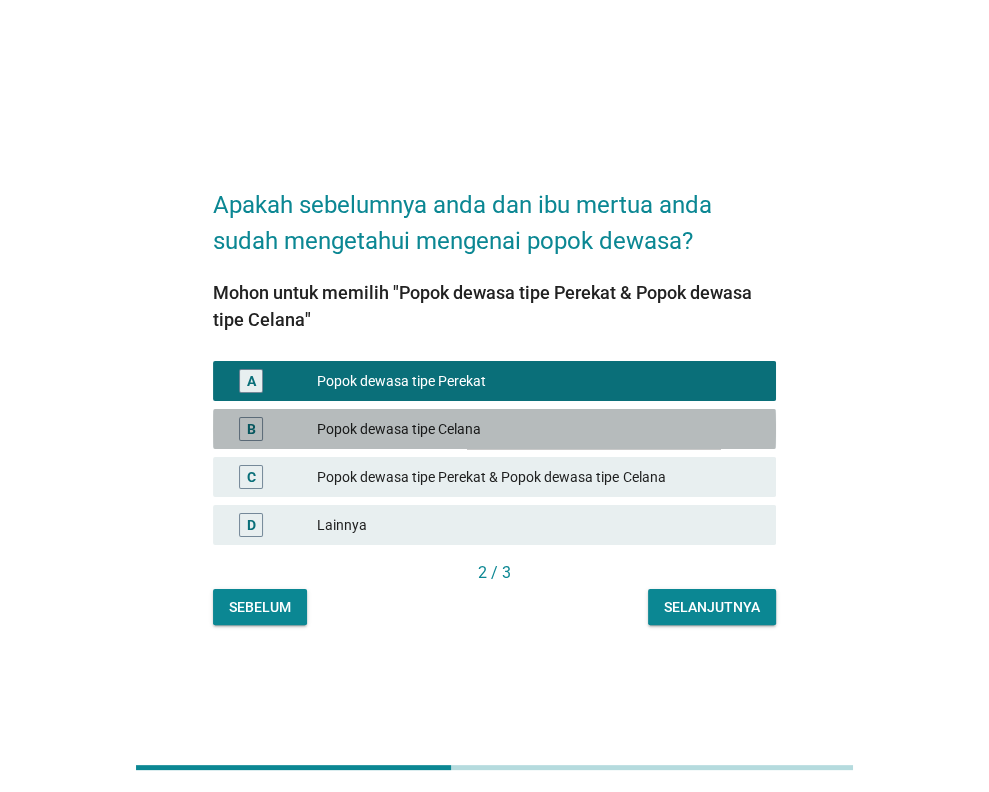 click on "Popok dewasa tipe Celana" at bounding box center [538, 429] 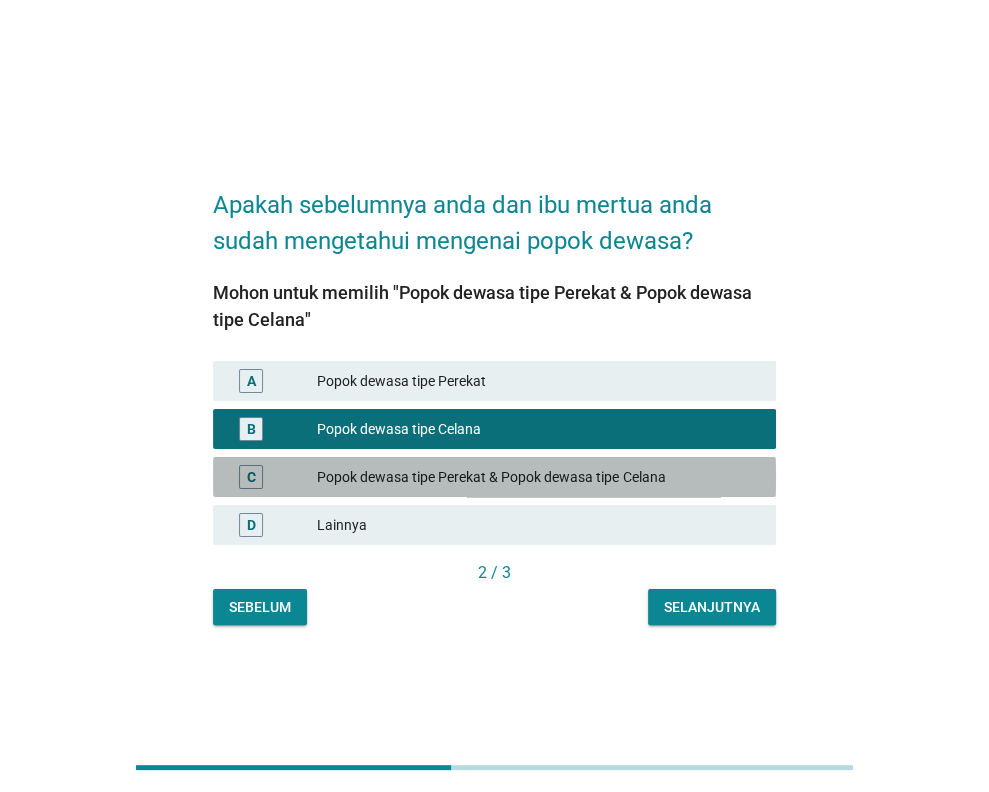 click on "Popok dewasa tipe Perekat & Popok dewasa tipe Celana" at bounding box center [538, 477] 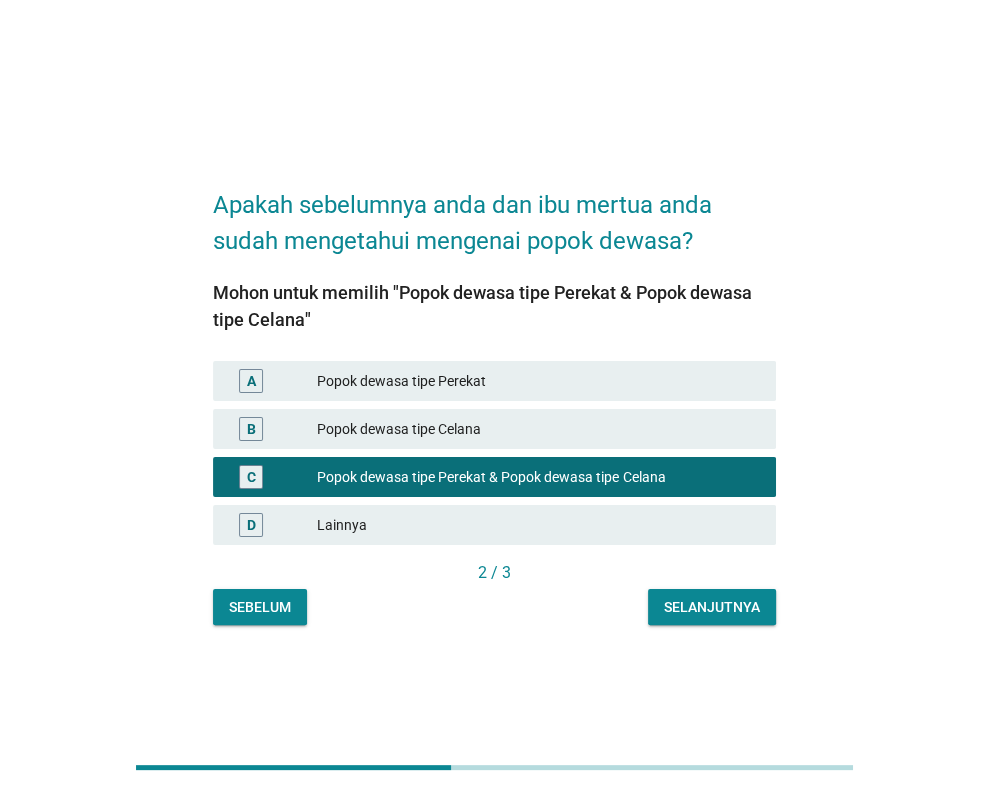 click on "Selanjutnya" at bounding box center (712, 607) 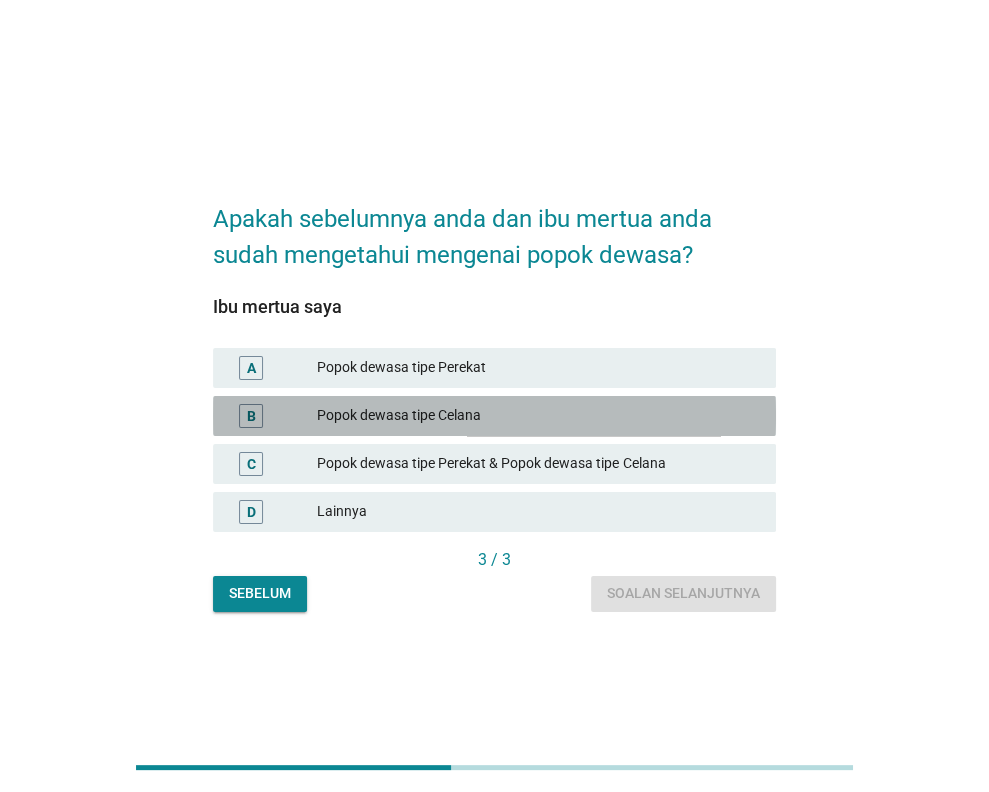 click on "Popok dewasa tipe Celana" at bounding box center (538, 416) 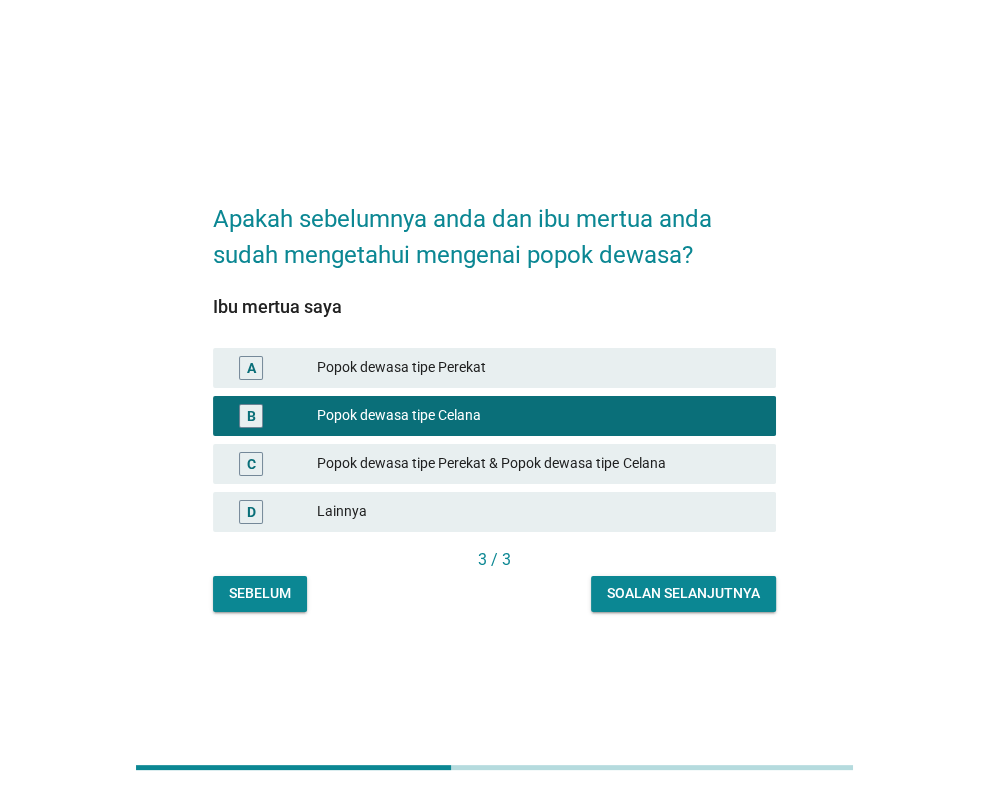 click on "Soalan selanjutnya" at bounding box center (683, 593) 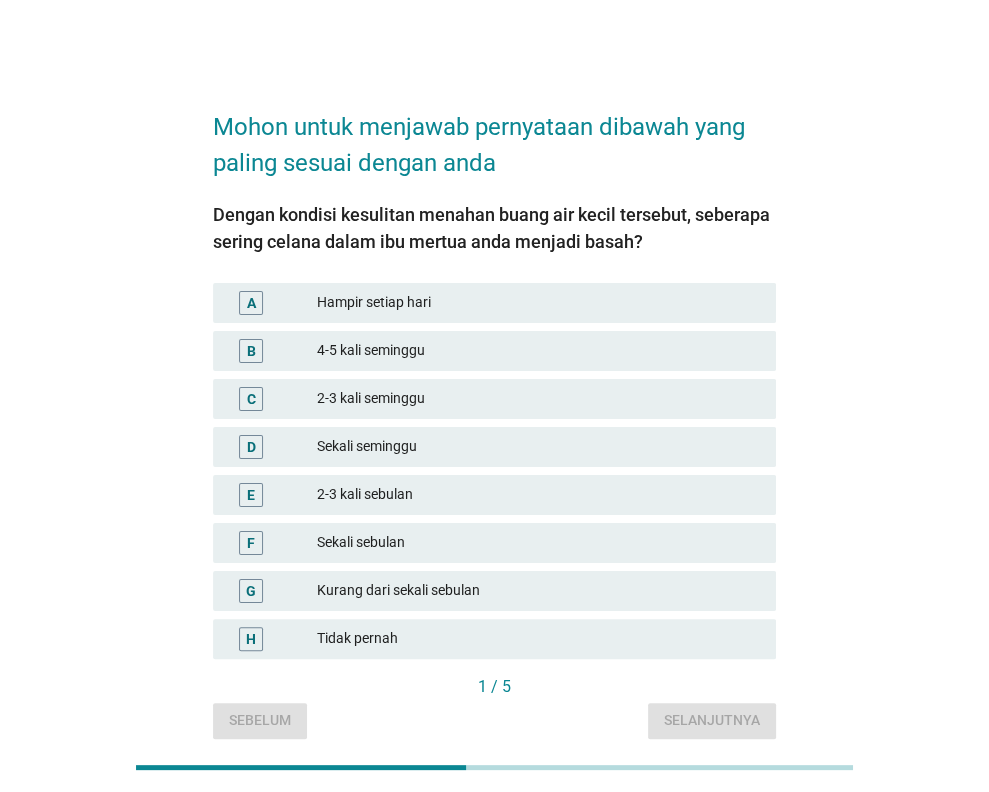 click on "2-3 kali seminggu" at bounding box center [538, 399] 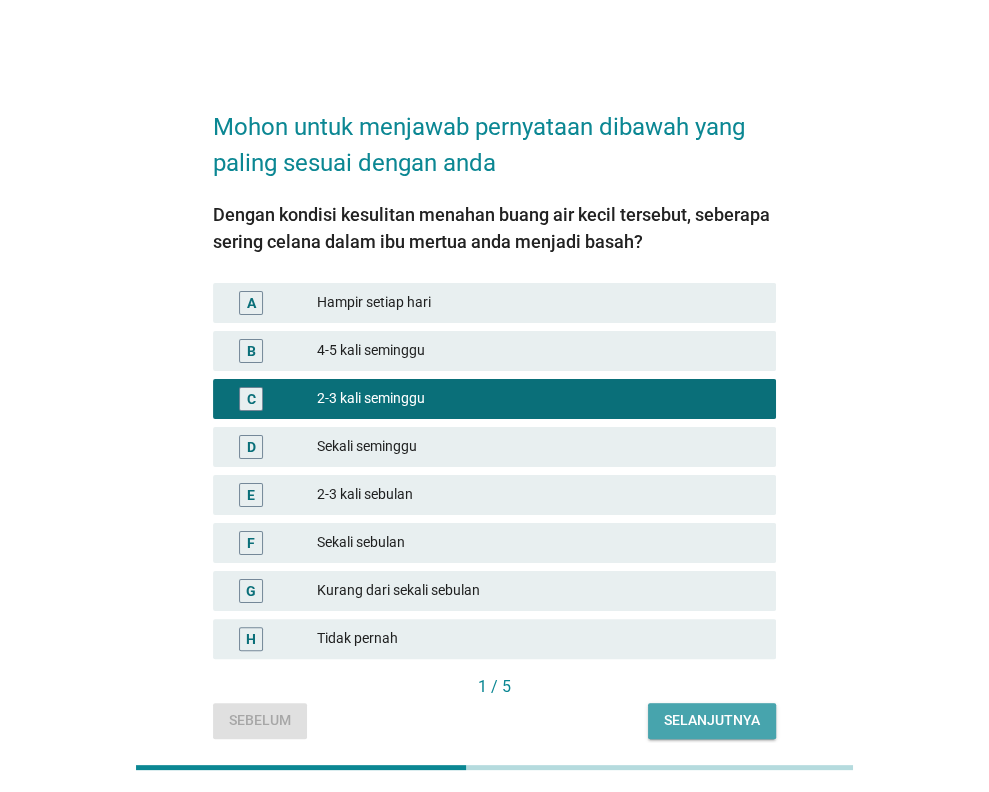 click on "Selanjutnya" at bounding box center [712, 720] 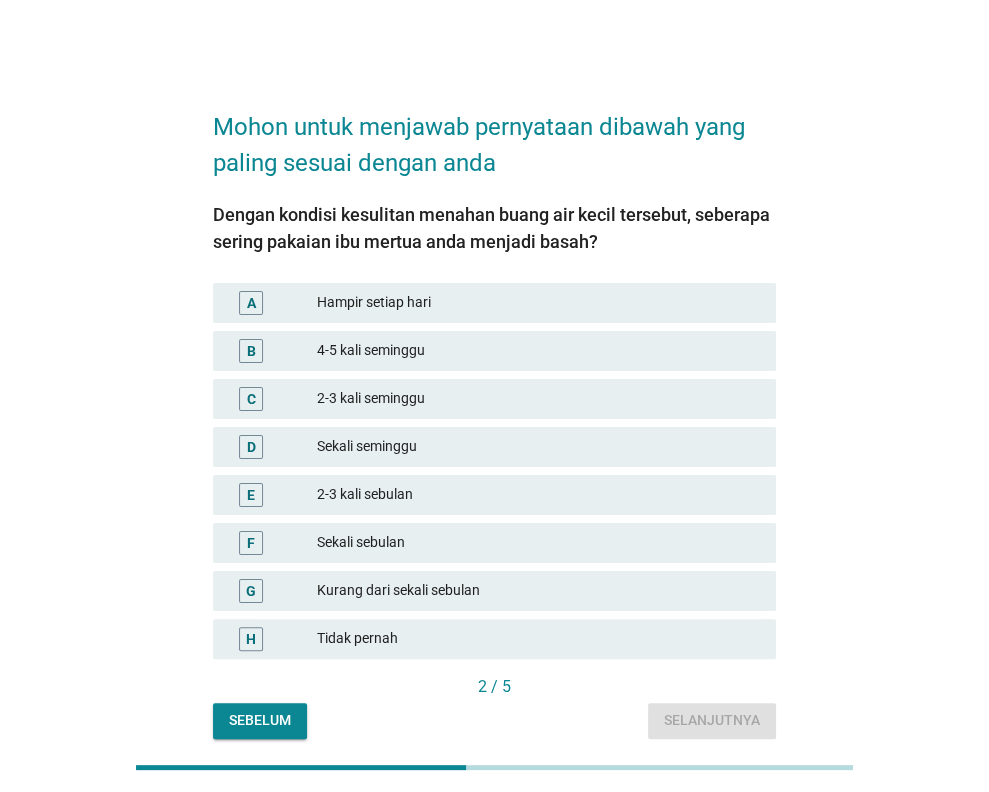 click on "Sekali seminggu" at bounding box center (538, 447) 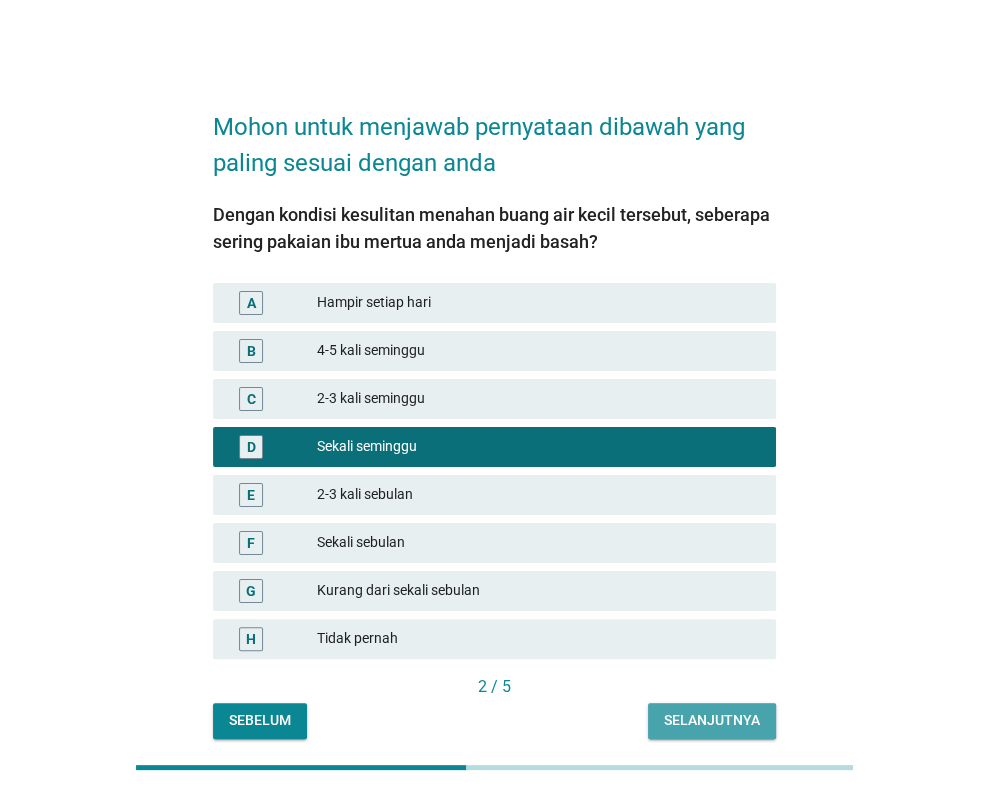 click on "Selanjutnya" at bounding box center [712, 720] 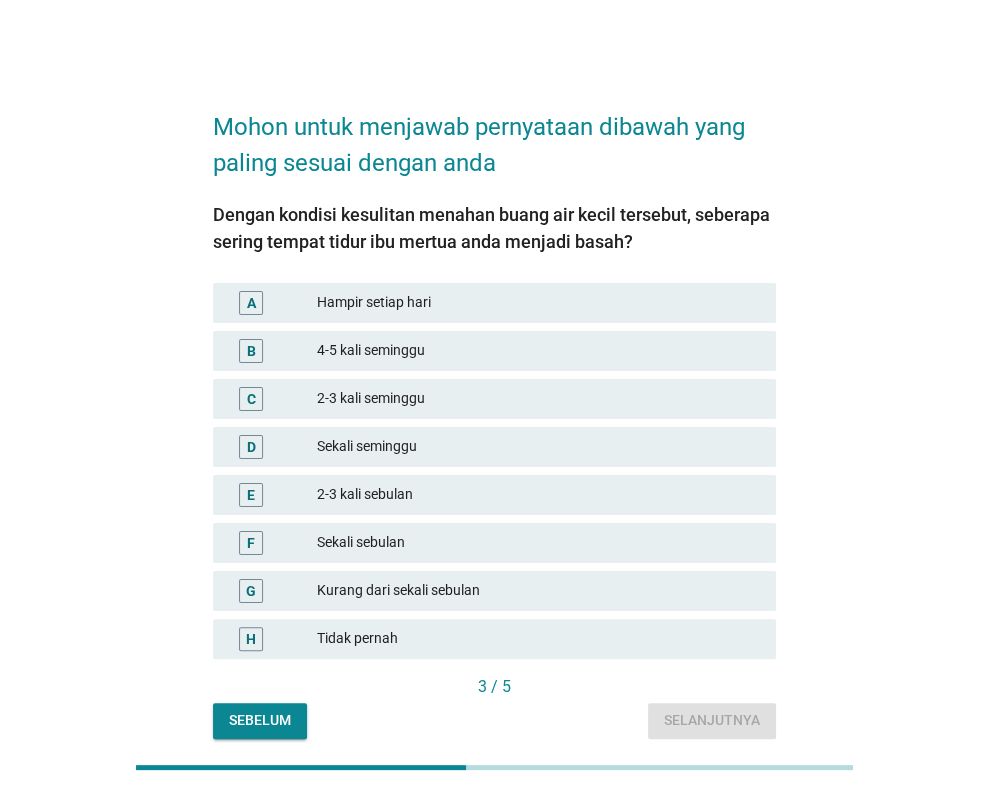 click on "2-3 kali sebulan" at bounding box center [538, 495] 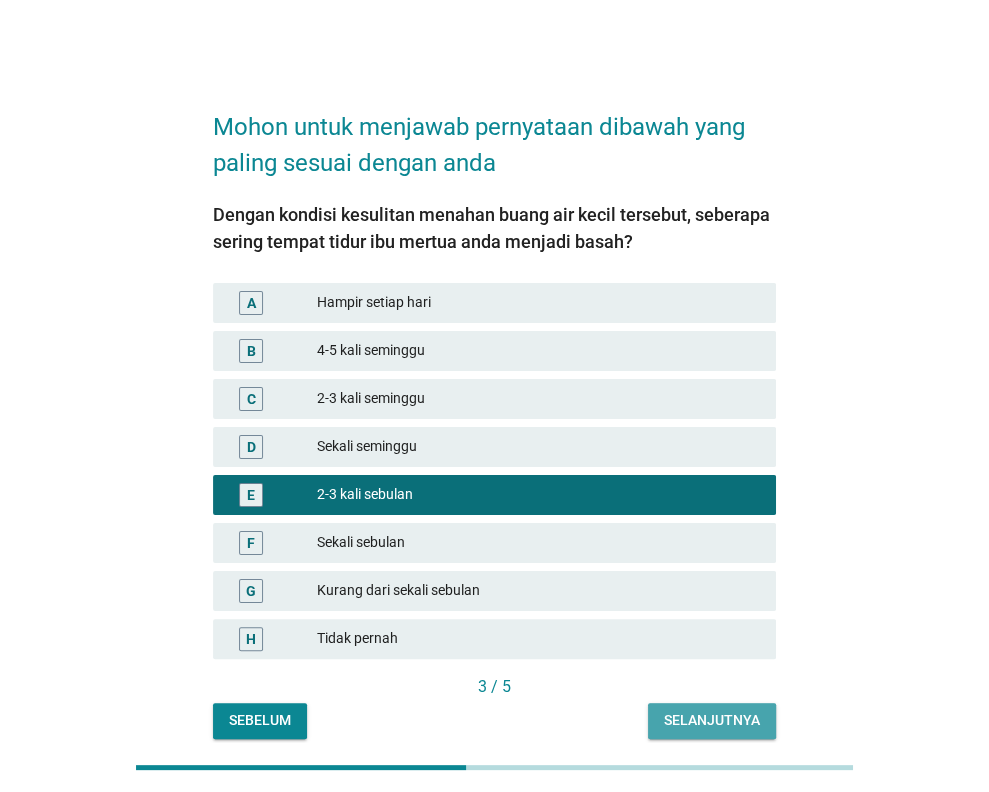 click on "Selanjutnya" at bounding box center (712, 720) 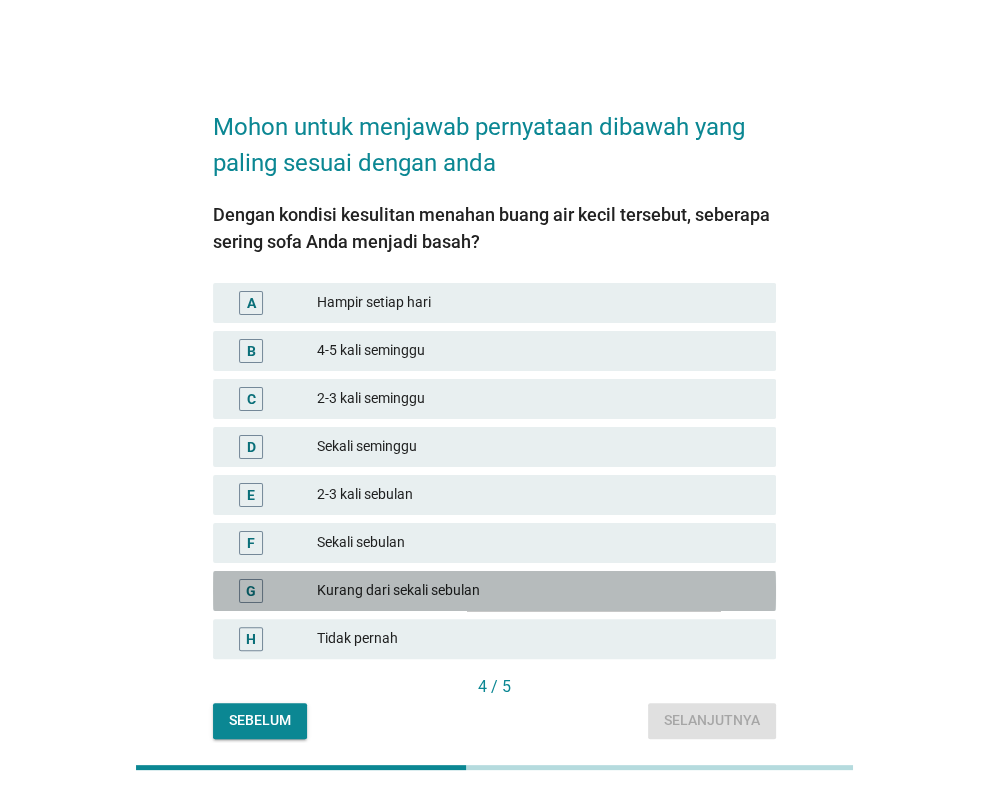 click on "Kurang dari sekali sebulan" at bounding box center [538, 591] 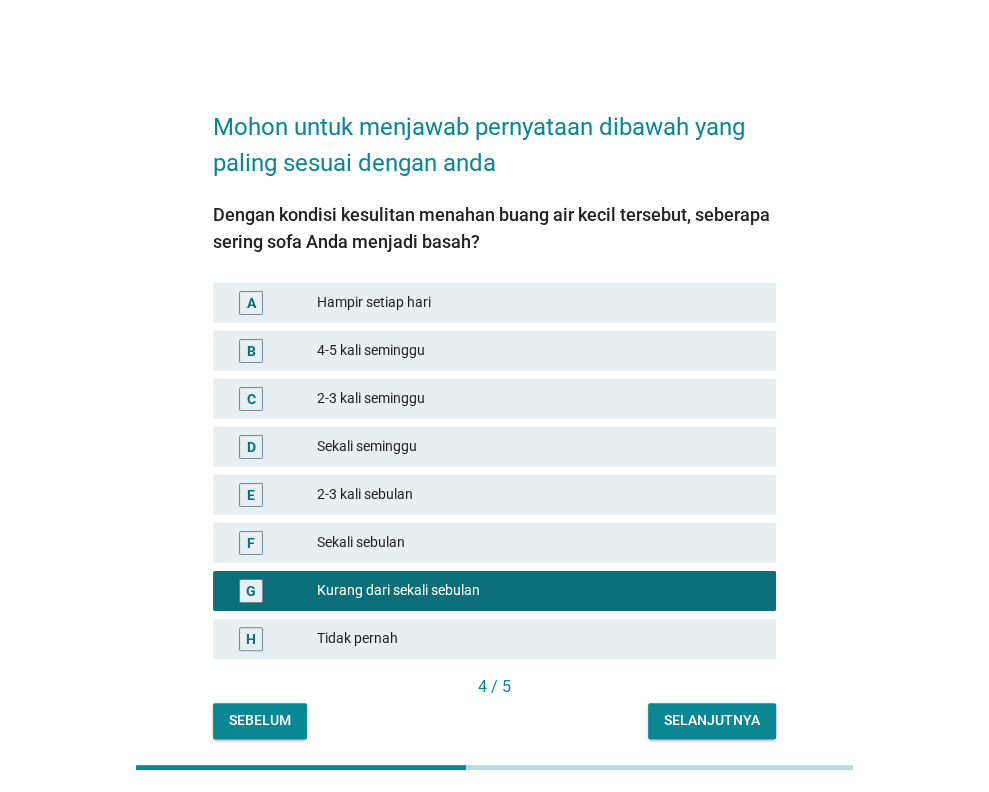 click on "Selanjutnya" at bounding box center (712, 720) 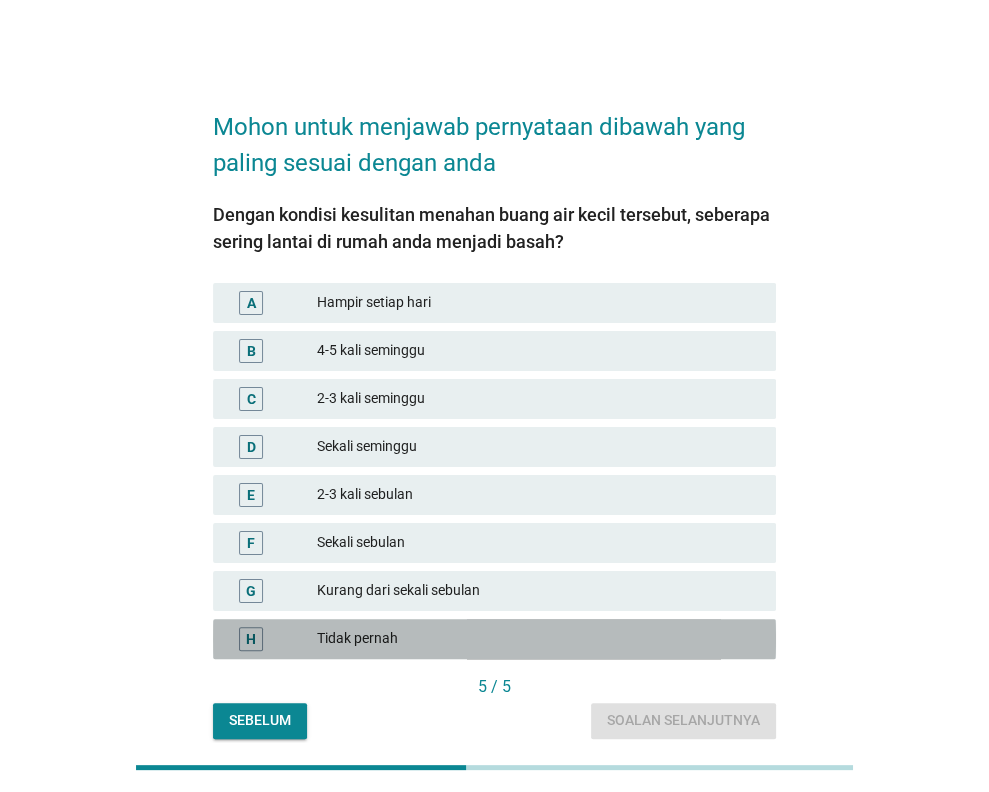 click on "Tidak pernah" at bounding box center [538, 639] 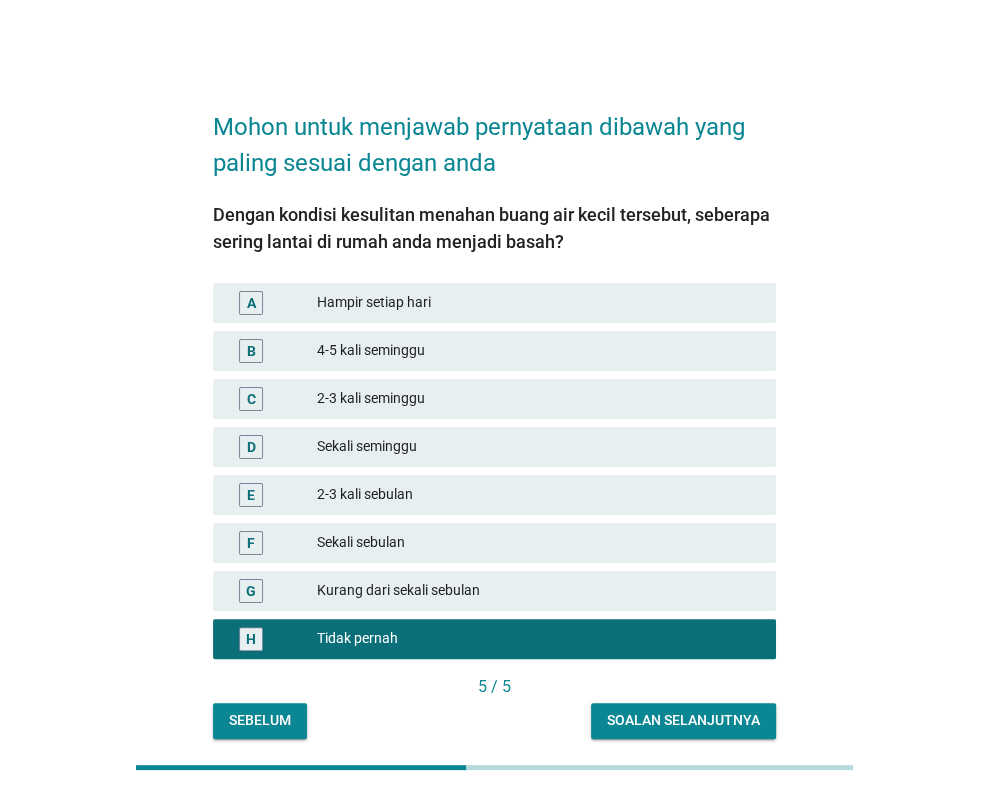 click on "Soalan selanjutnya" at bounding box center [683, 720] 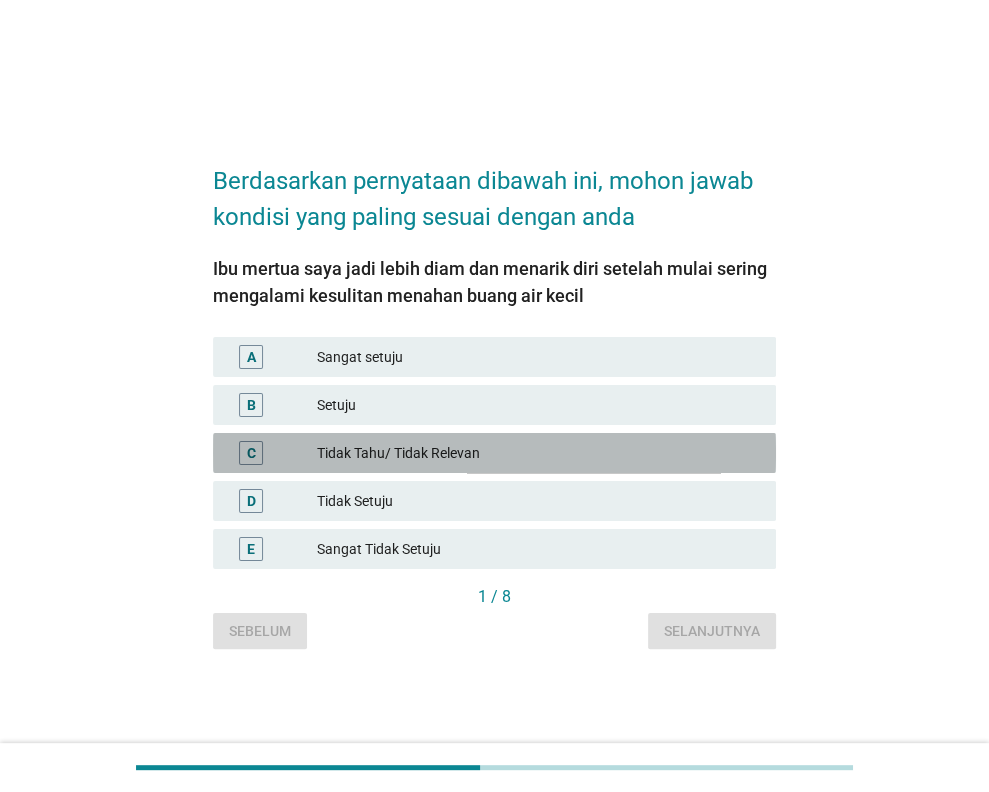click on "Tidak Tahu/ Tidak Relevan" at bounding box center [538, 453] 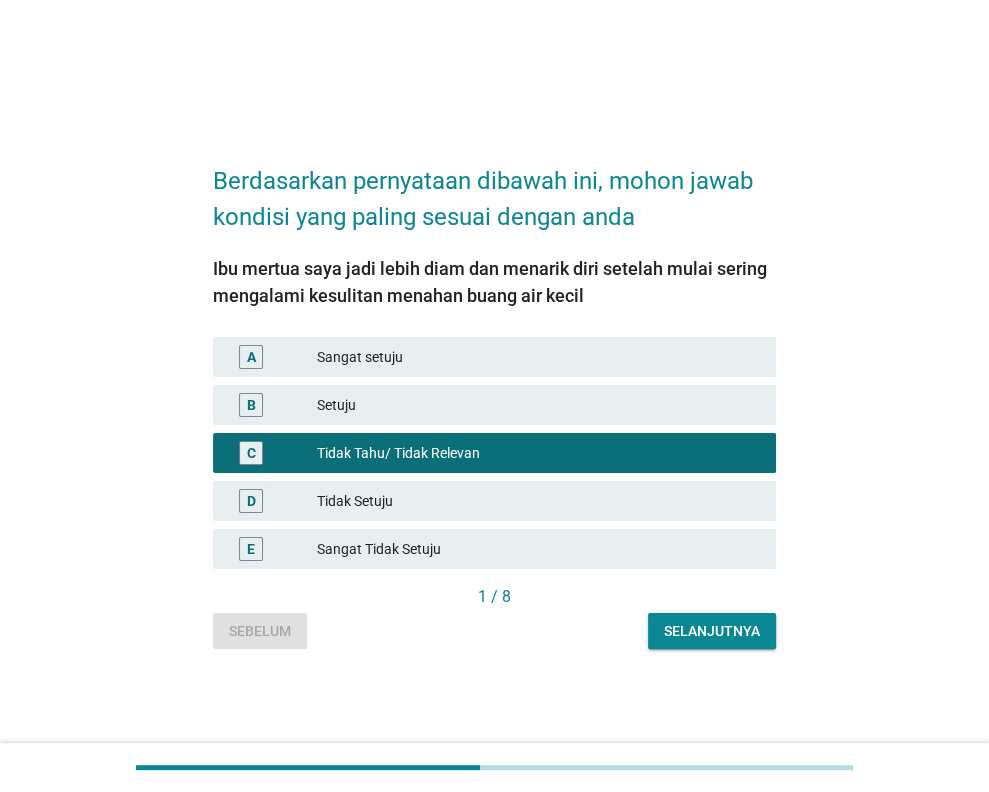 click on "Selanjutnya" at bounding box center [712, 631] 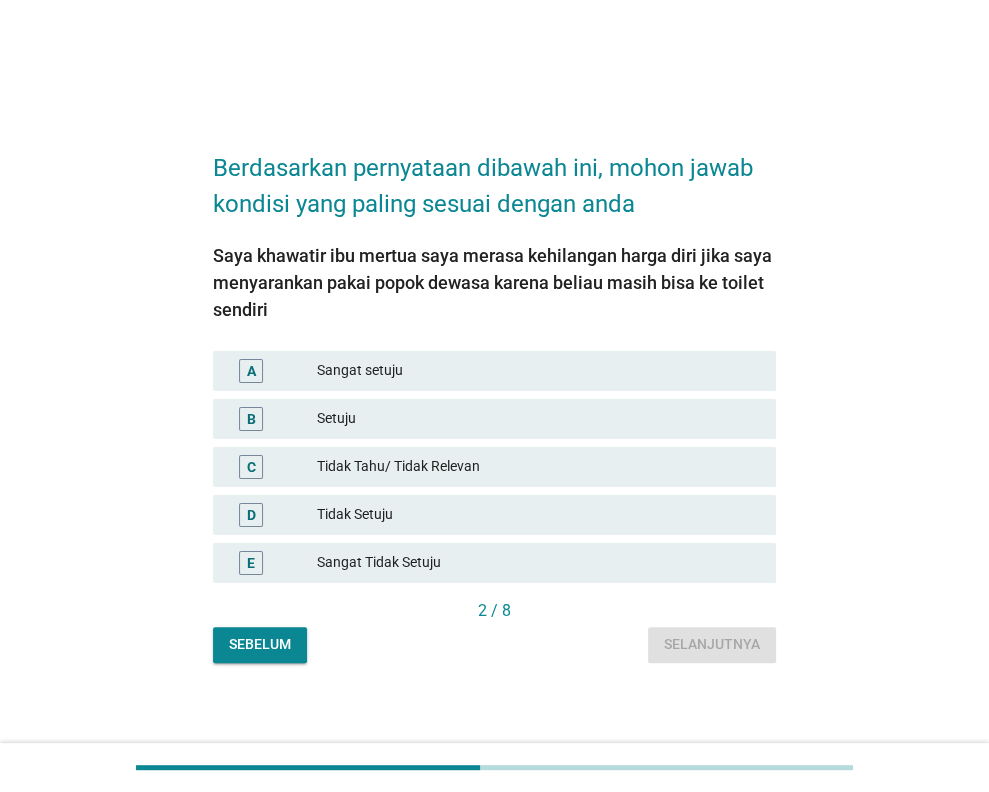 click on "Tidak Tahu/ Tidak Relevan" at bounding box center (538, 467) 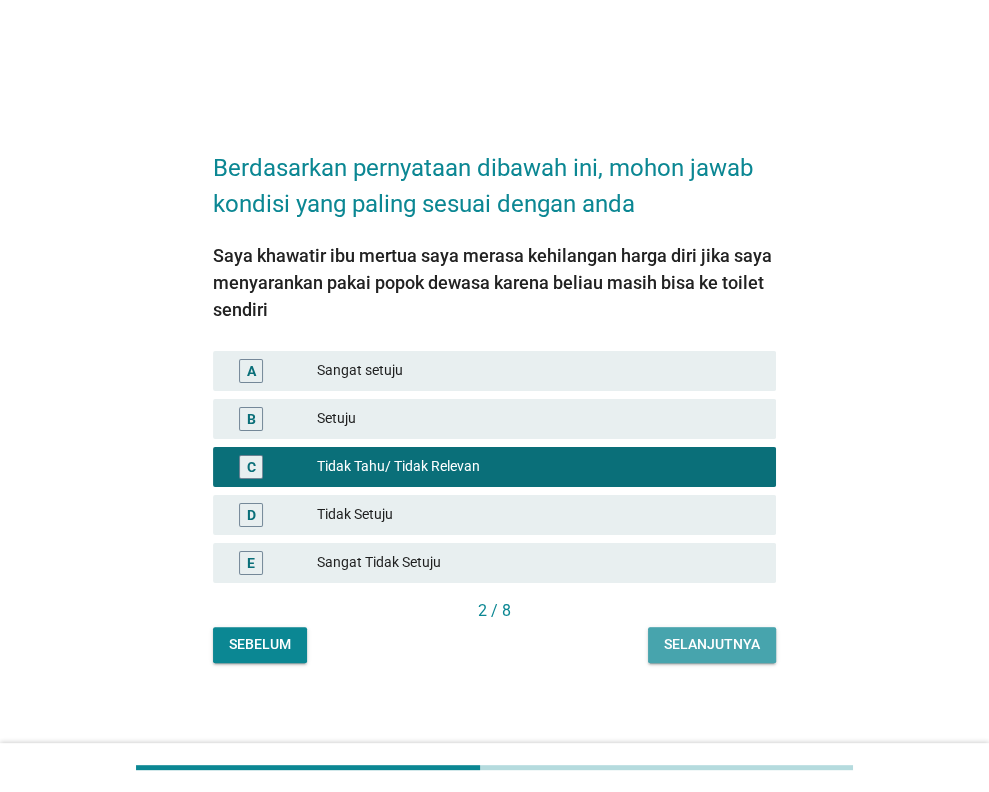 click on "Selanjutnya" at bounding box center [712, 644] 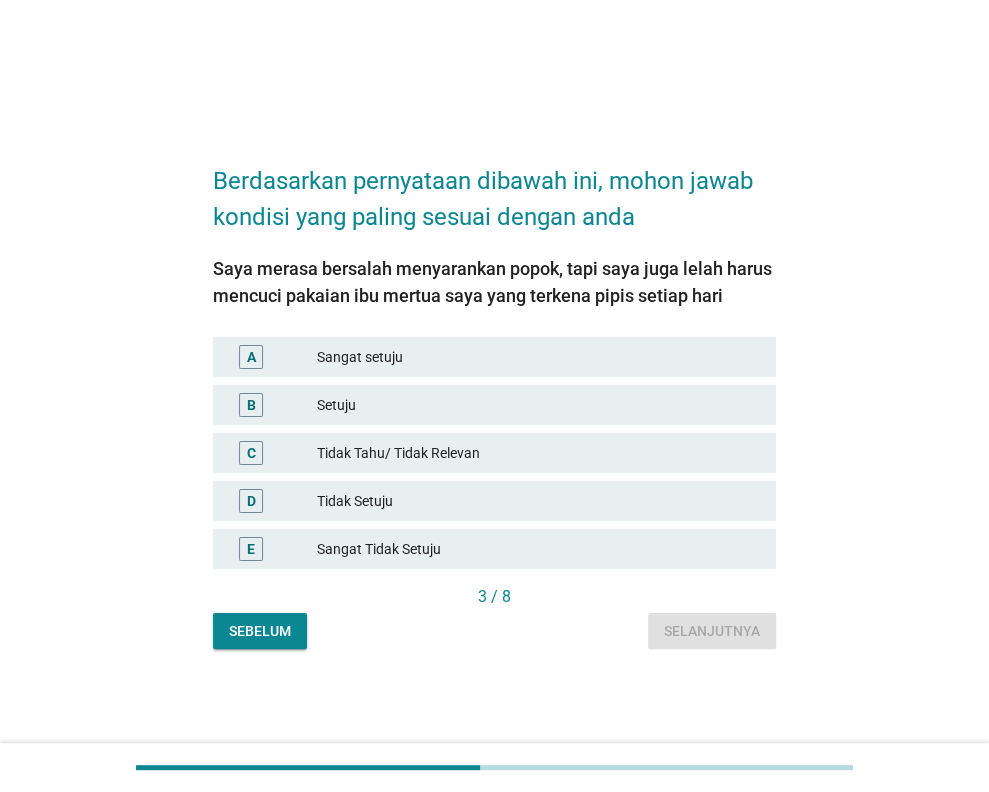 click on "Setuju" at bounding box center [538, 405] 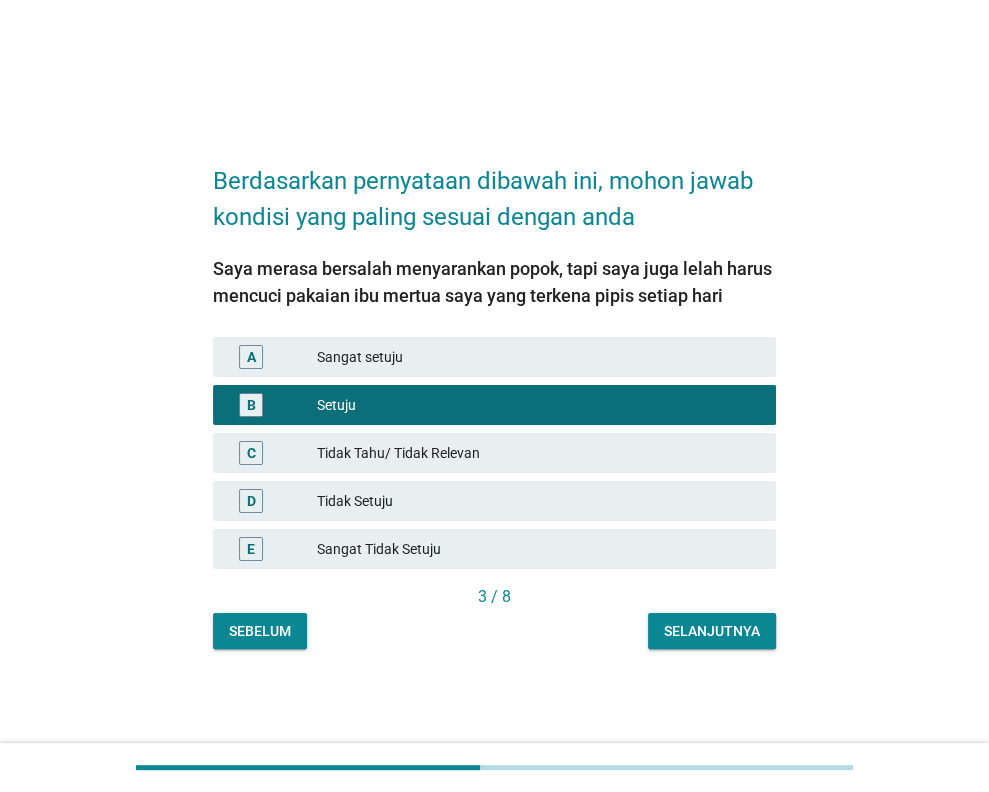 click on "Selanjutnya" at bounding box center (712, 631) 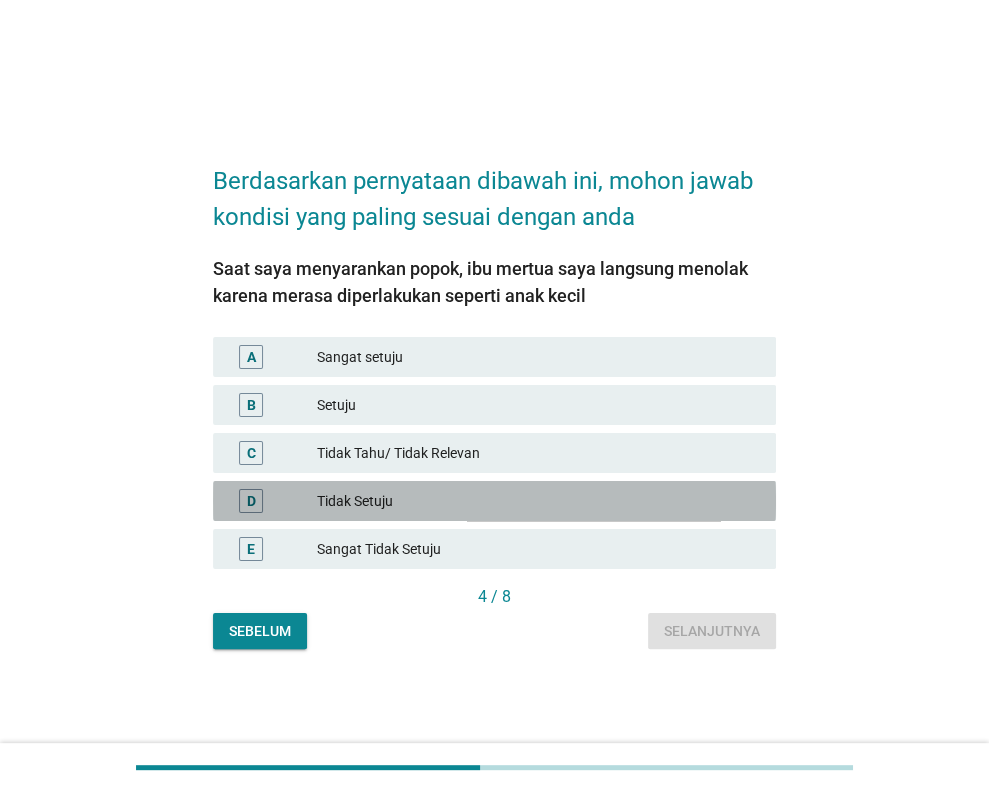 click on "Tidak Setuju" at bounding box center [538, 501] 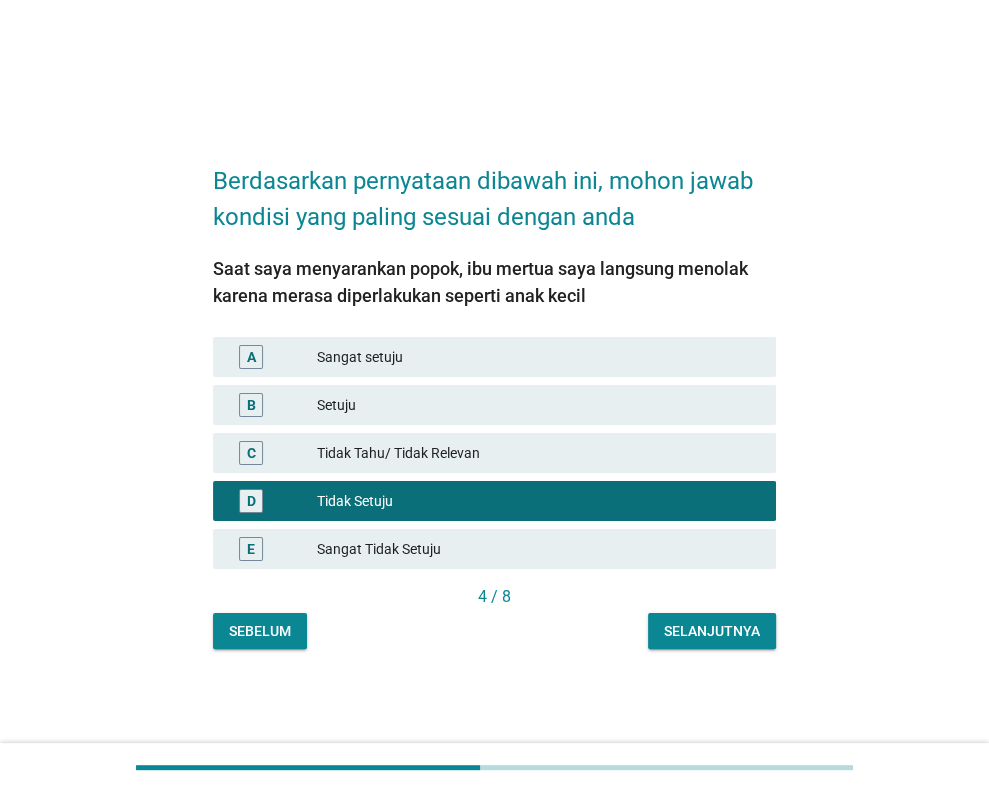 click on "Selanjutnya" at bounding box center [712, 631] 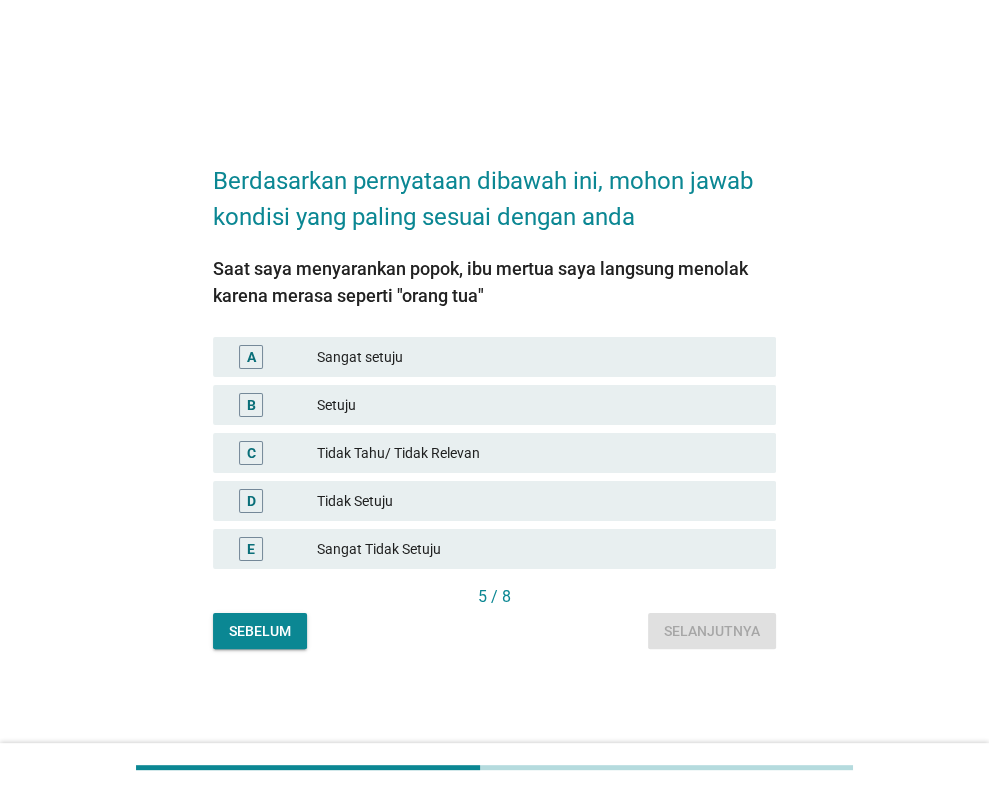 click on "Sangat Tidak Setuju" at bounding box center (538, 549) 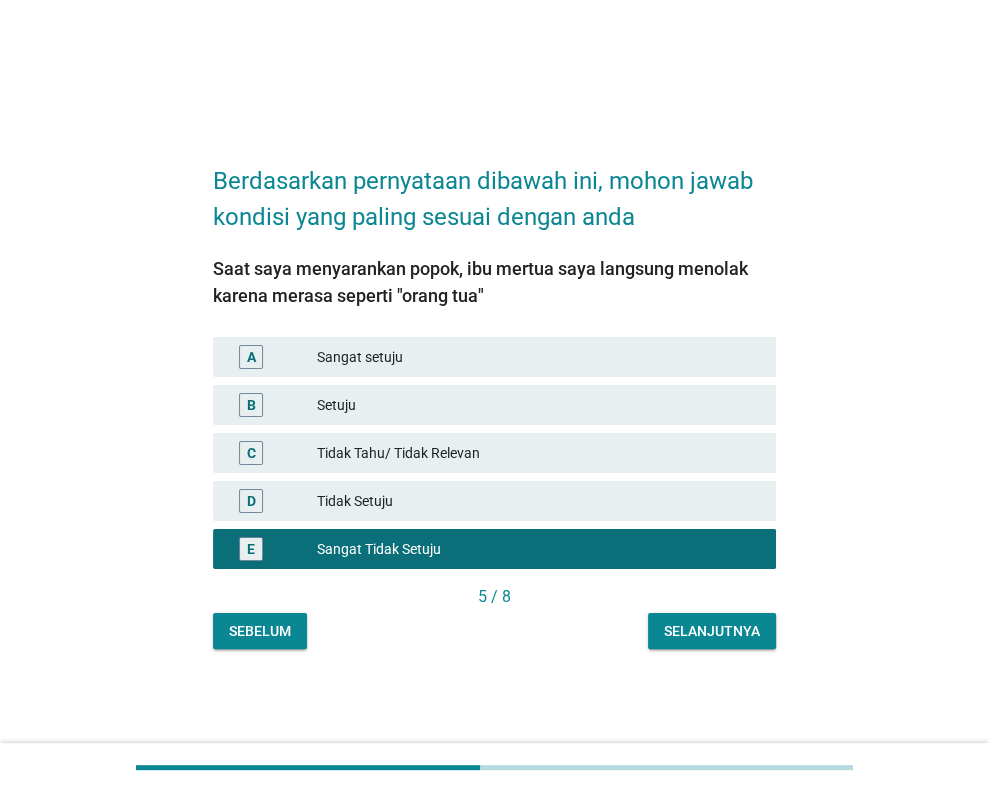 click on "Selanjutnya" at bounding box center [712, 631] 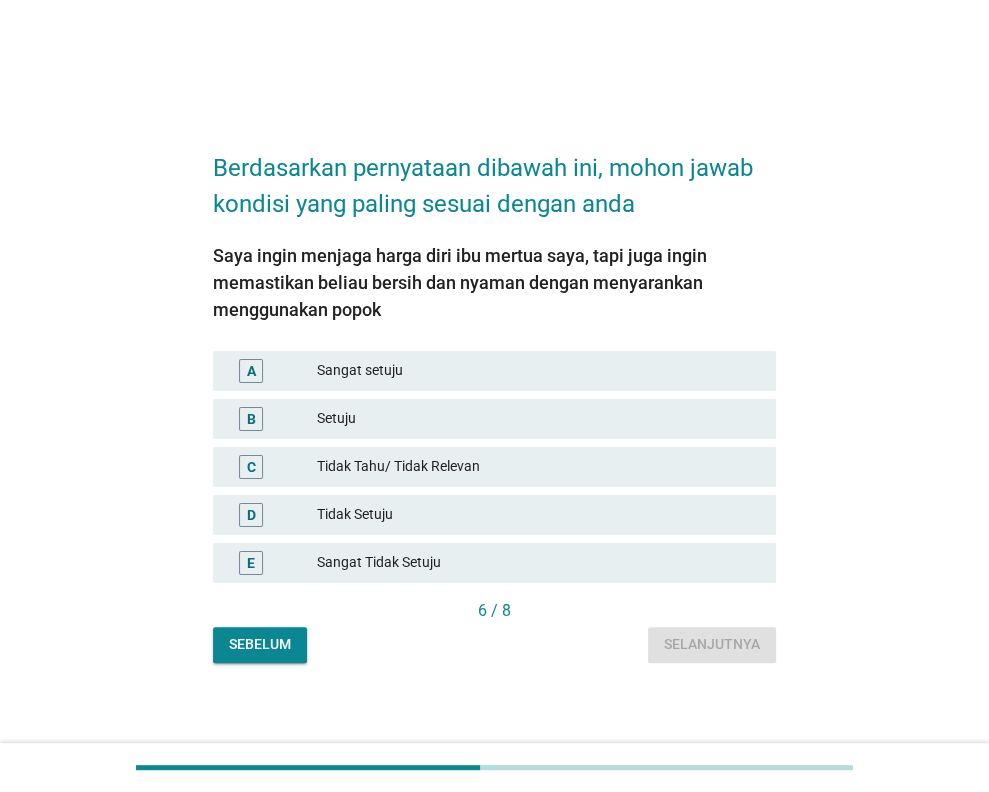 click on "Tidak Tahu/ Tidak Relevan" at bounding box center [538, 467] 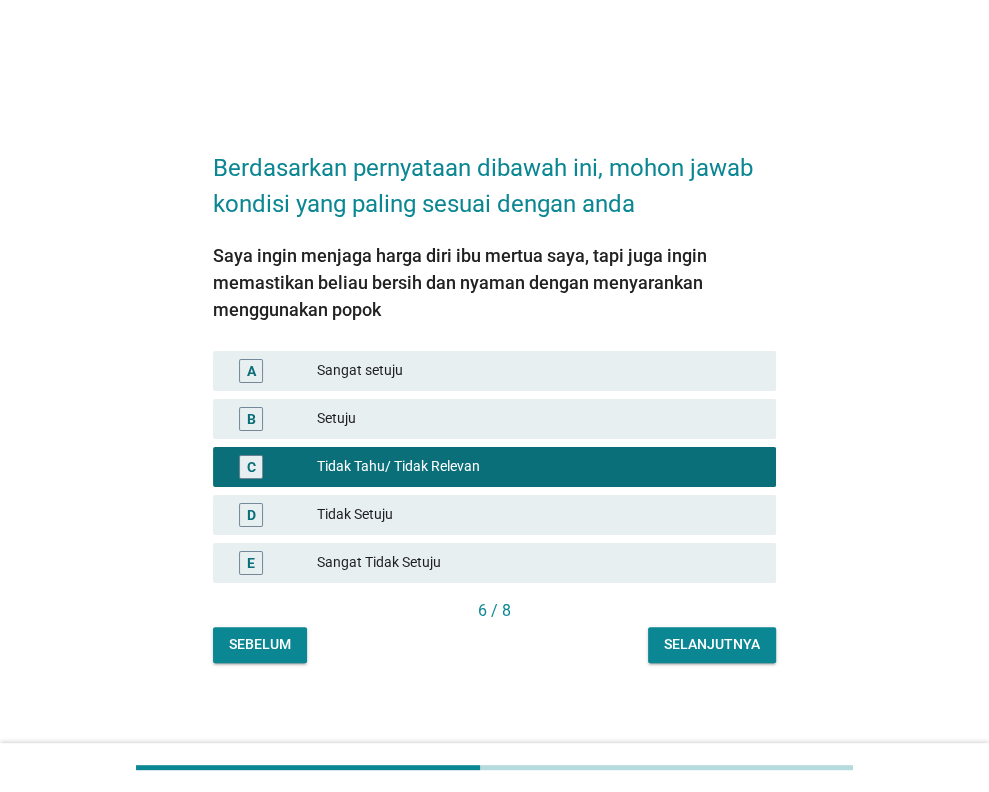 click on "Selanjutnya" at bounding box center [712, 645] 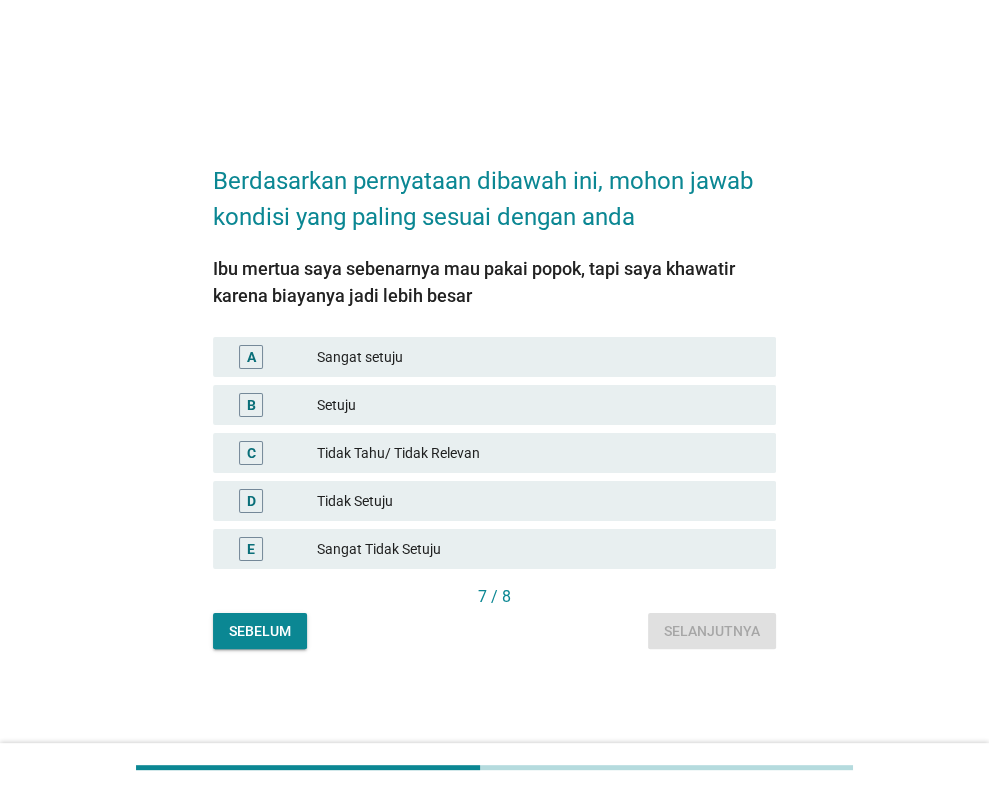 click on "Setuju" at bounding box center [538, 405] 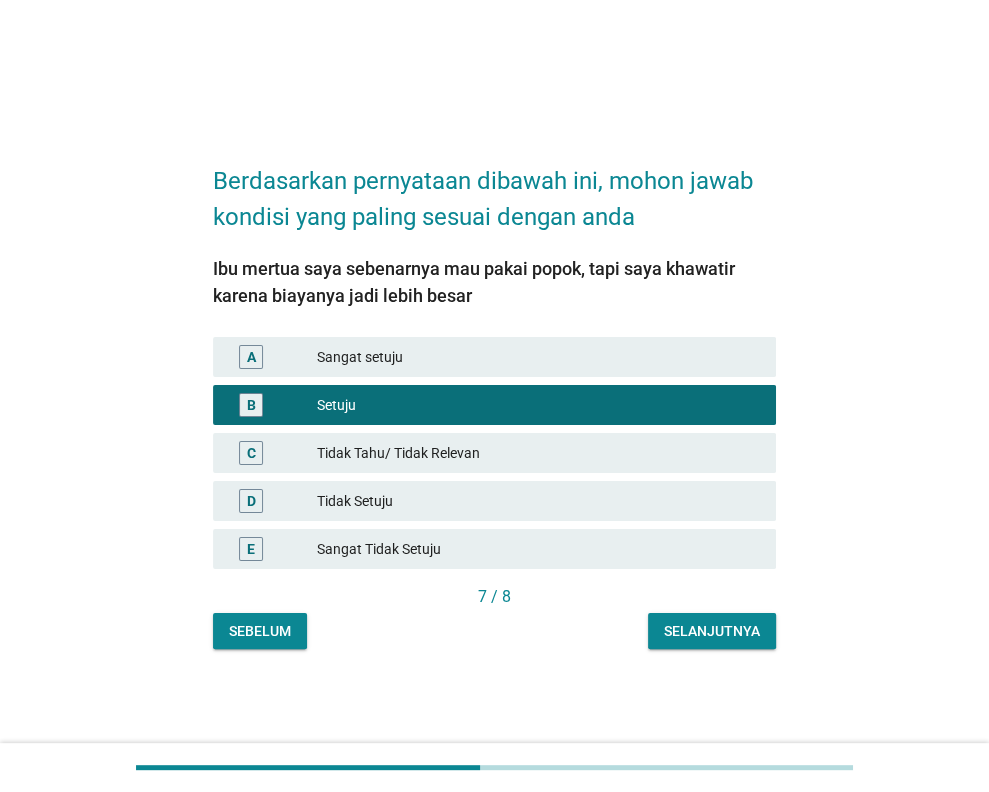 click on "Selanjutnya" at bounding box center [712, 631] 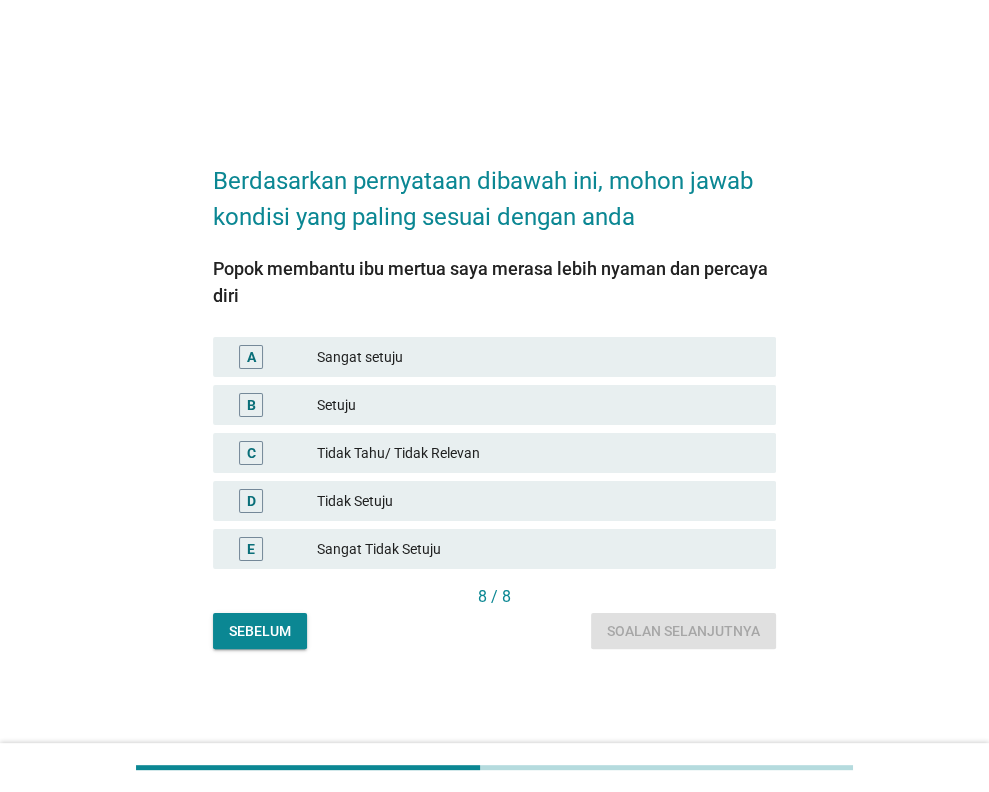 click on "Sangat setuju" at bounding box center [538, 357] 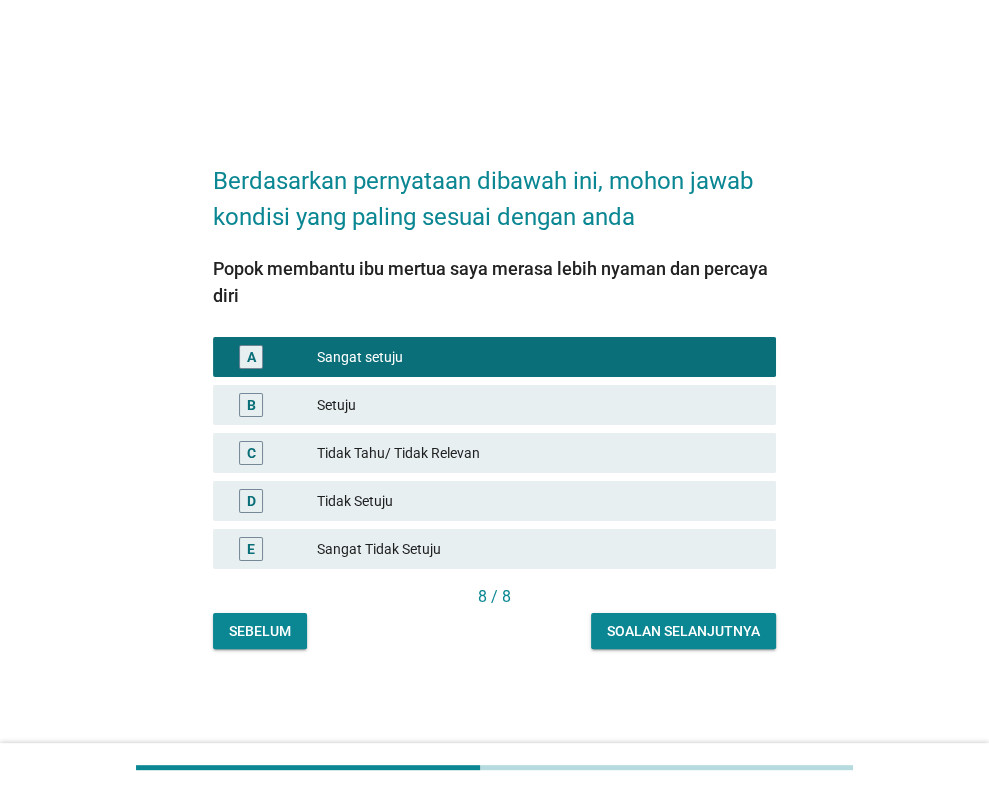 click on "Soalan selanjutnya" at bounding box center [683, 631] 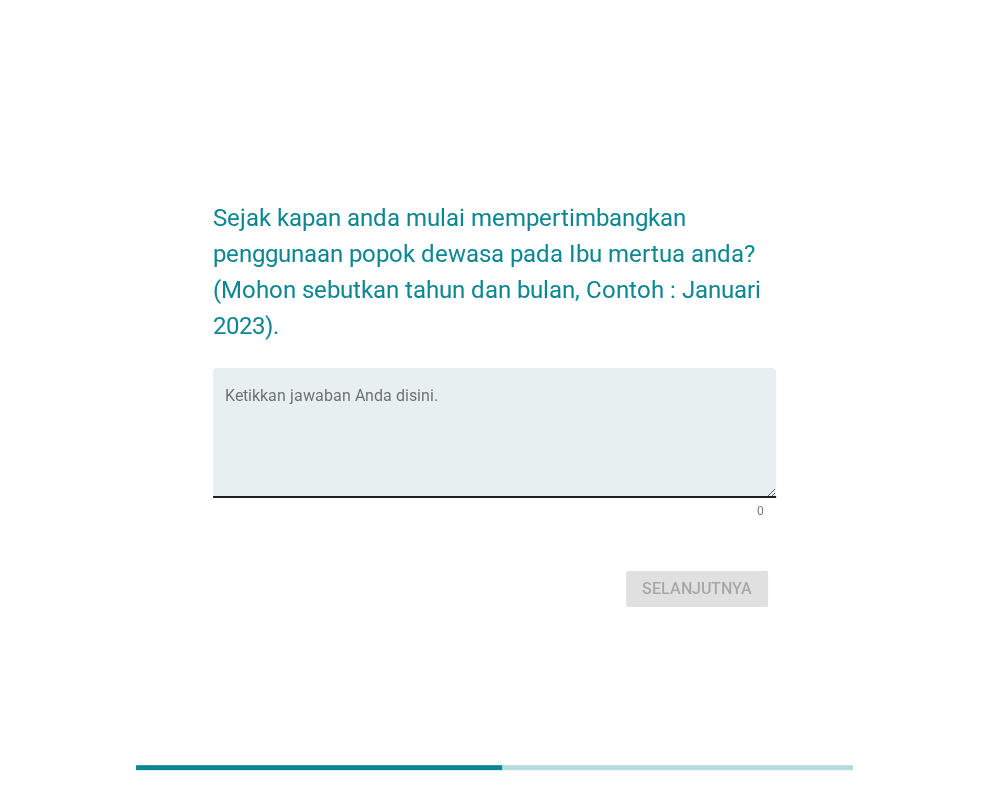click at bounding box center [500, 444] 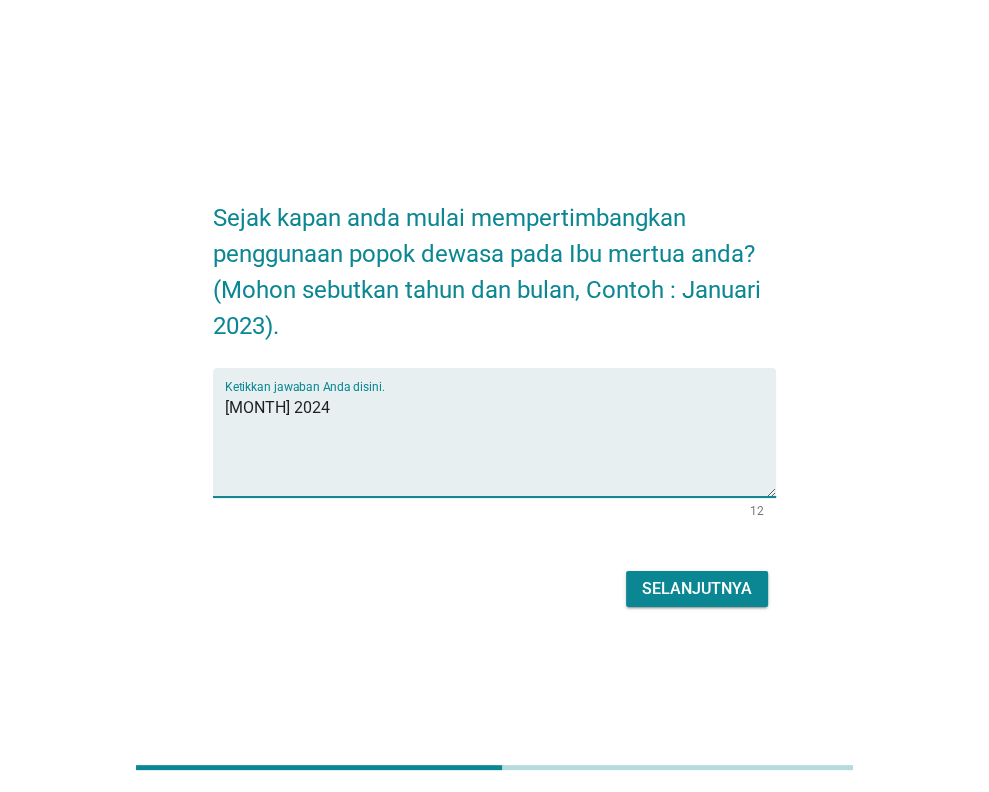type on "[MONTH] 2024" 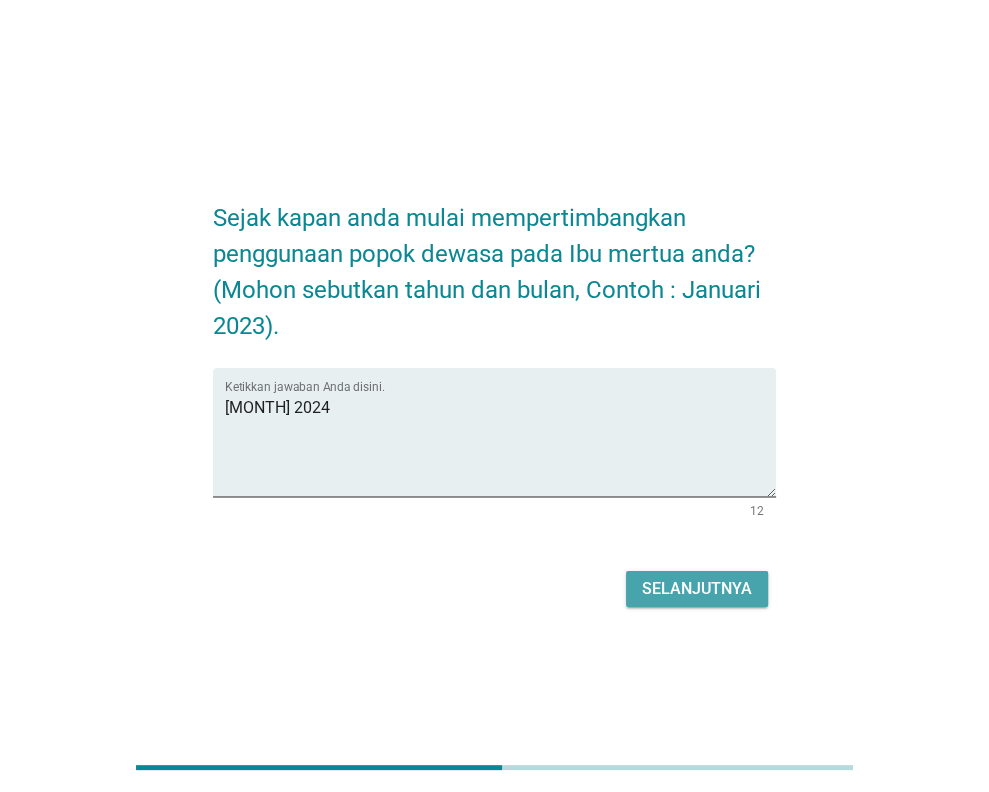 click on "Selanjutnya" at bounding box center (697, 589) 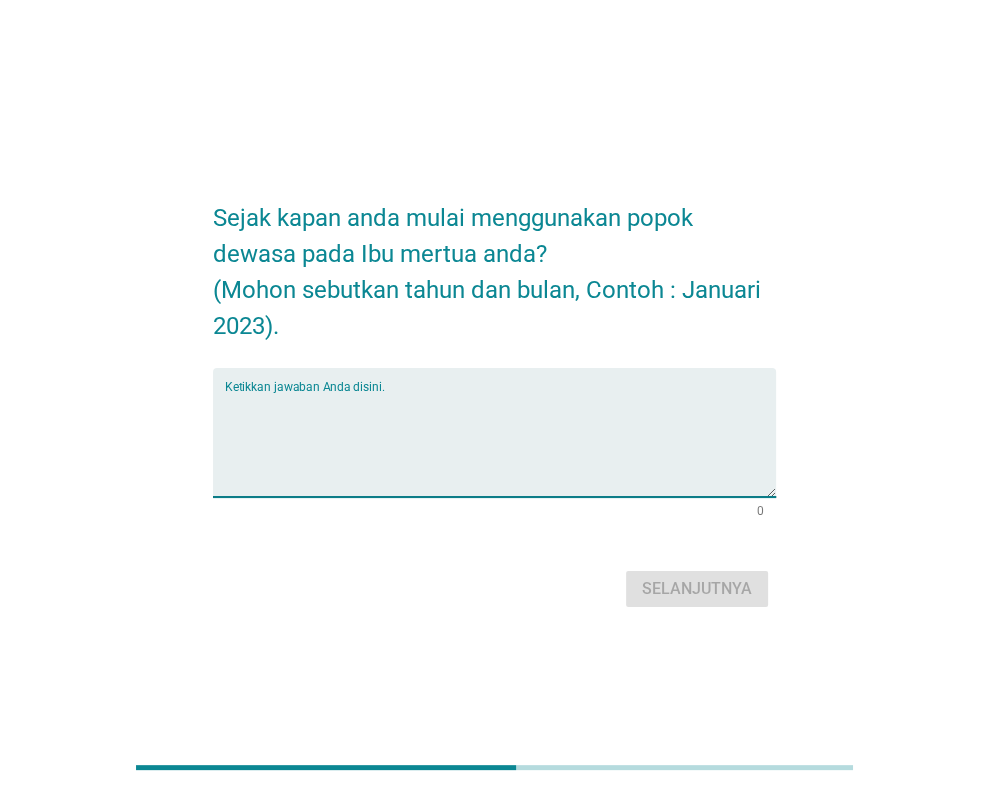 click at bounding box center (500, 444) 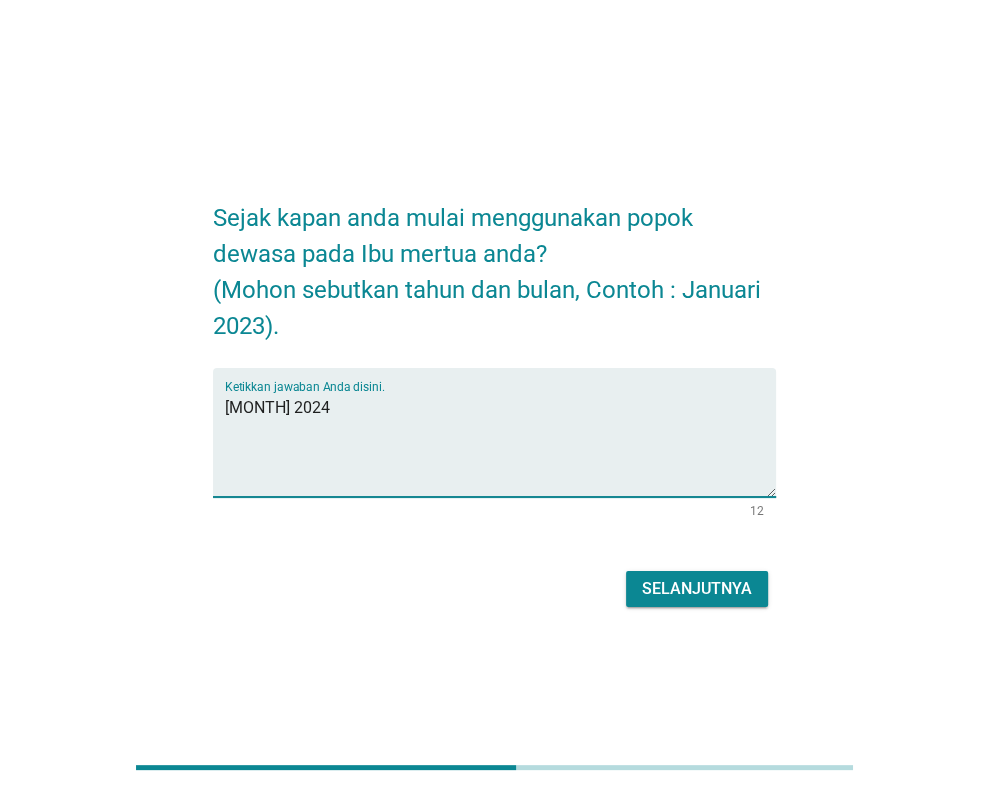 type on "[MONTH] 2024" 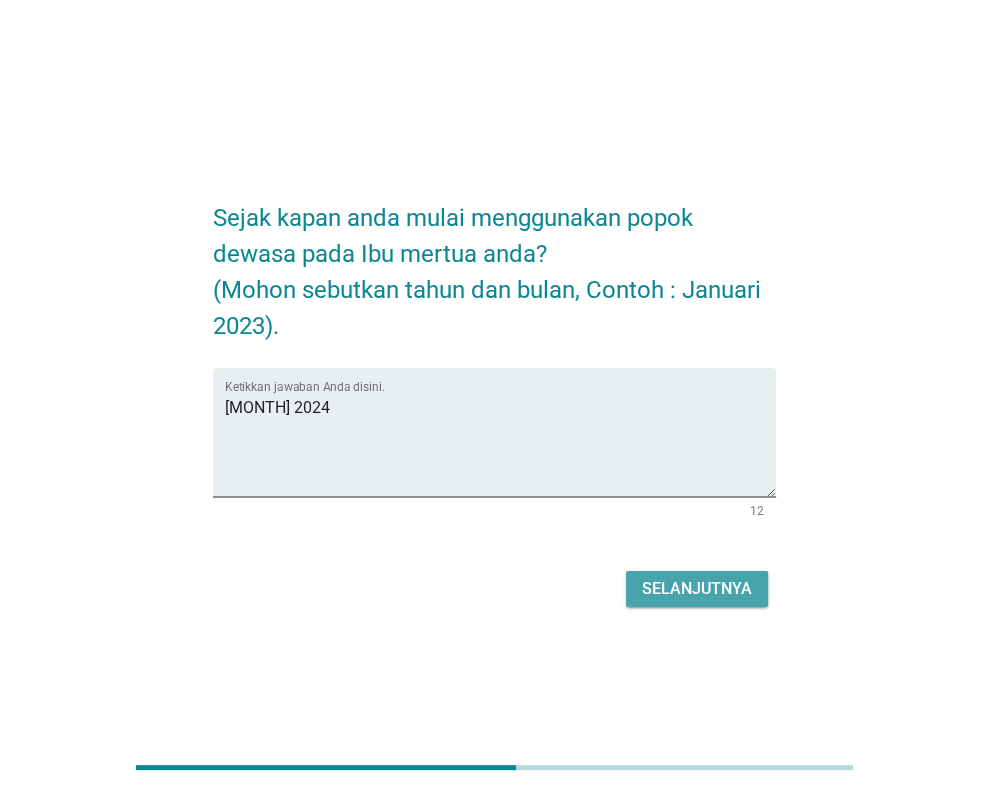 click on "Selanjutnya" at bounding box center (697, 589) 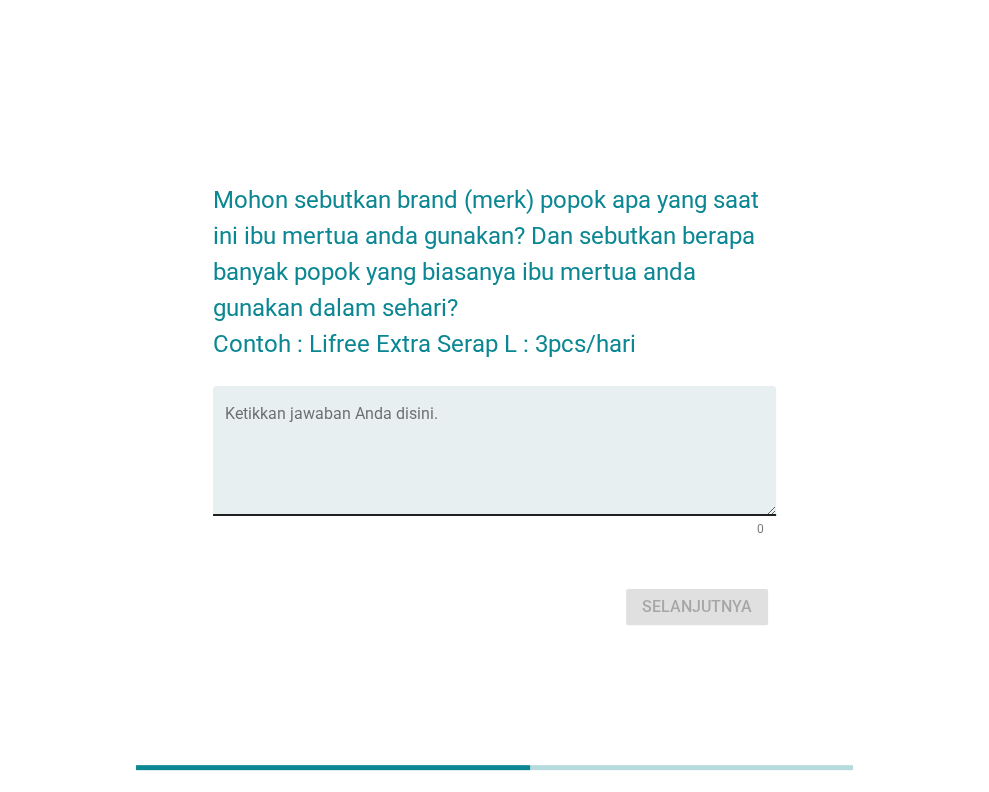 click at bounding box center [500, 462] 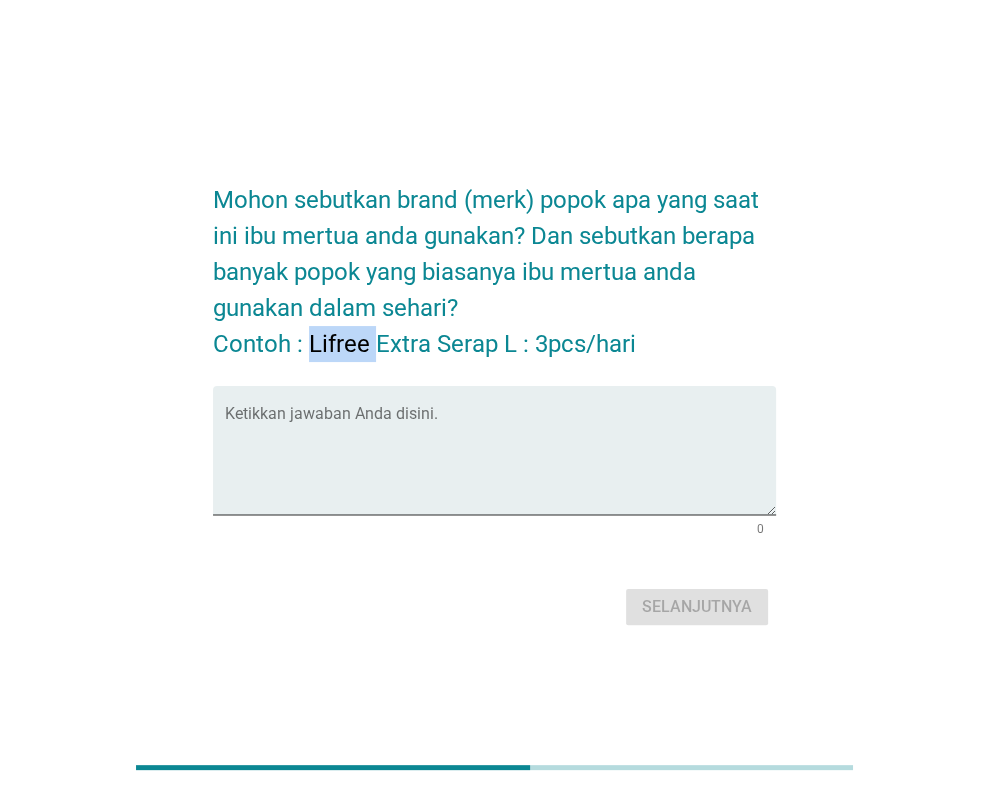 drag, startPoint x: 312, startPoint y: 351, endPoint x: 374, endPoint y: 351, distance: 62 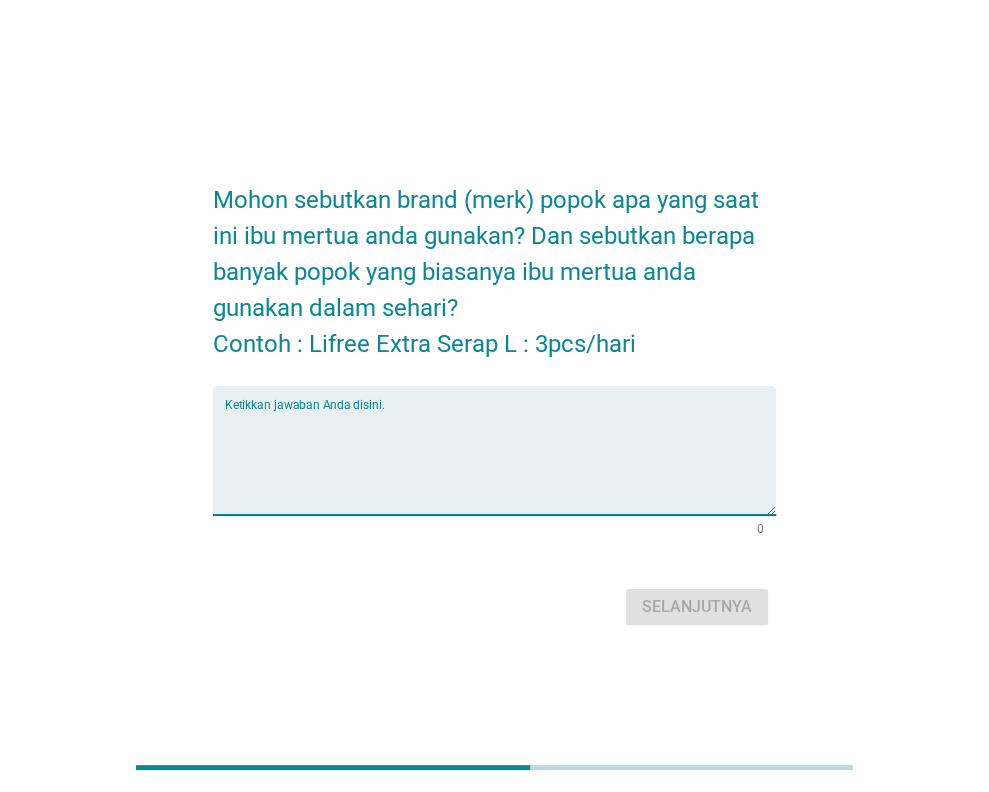 click at bounding box center (500, 462) 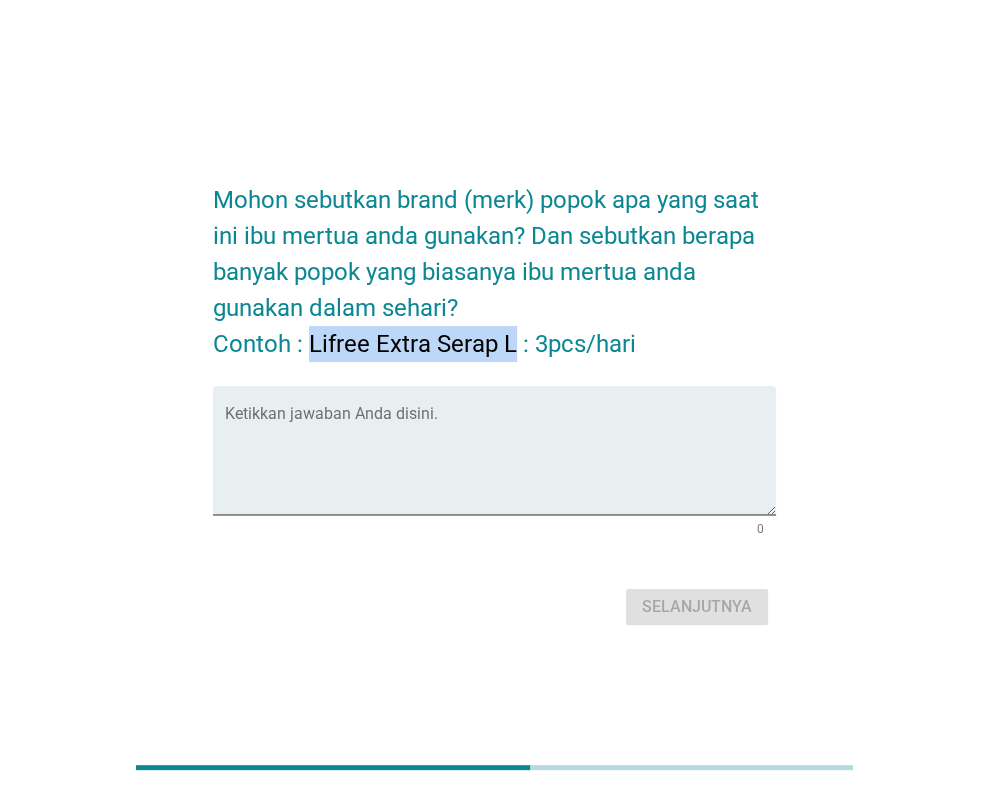 drag, startPoint x: 306, startPoint y: 352, endPoint x: 516, endPoint y: 342, distance: 210.23796 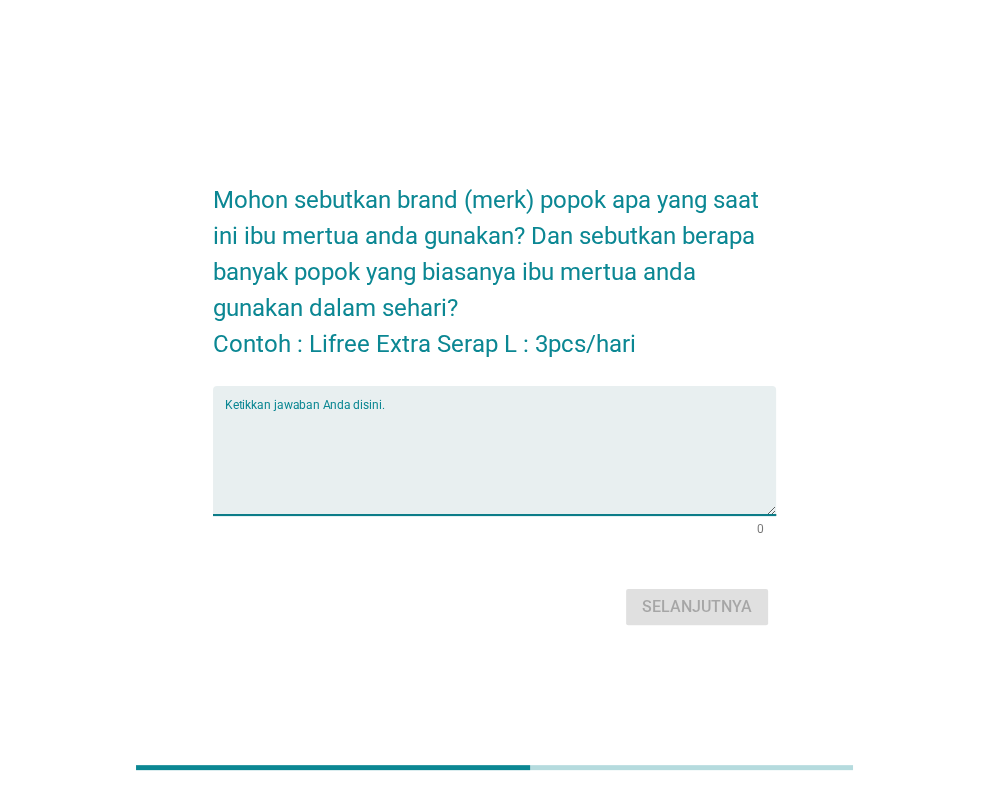 paste on "Lifree Extra Serap L" 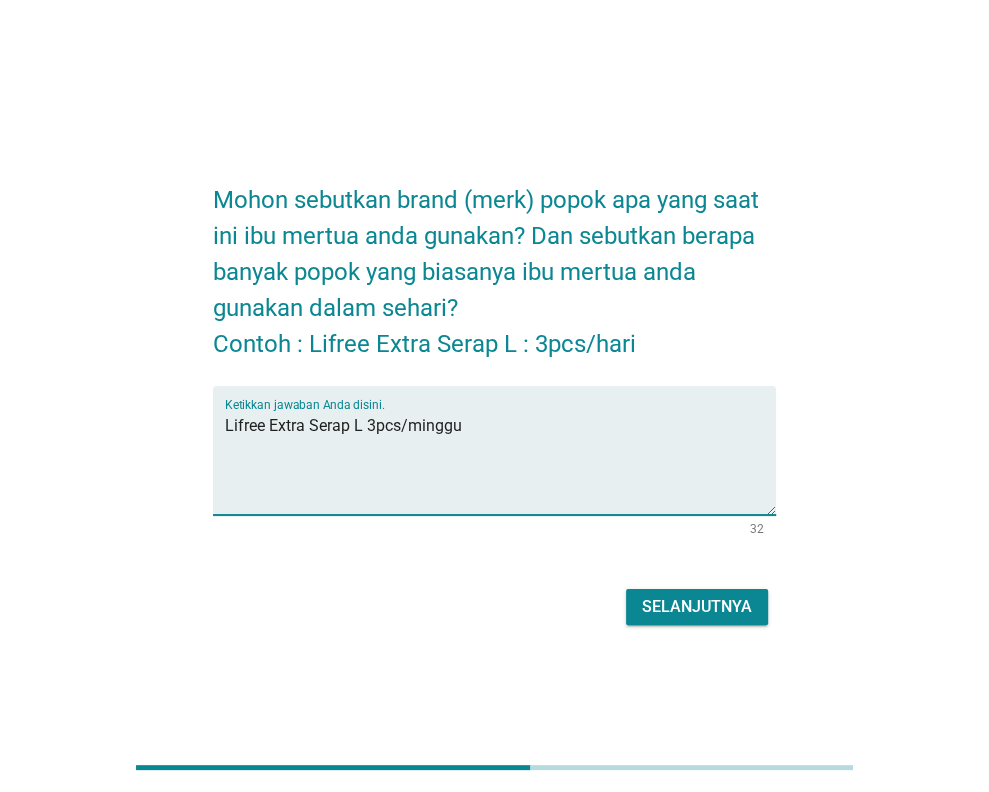 type on "Lifree Extra Serap L 3pcs/minggu" 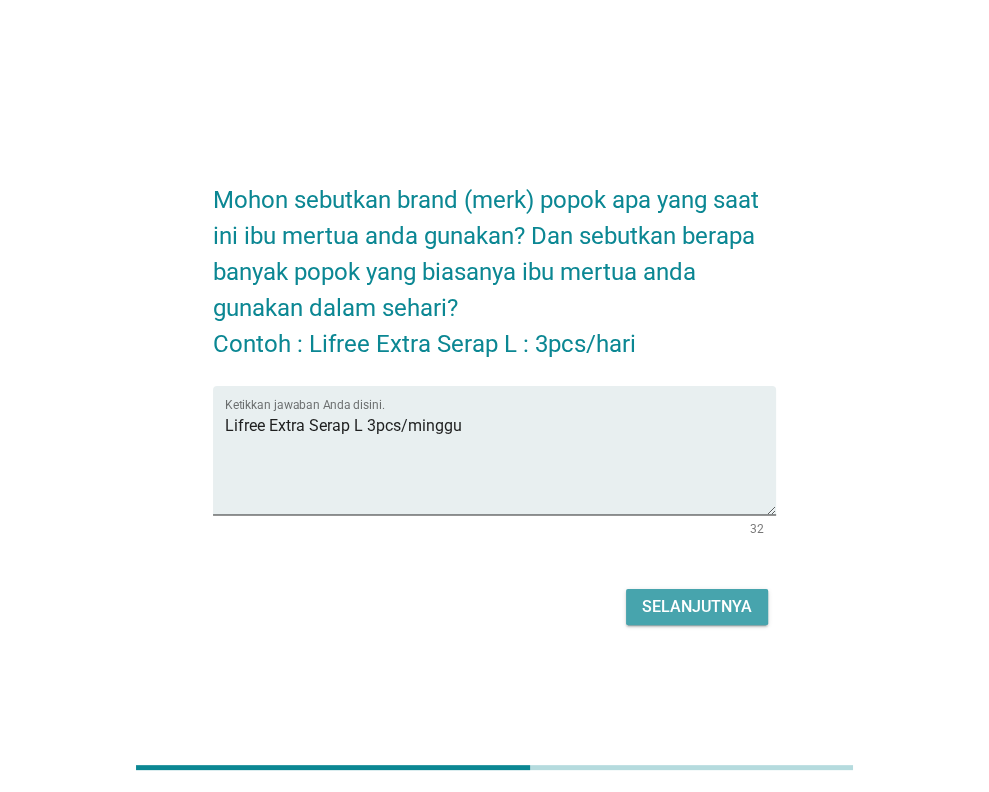 click on "Selanjutnya" at bounding box center (697, 607) 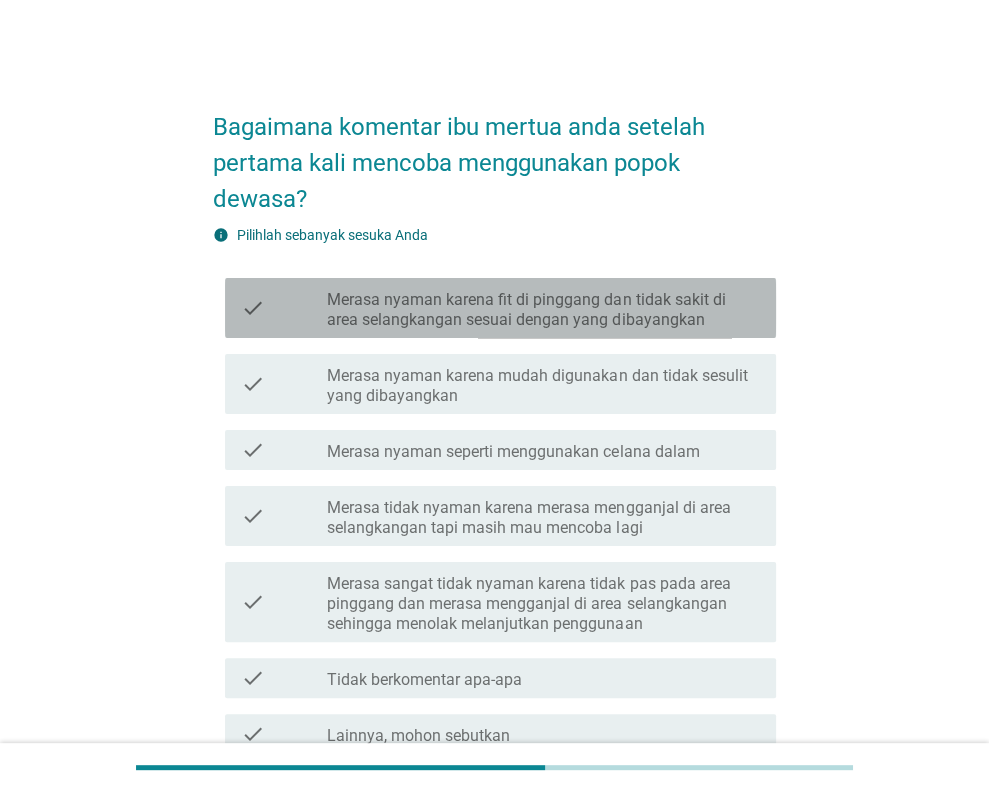 click on "Merasa nyaman karena fit di pinggang dan tidak sakit di area selangkangan sesuai dengan yang dibayangkan" at bounding box center (543, 310) 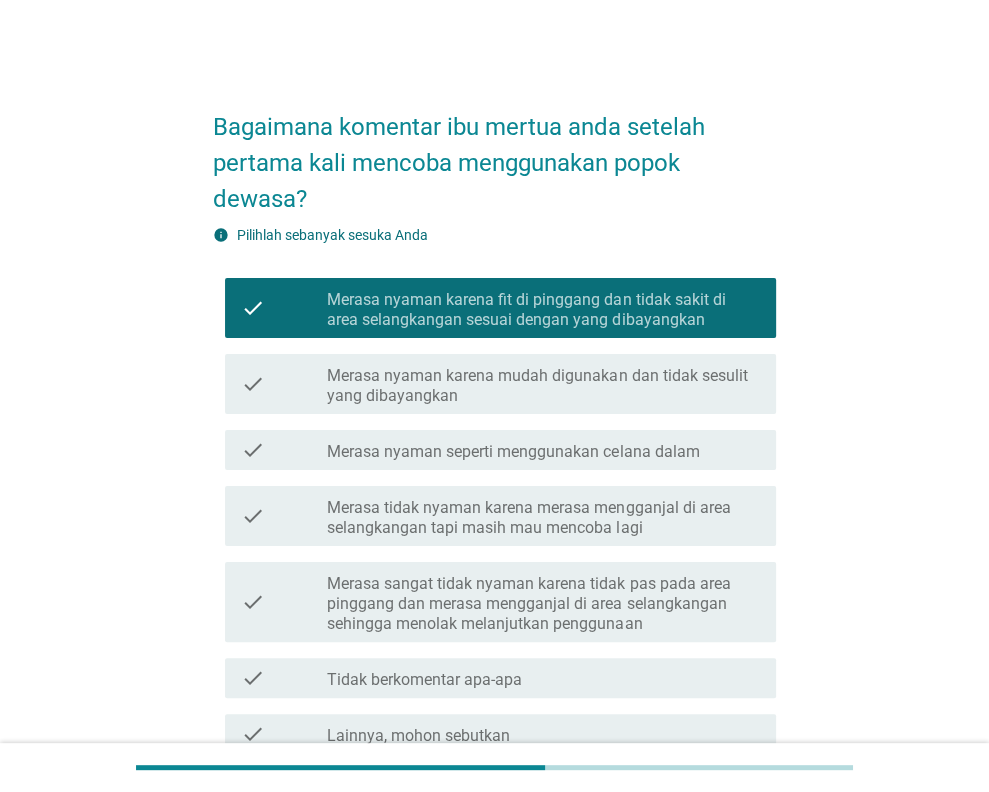 click on "Merasa nyaman karena mudah digunakan dan tidak sesulit yang dibayangkan" at bounding box center [543, 386] 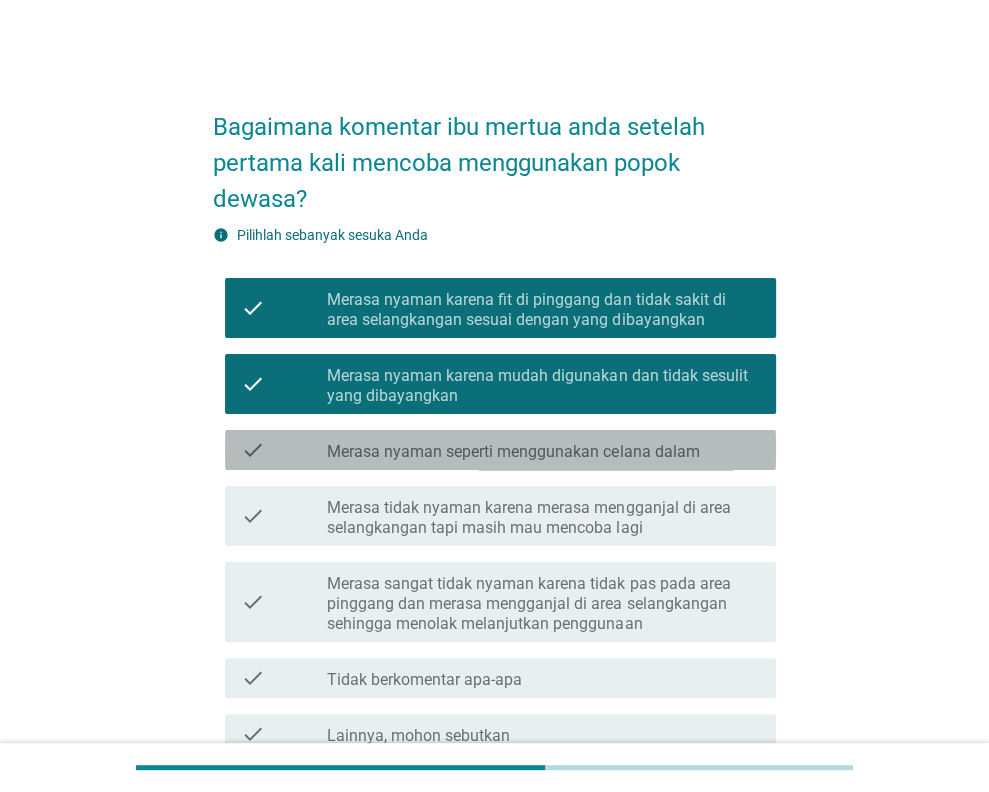 click on "Merasa nyaman seperti menggunakan celana dalam" at bounding box center [513, 452] 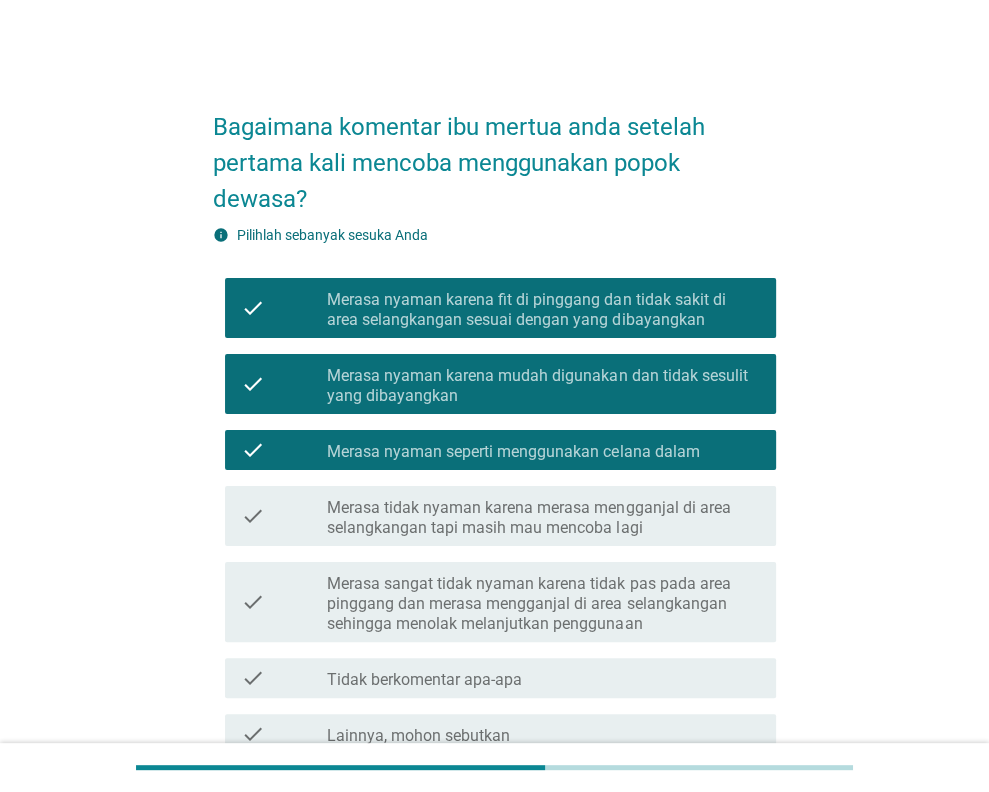 click on "Merasa tidak nyaman karena merasa mengganjal di area selangkangan tapi masih mau mencoba lagi" at bounding box center (543, 518) 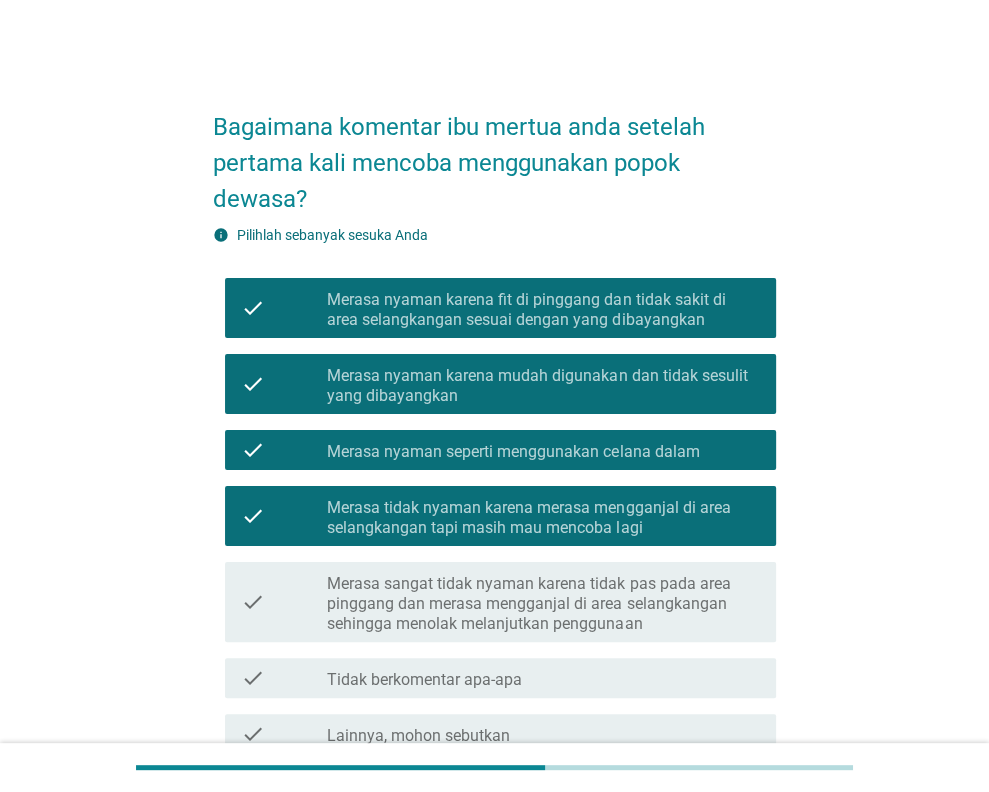 click on "Merasa sangat tidak nyaman karena tidak pas pada area pinggang dan merasa mengganjal di area selangkangan sehingga menolak melanjutkan penggunaan" at bounding box center (543, 604) 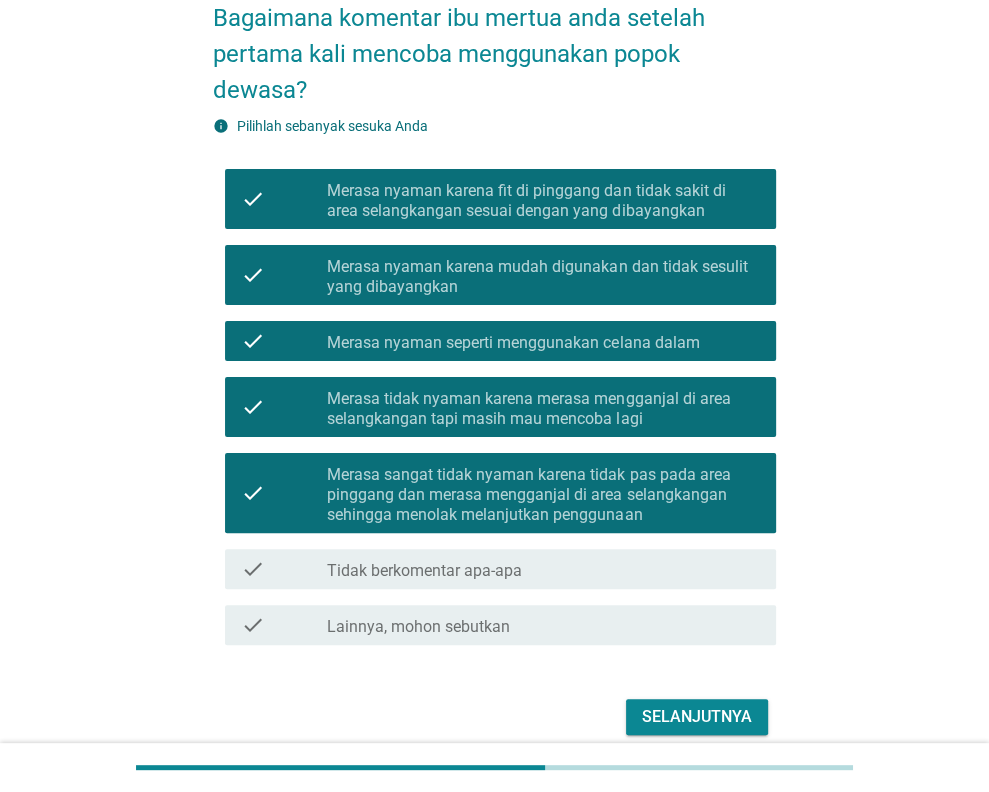 scroll, scrollTop: 195, scrollLeft: 0, axis: vertical 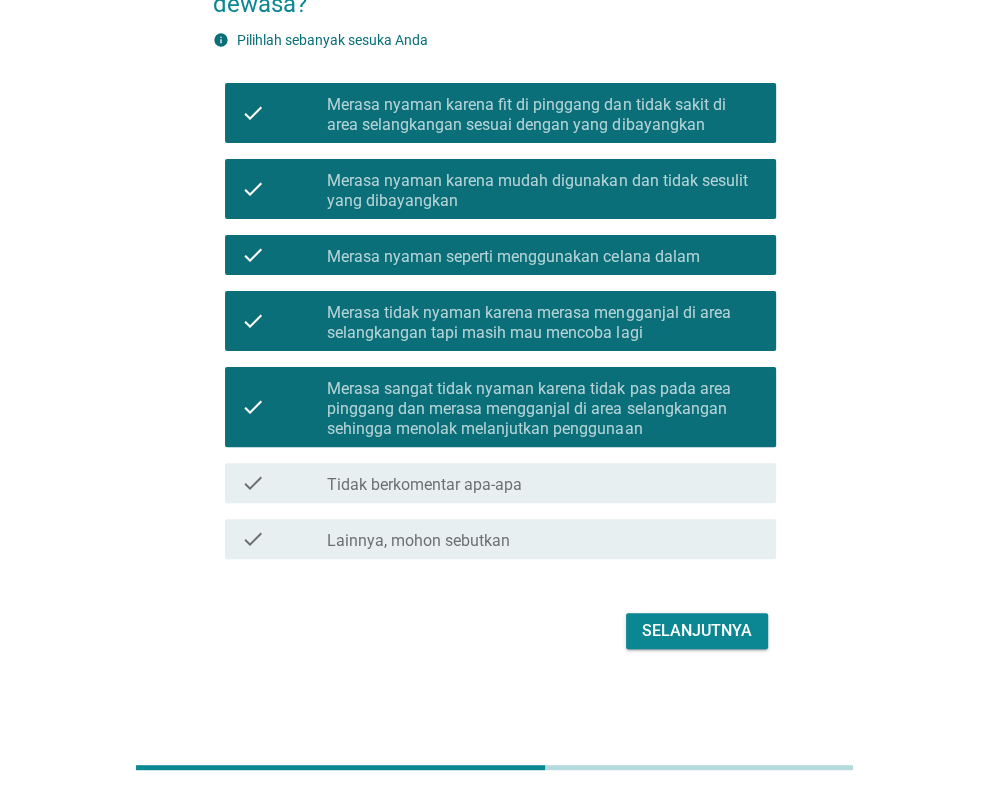 click on "Selanjutnya" at bounding box center [697, 631] 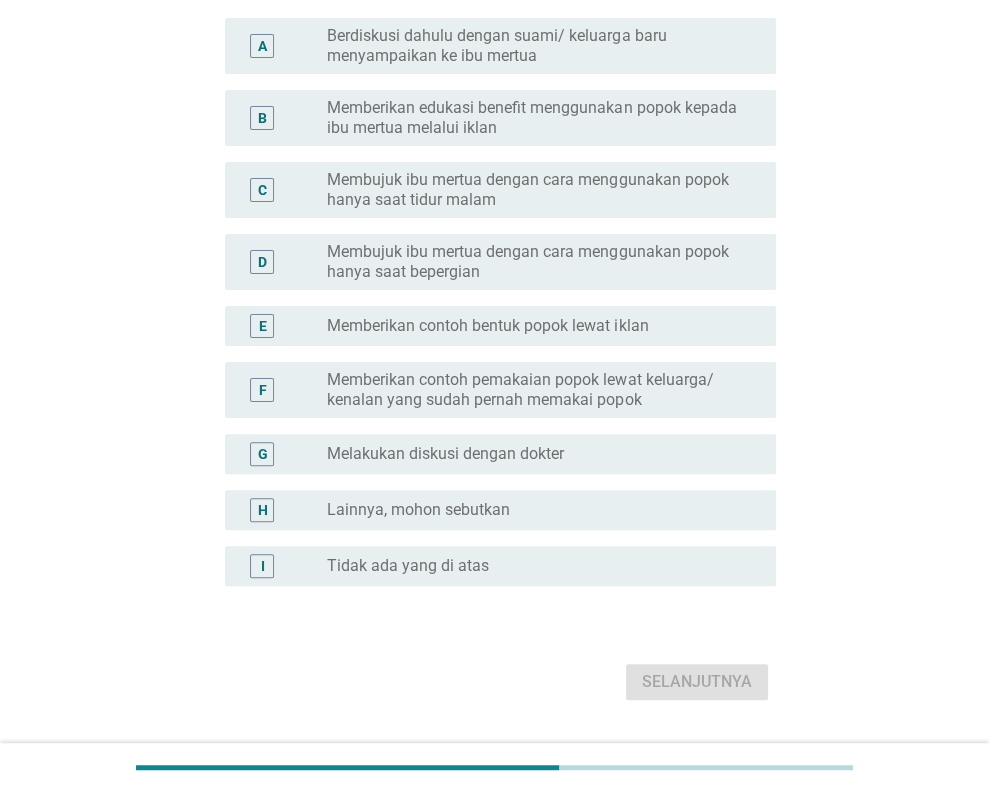scroll, scrollTop: 0, scrollLeft: 0, axis: both 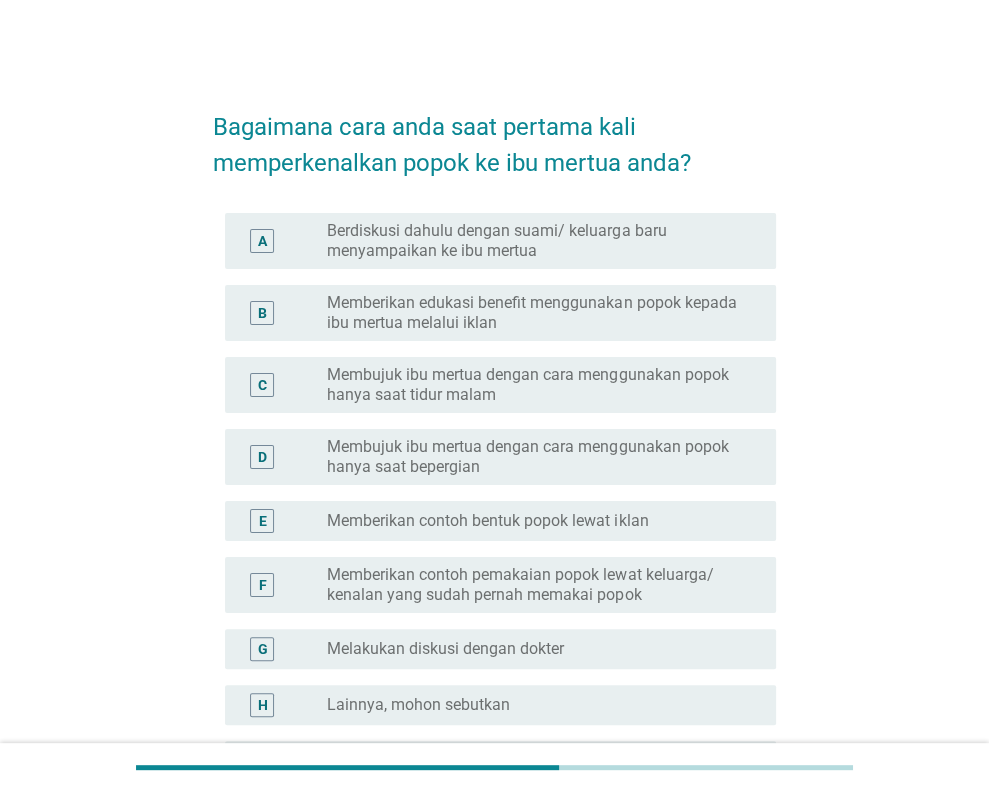 click on "Berdiskusi dahulu dengan suami/ keluarga baru menyampaikan ke ibu mertua" at bounding box center (535, 241) 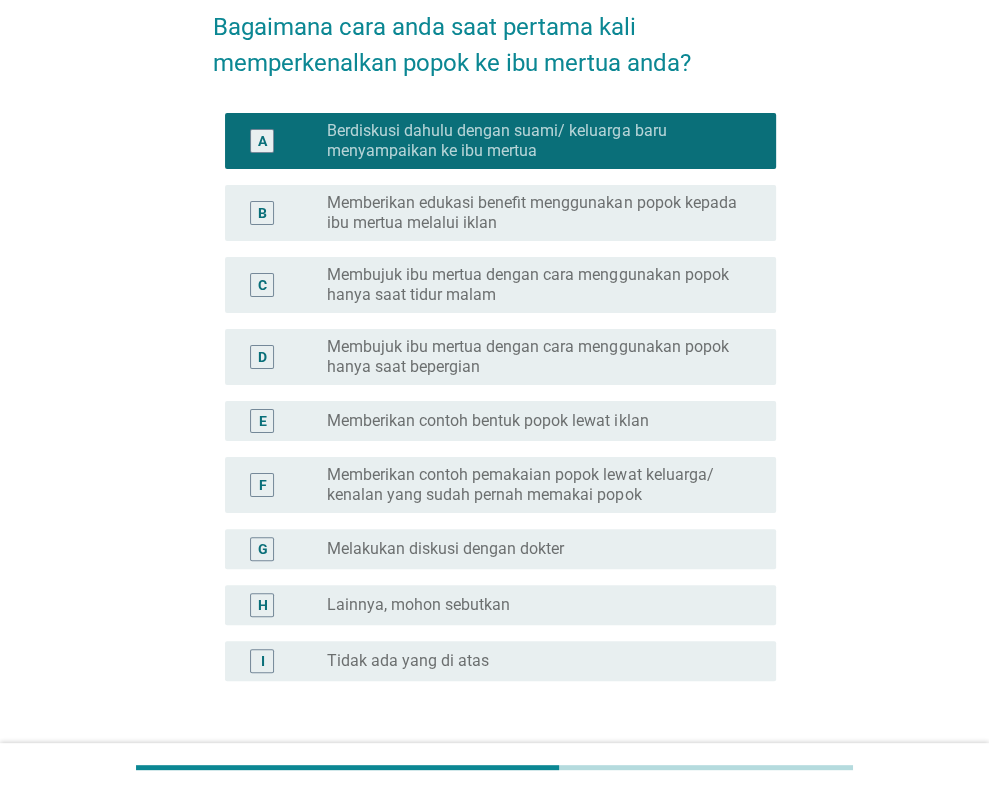 scroll, scrollTop: 200, scrollLeft: 0, axis: vertical 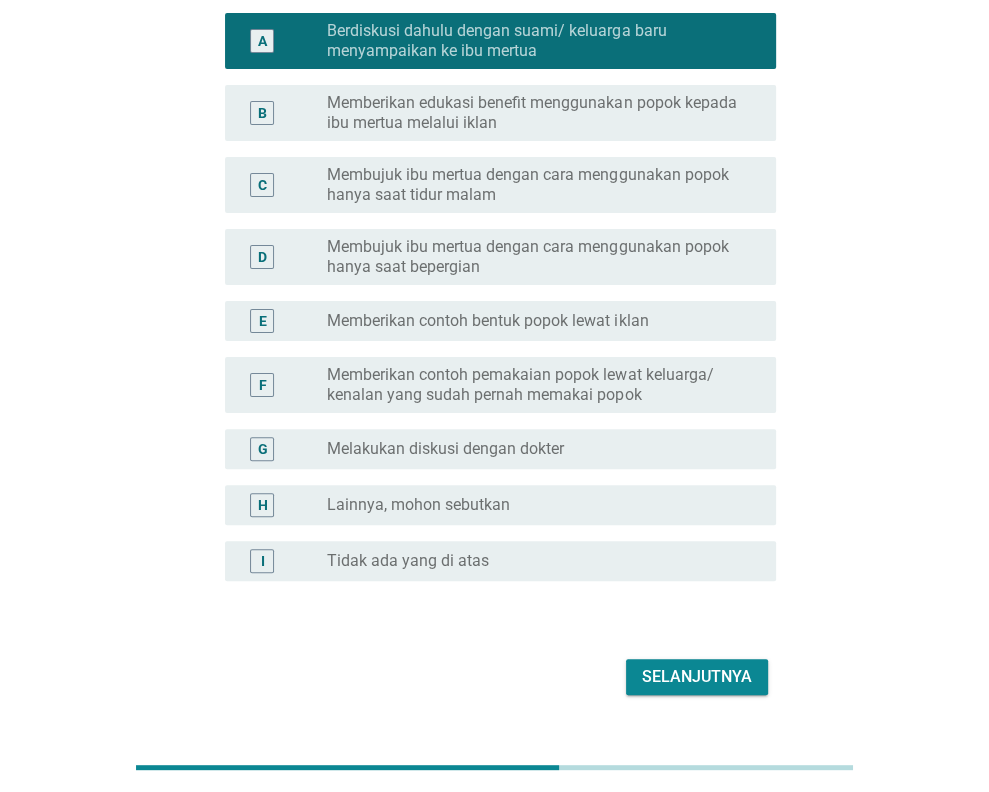 click on "Selanjutnya" at bounding box center (697, 677) 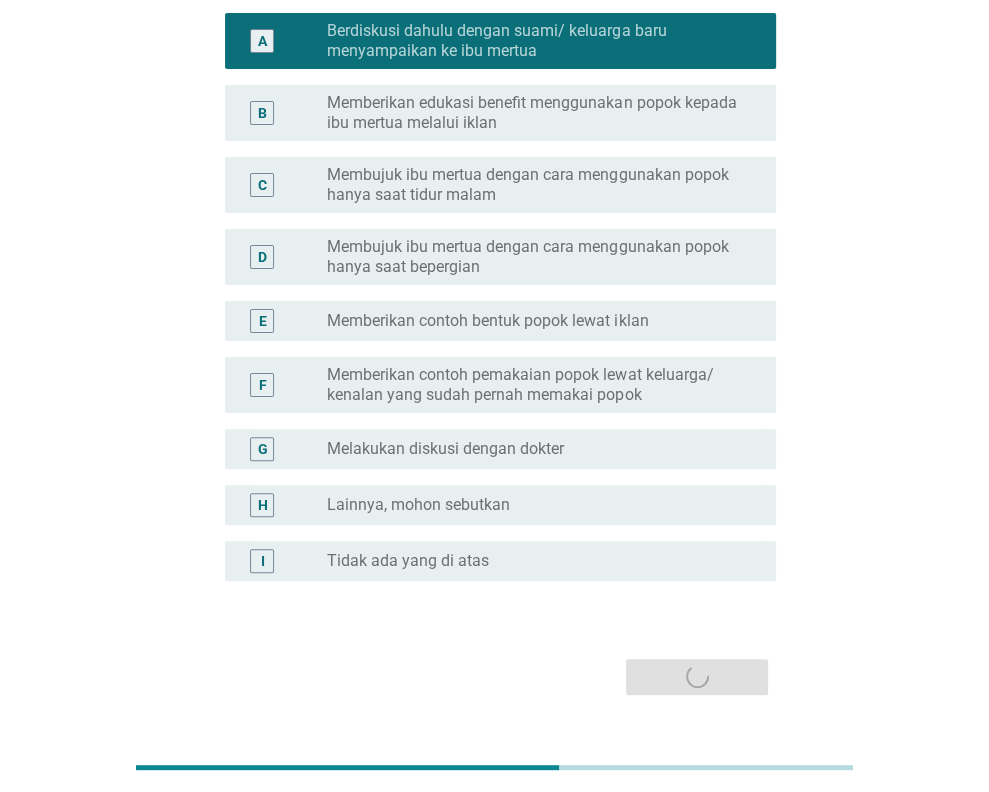 scroll, scrollTop: 0, scrollLeft: 0, axis: both 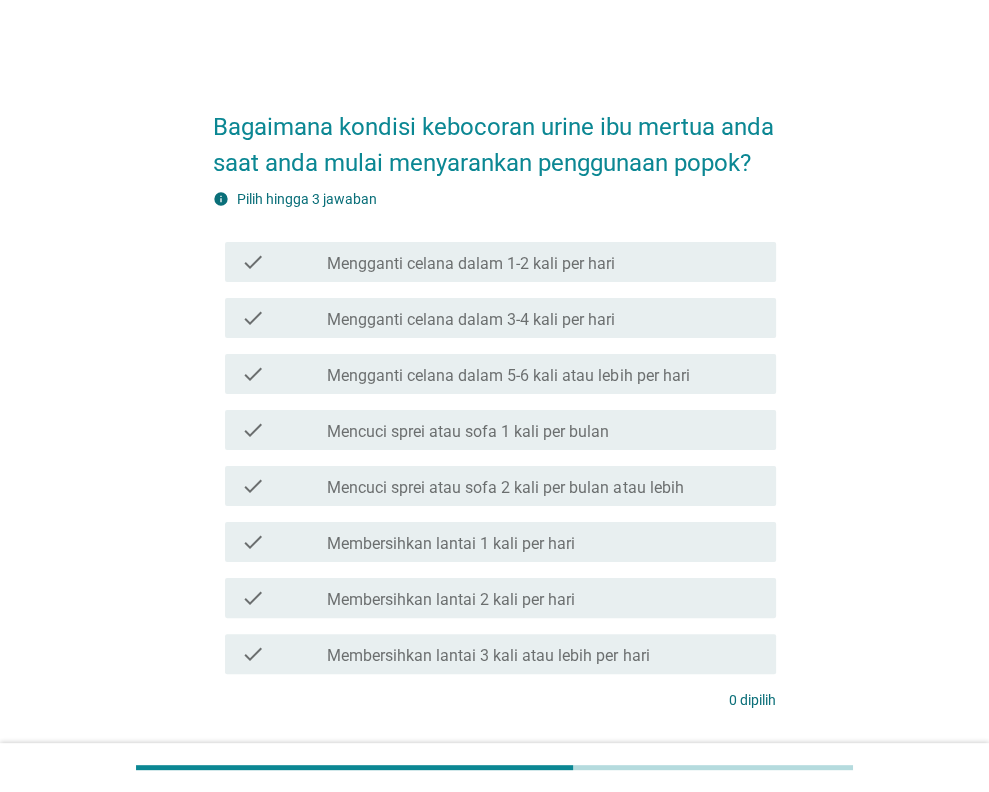 click on "Mencuci sprei atau sofa 1 kali per bulan" at bounding box center [468, 432] 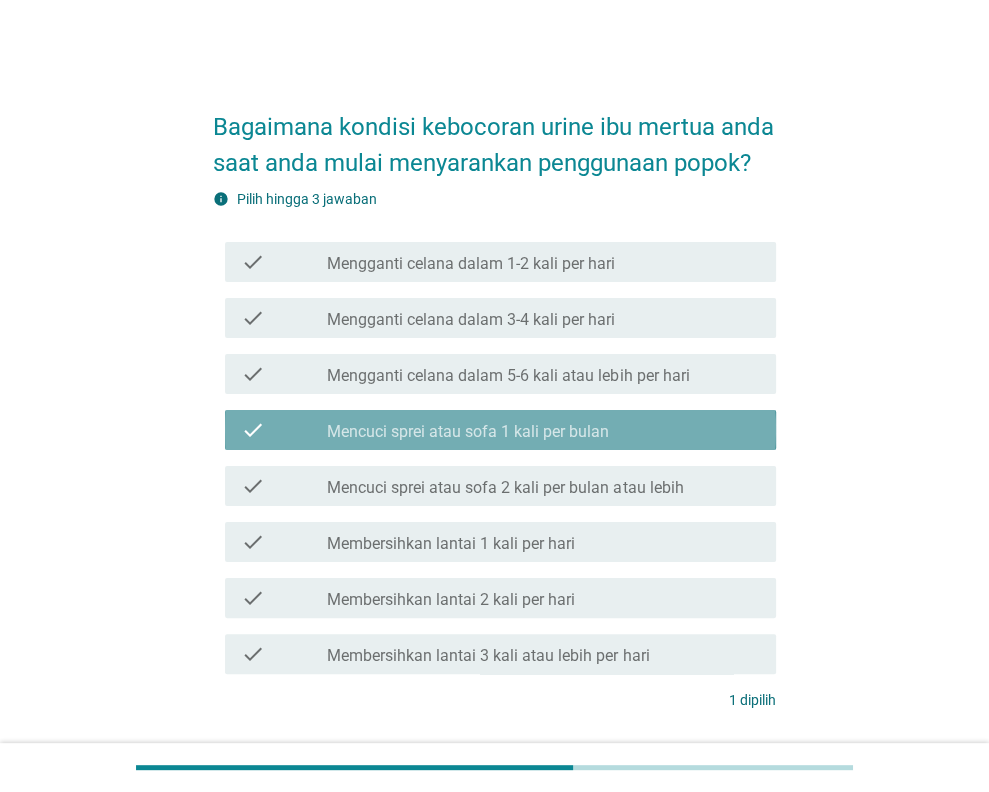 click on "Mencuci sprei atau sofa 1 kali per bulan" at bounding box center [468, 432] 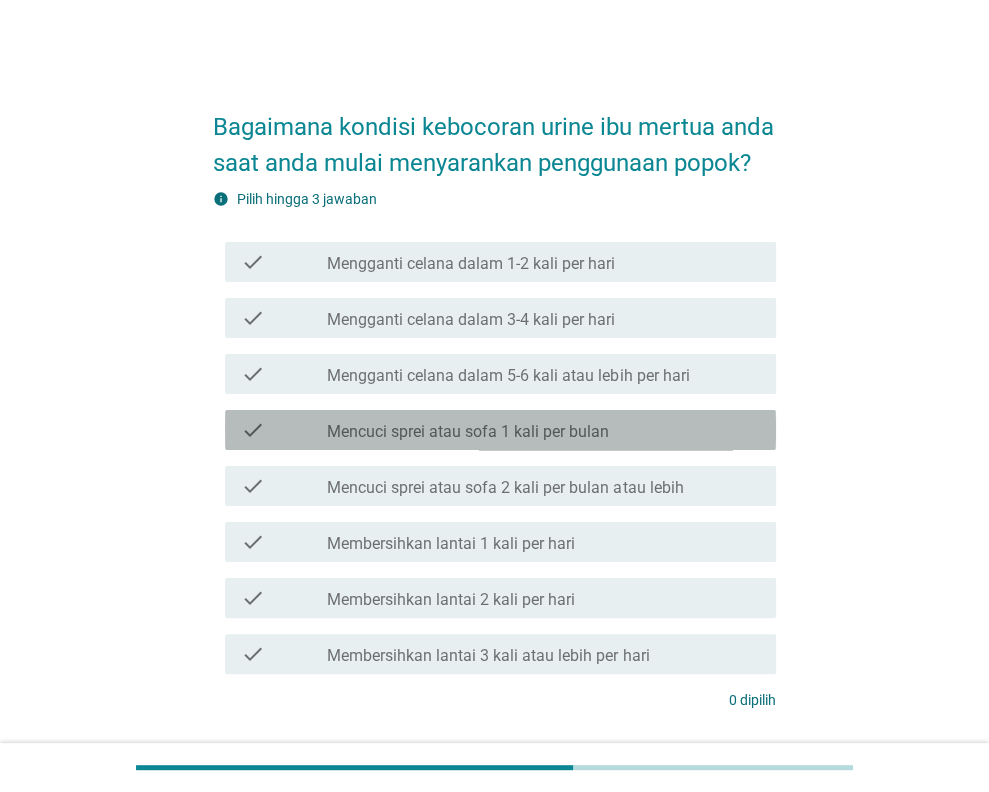 click on "check_box_outline_blank Mencuci sprei atau sofa 1 kali per bulan" at bounding box center (543, 430) 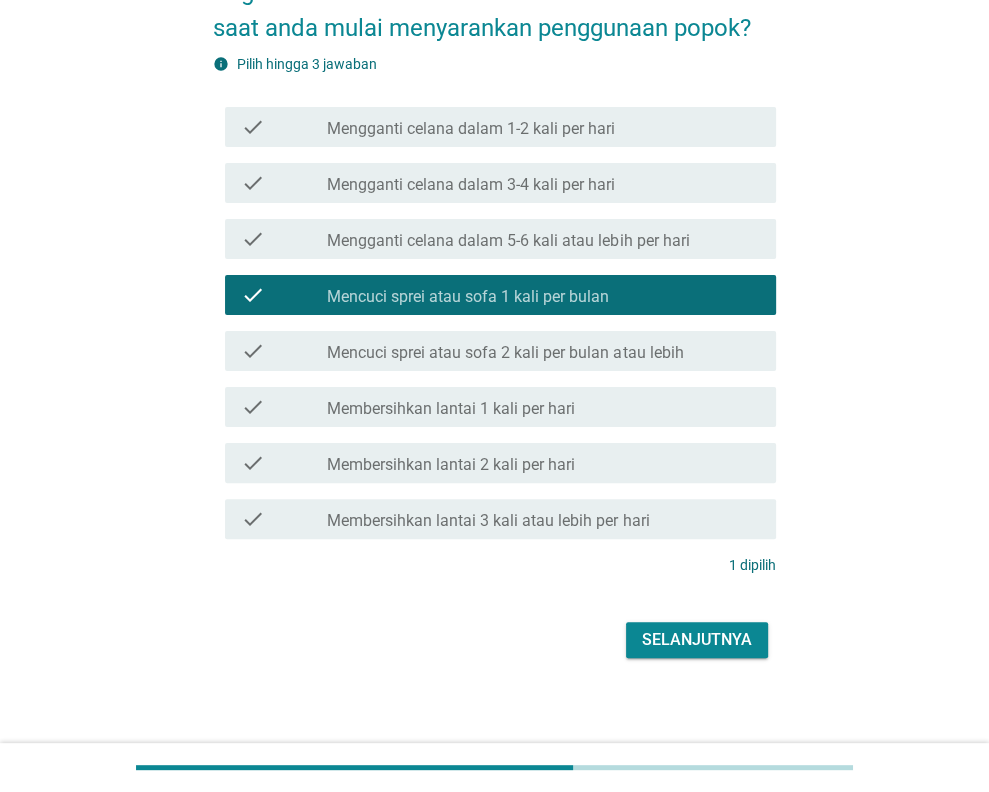 scroll, scrollTop: 144, scrollLeft: 0, axis: vertical 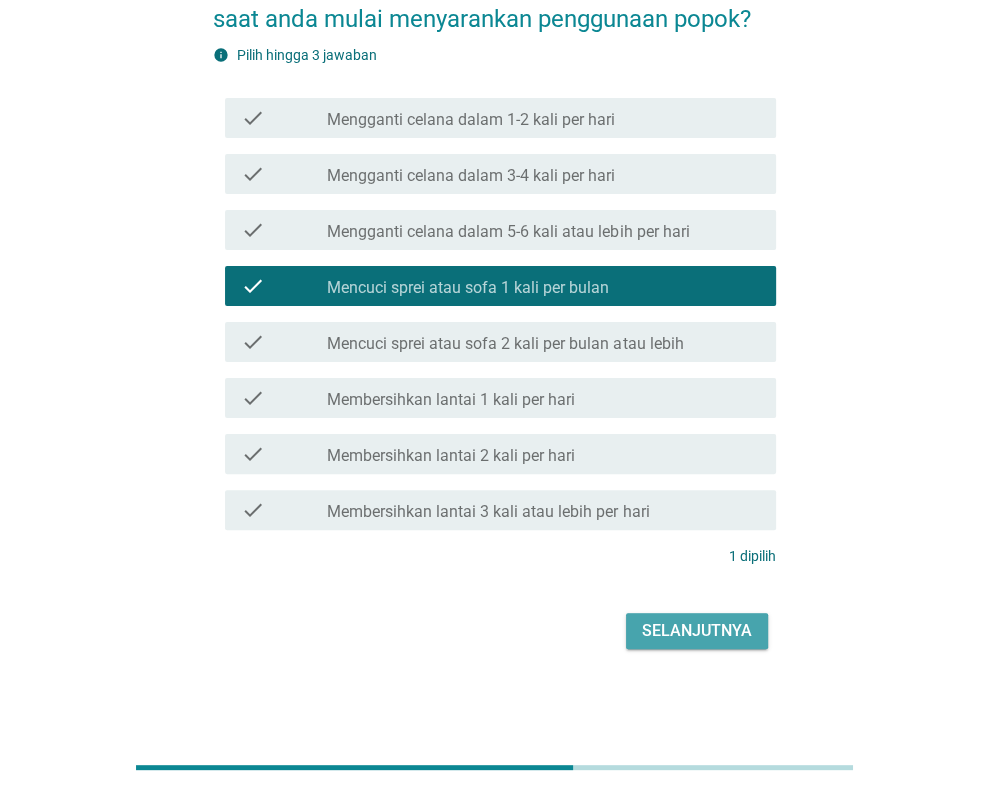 click on "Selanjutnya" at bounding box center (697, 631) 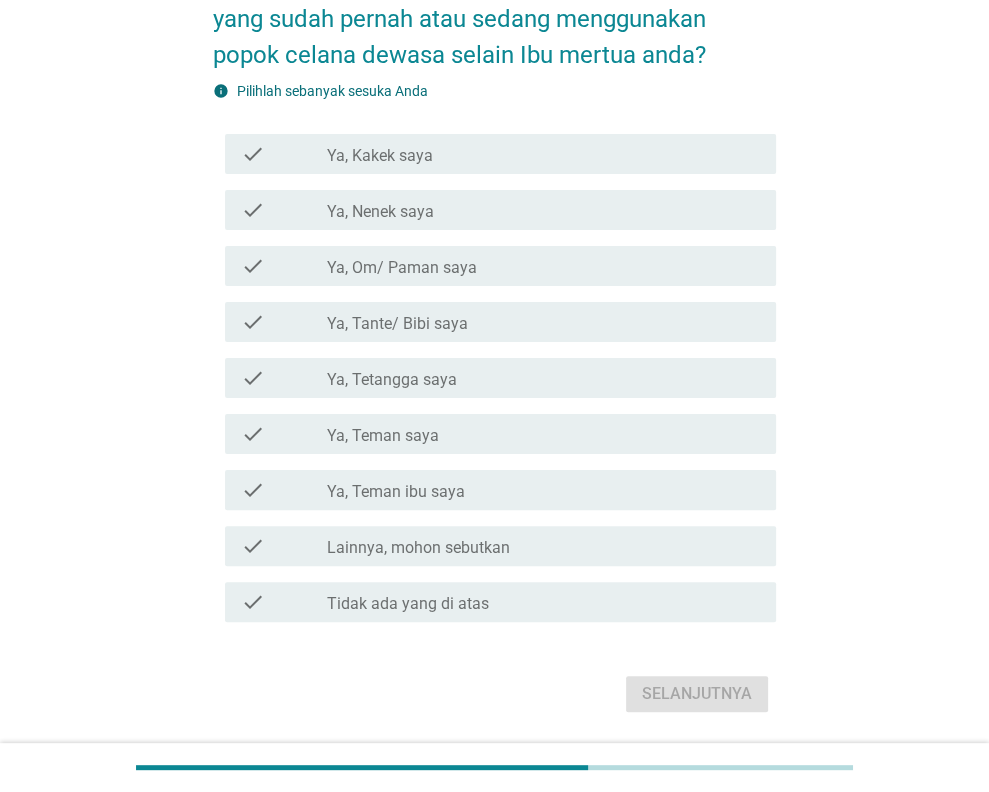 scroll, scrollTop: 0, scrollLeft: 0, axis: both 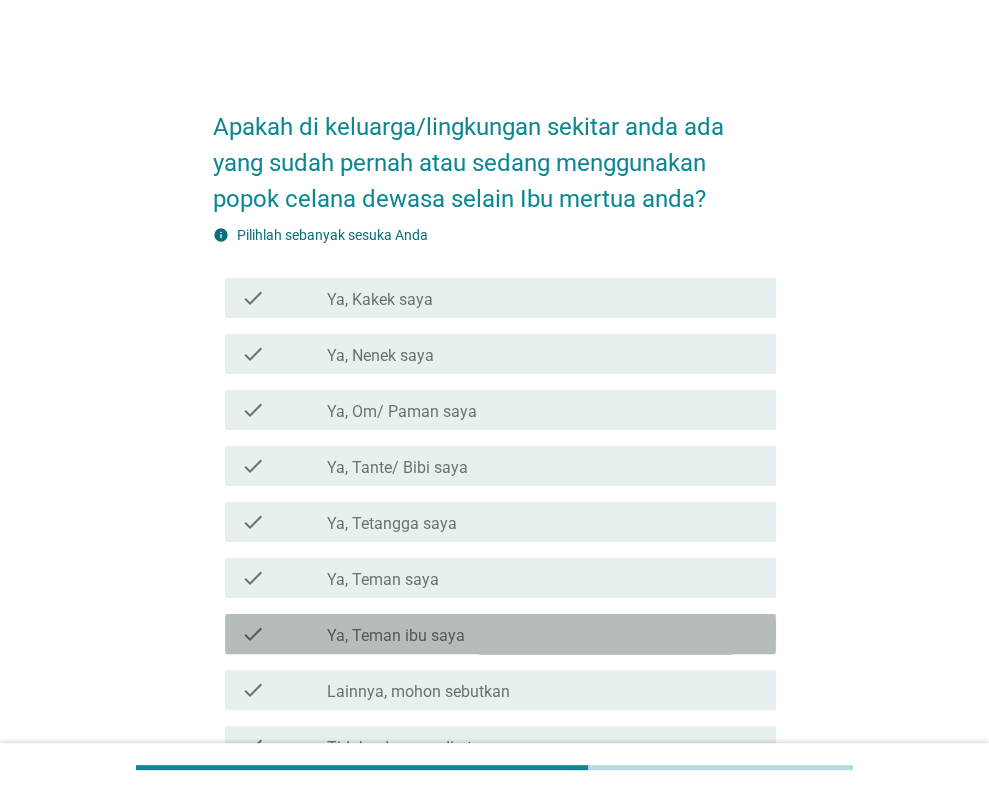 click on "Ya, Teman ibu saya" at bounding box center (396, 636) 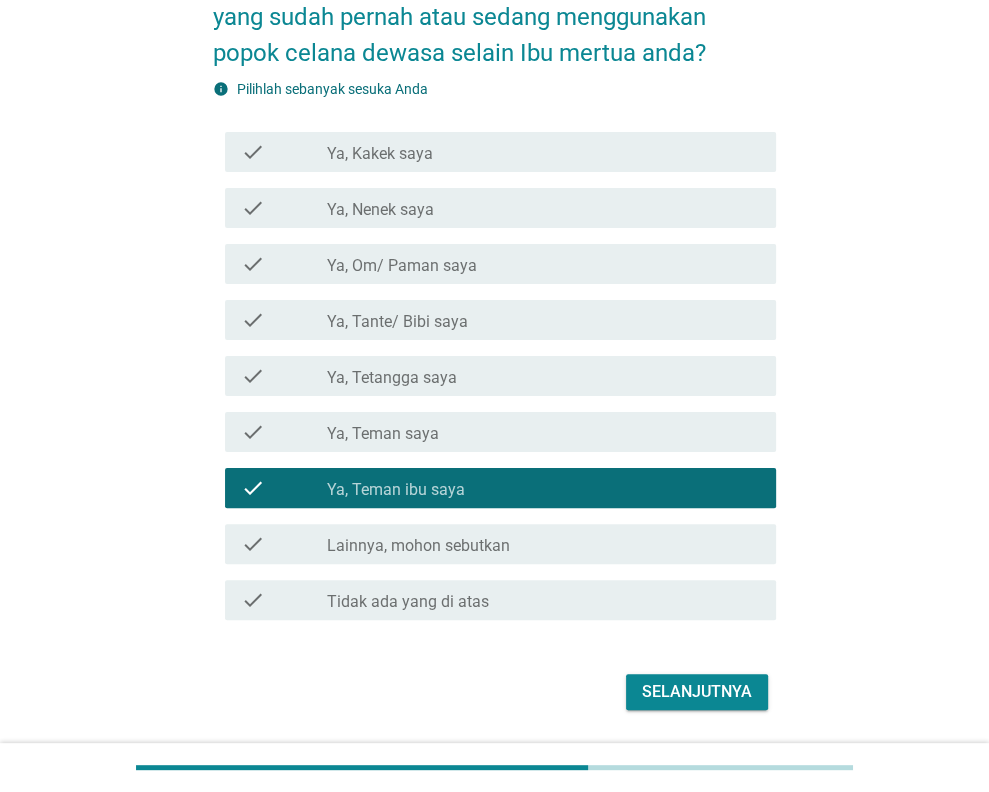 scroll, scrollTop: 200, scrollLeft: 0, axis: vertical 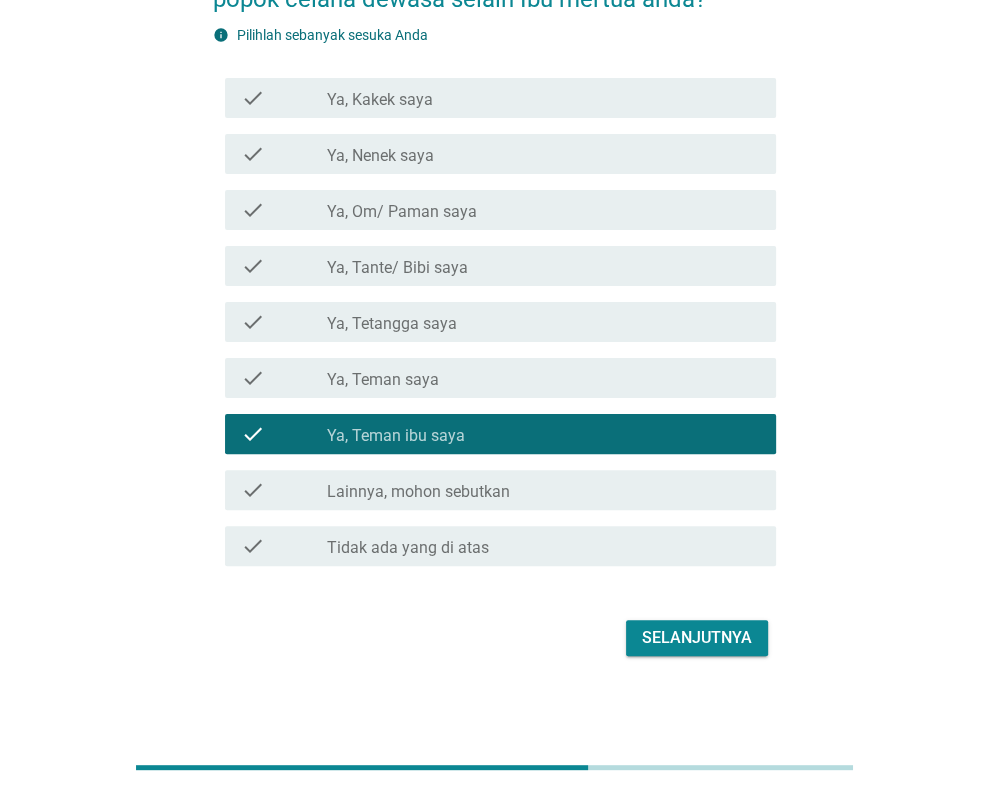 click on "Selanjutnya" at bounding box center (697, 638) 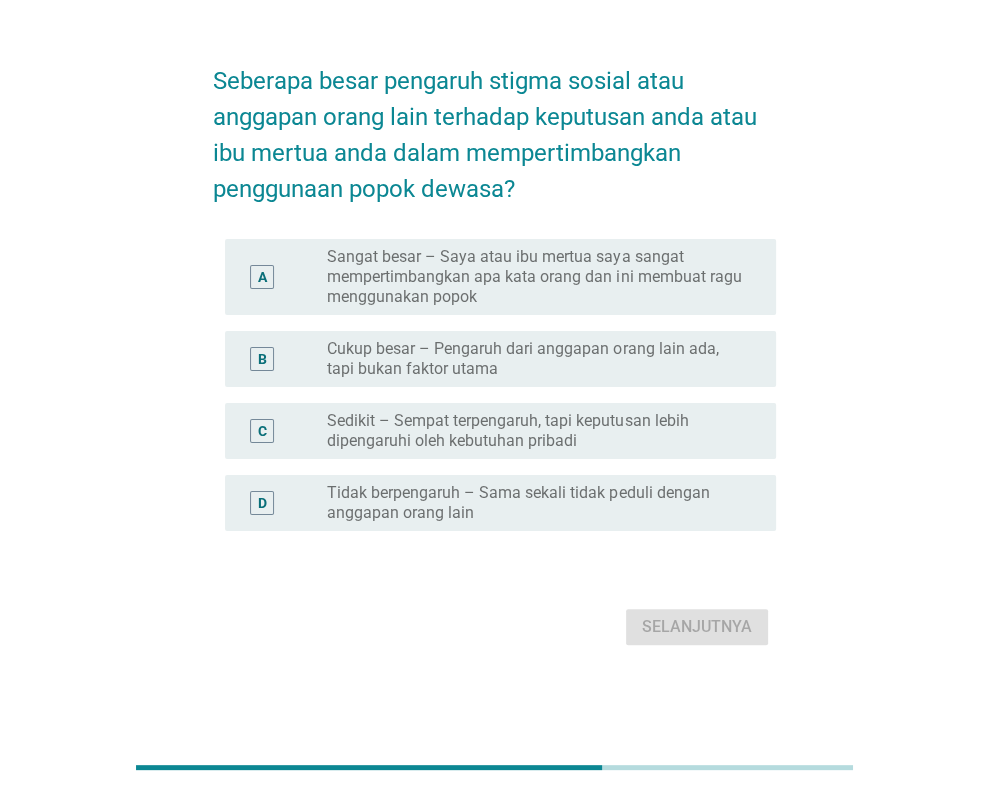 scroll, scrollTop: 0, scrollLeft: 0, axis: both 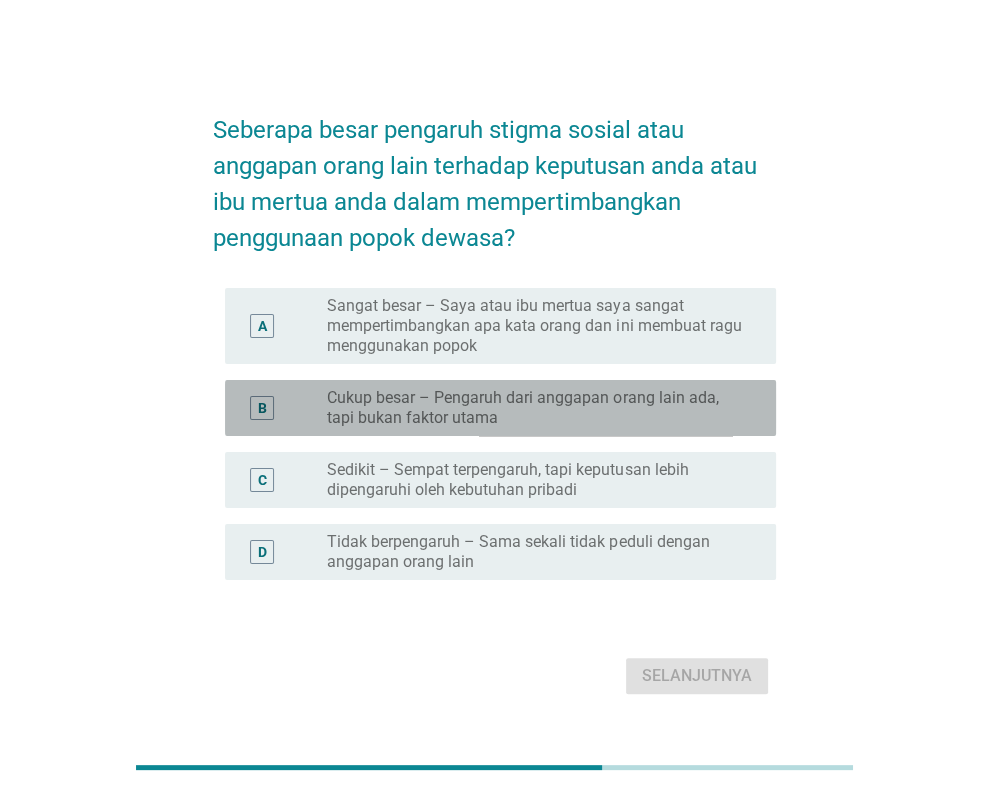 click on "Cukup besar – Pengaruh dari anggapan orang lain ada, tapi bukan faktor utama" at bounding box center (535, 408) 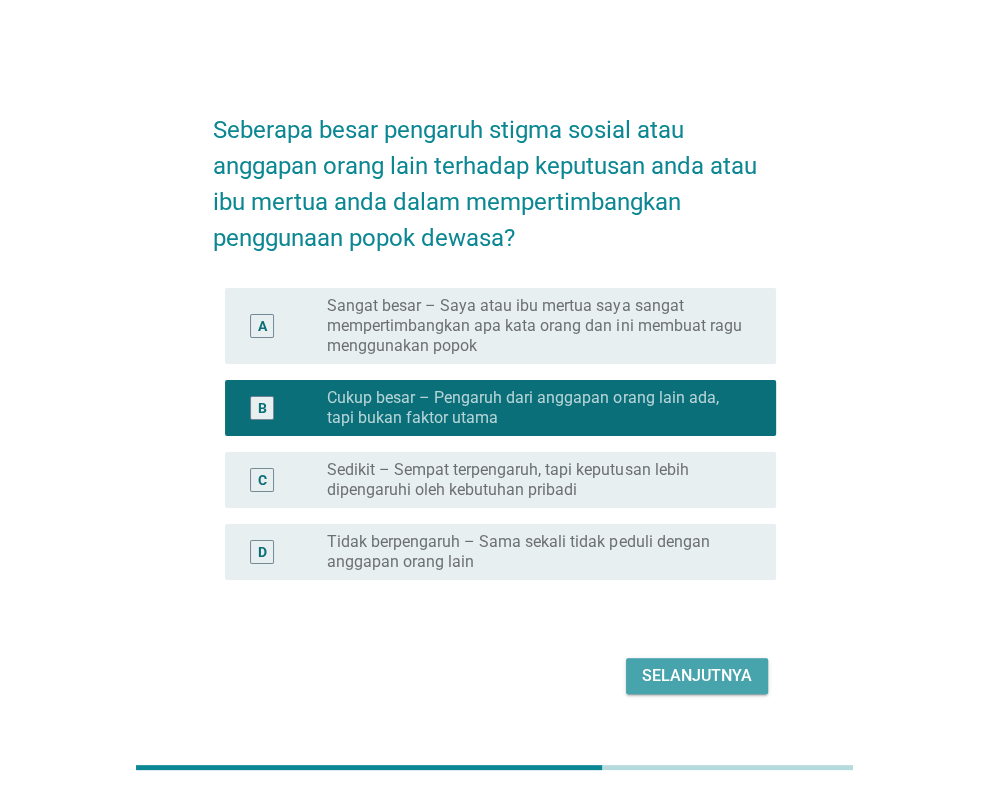 click on "Selanjutnya" at bounding box center (697, 676) 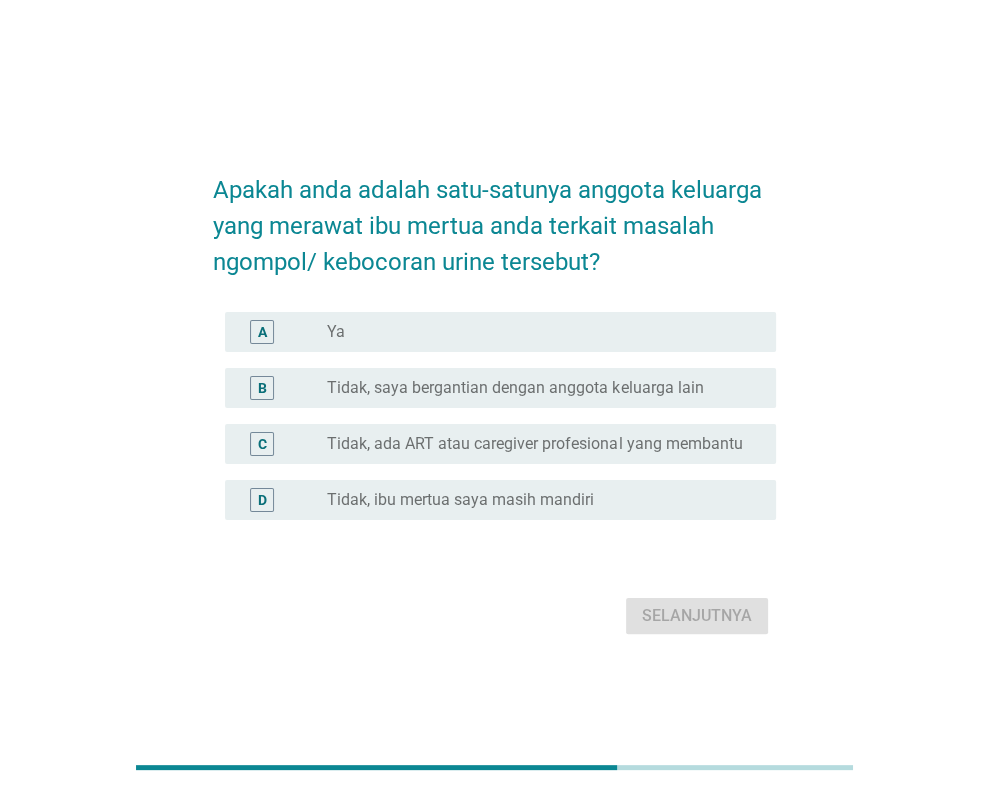 click on "Tidak, saya bergantian dengan anggota keluarga lain" at bounding box center (515, 388) 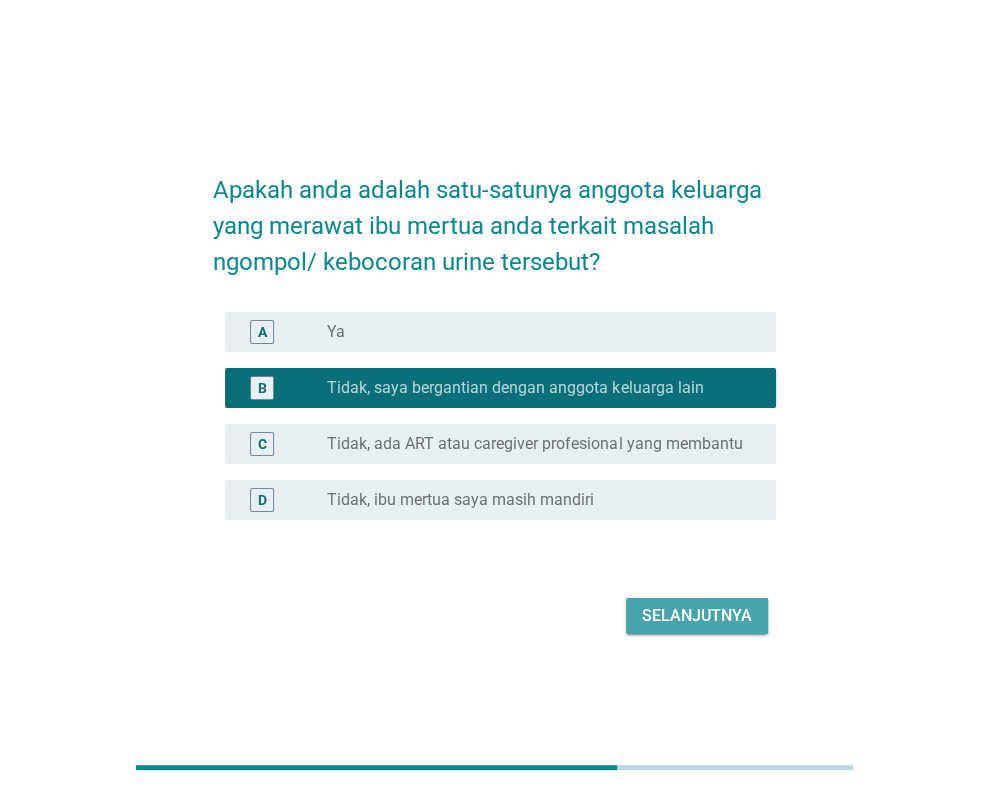 click on "Selanjutnya" at bounding box center [697, 616] 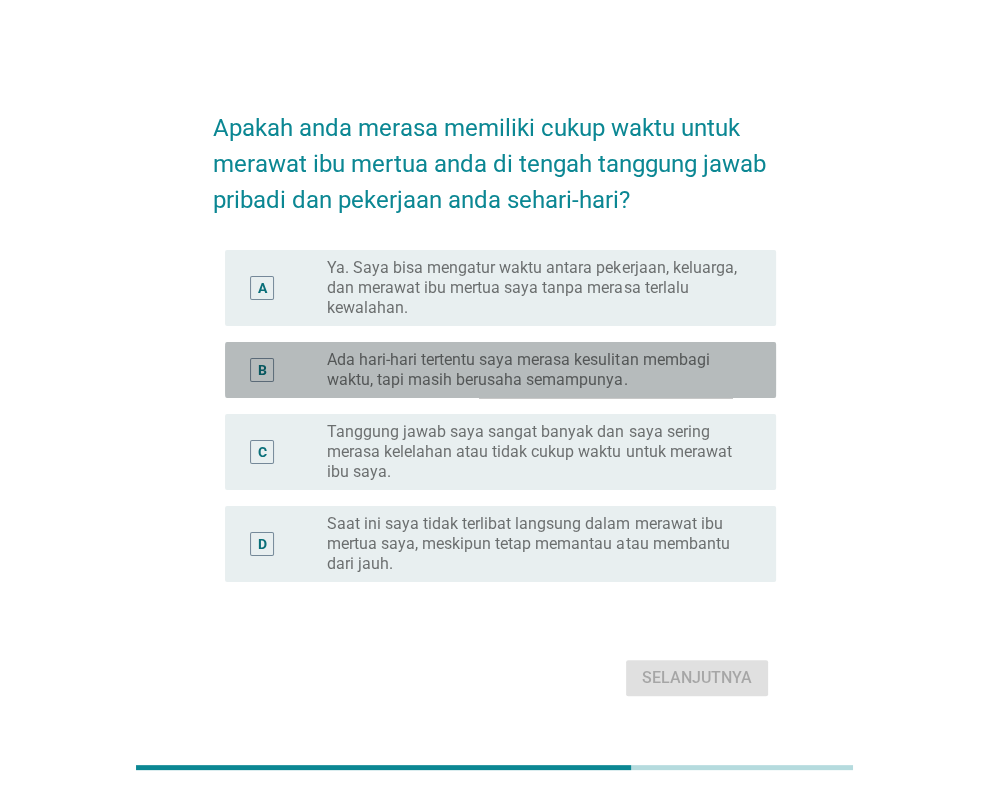 click on "Ada hari-hari tertentu saya merasa kesulitan membagi waktu, tapi masih berusaha semampunya." at bounding box center [535, 370] 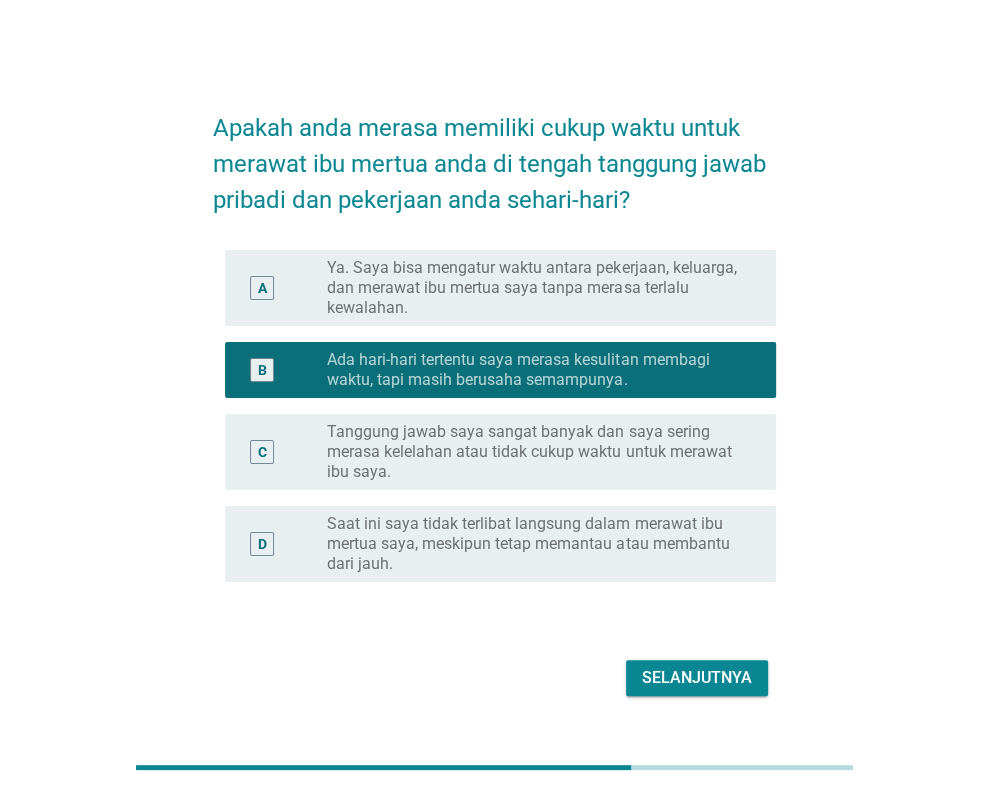 click on "Tanggung jawab saya sangat banyak dan saya sering merasa kelelahan atau tidak cukup waktu untuk merawat ibu saya." at bounding box center [535, 452] 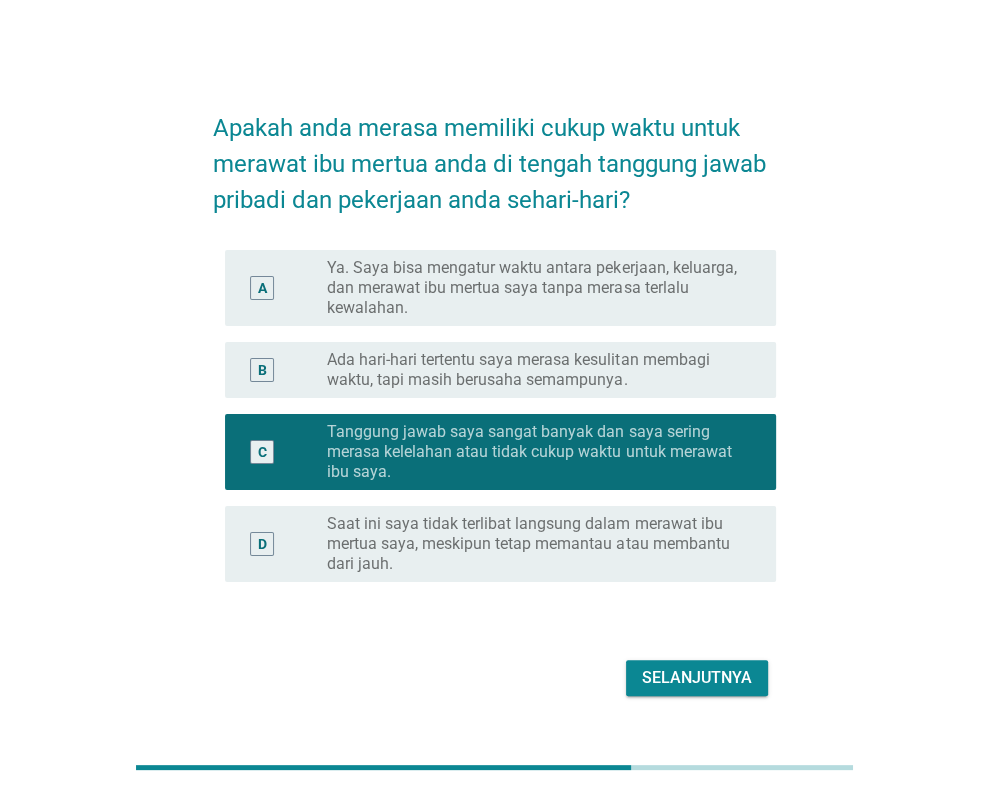 click on "Ada hari-hari tertentu saya merasa kesulitan membagi waktu, tapi masih berusaha semampunya." at bounding box center (535, 370) 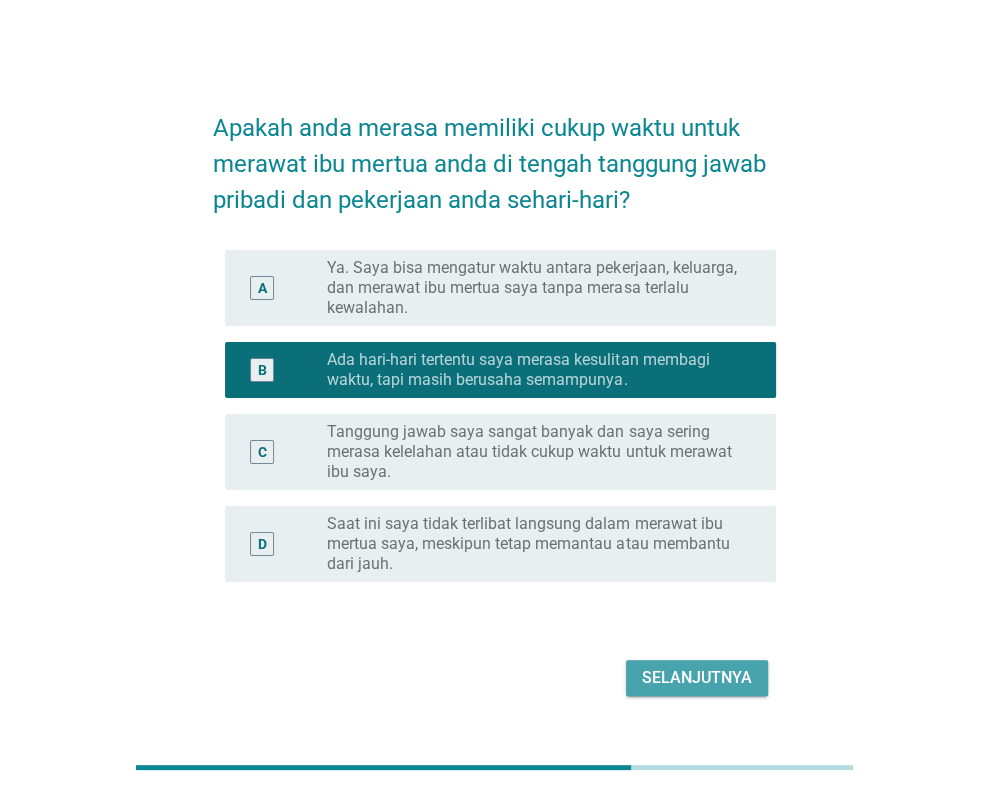 click on "Selanjutnya" at bounding box center (697, 678) 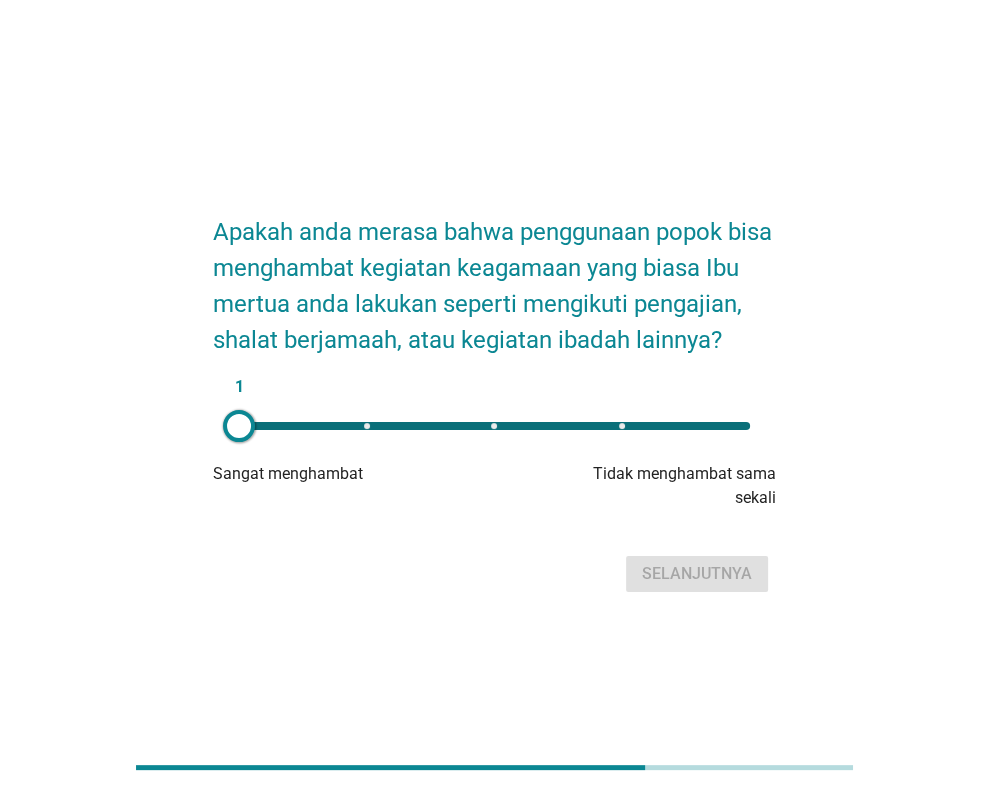 click on "1" at bounding box center (494, 426) 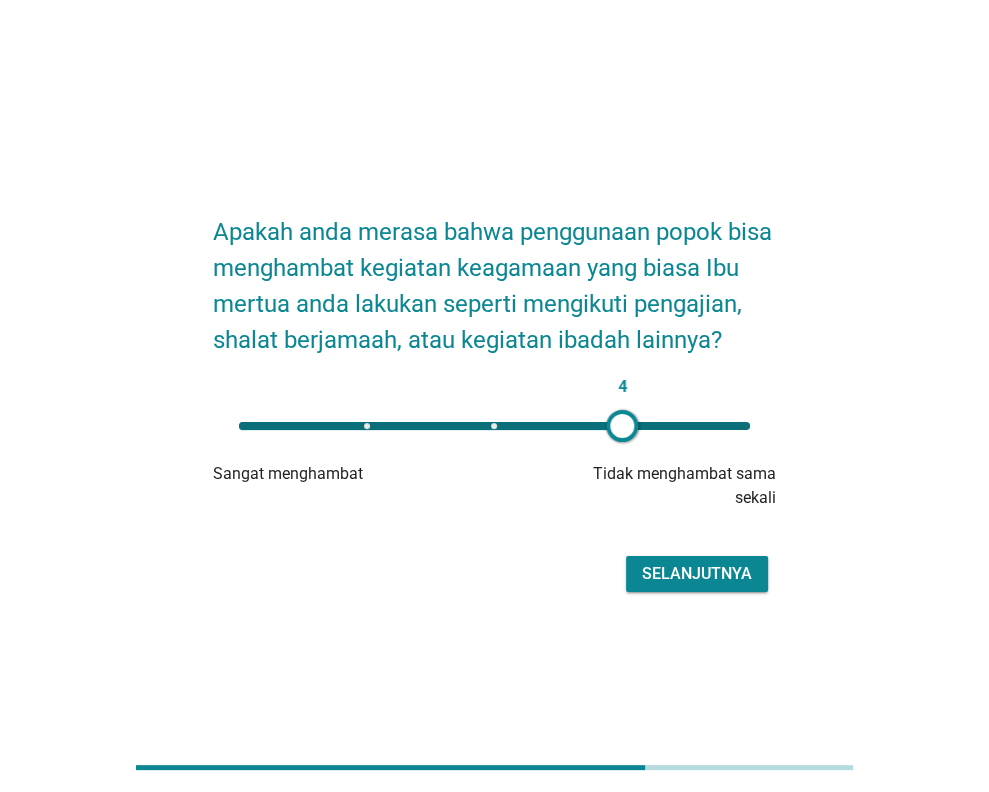 click on "4" at bounding box center (494, 426) 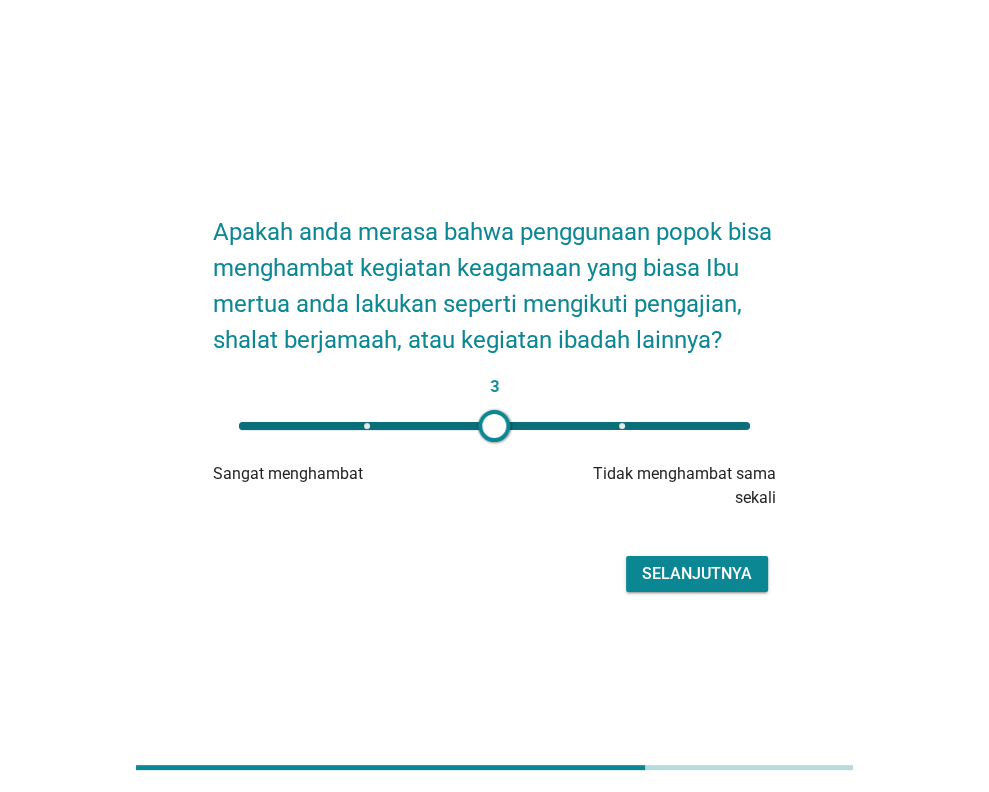click on "Selanjutnya" at bounding box center [697, 574] 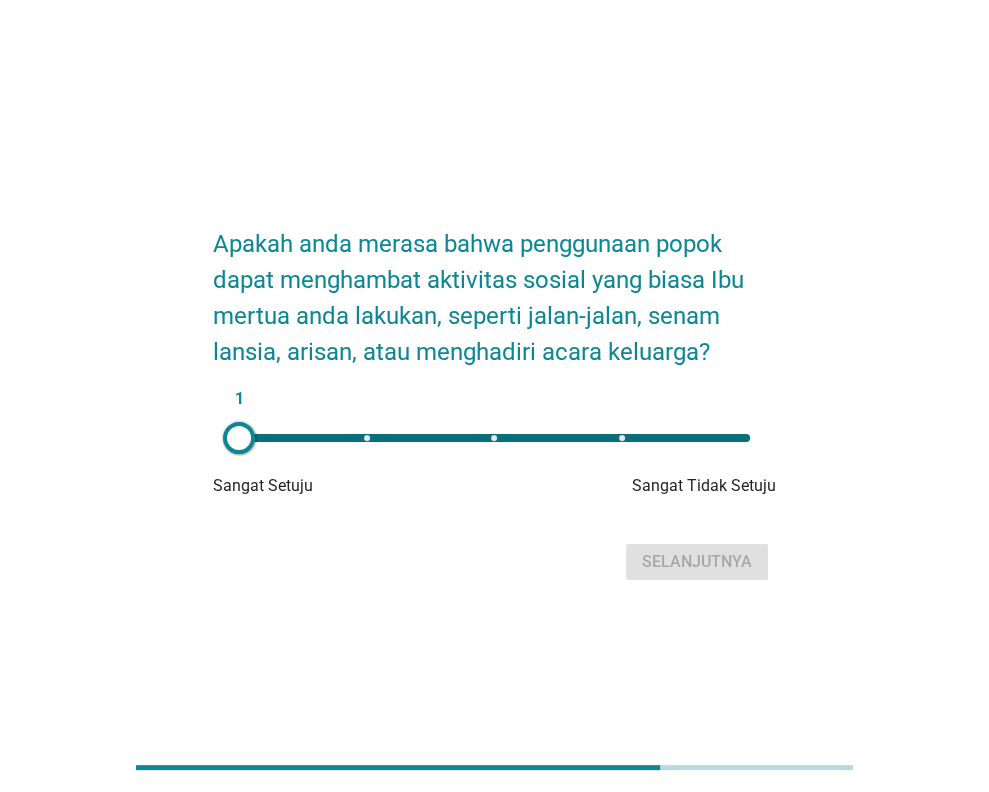 click on "1" at bounding box center [494, 438] 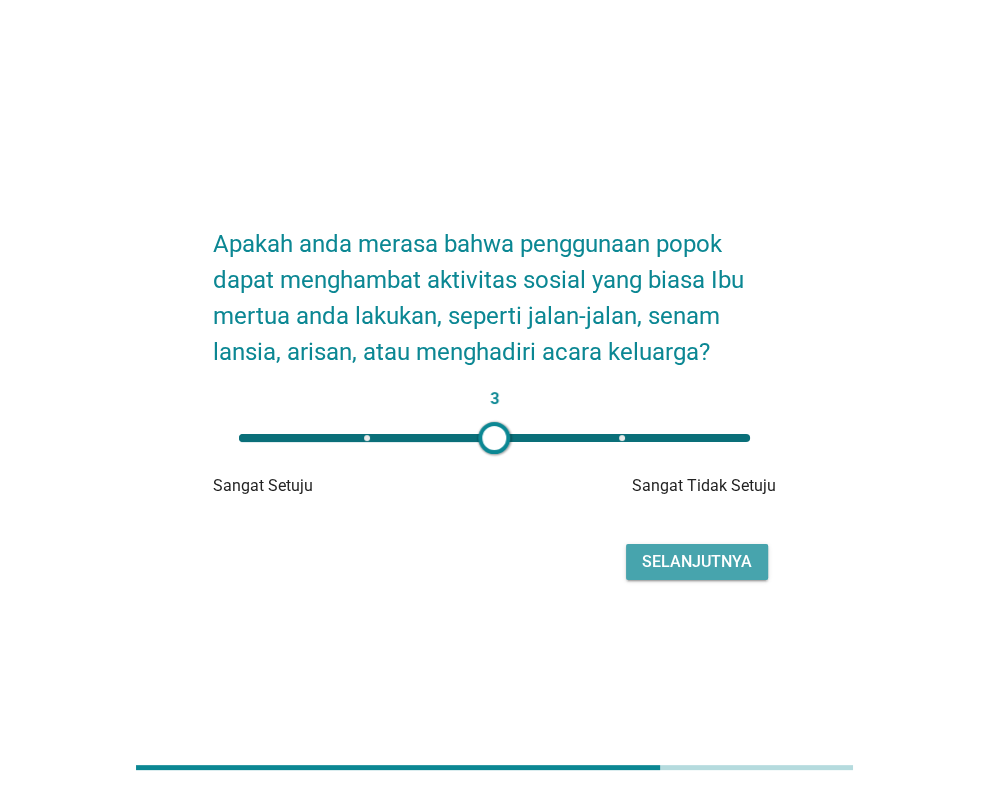 click on "Selanjutnya" at bounding box center (697, 562) 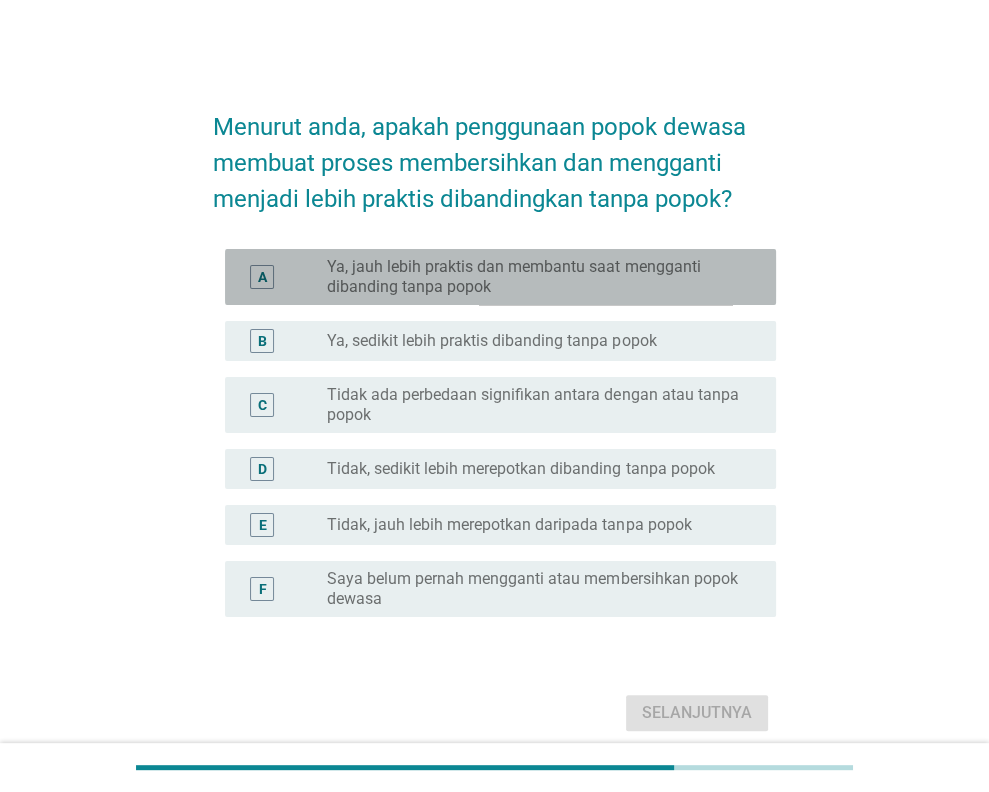 click on "Ya, jauh lebih praktis dan membantu saat mengganti dibanding tanpa popok" at bounding box center [535, 277] 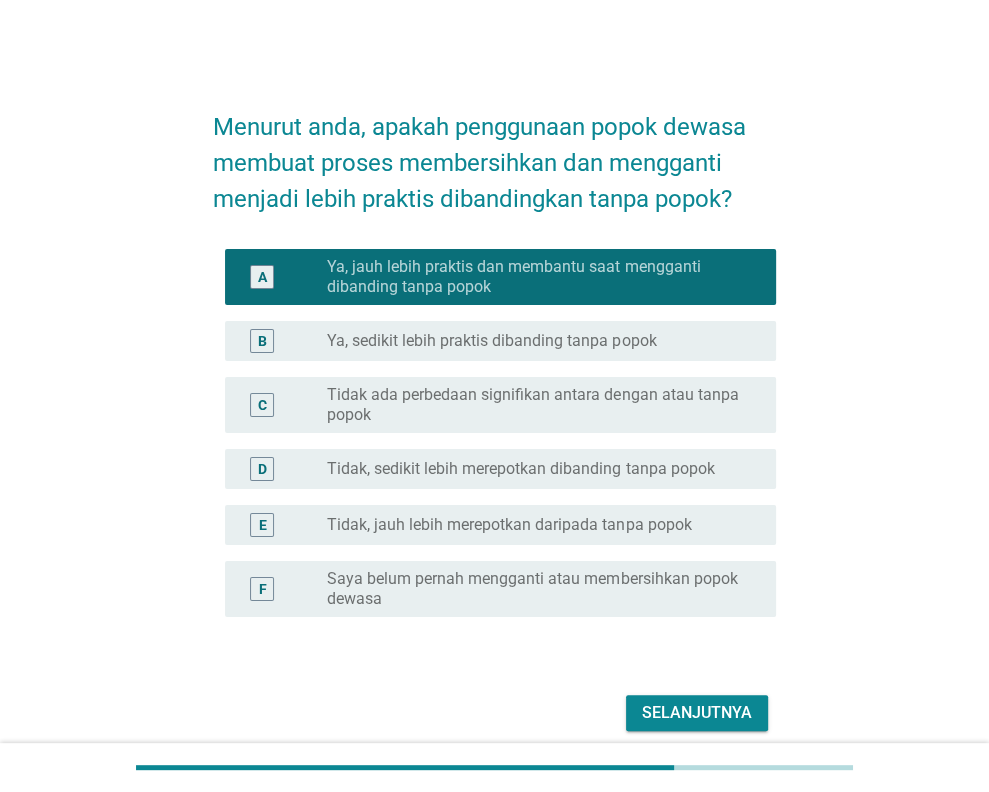 click on "Selanjutnya" at bounding box center [697, 713] 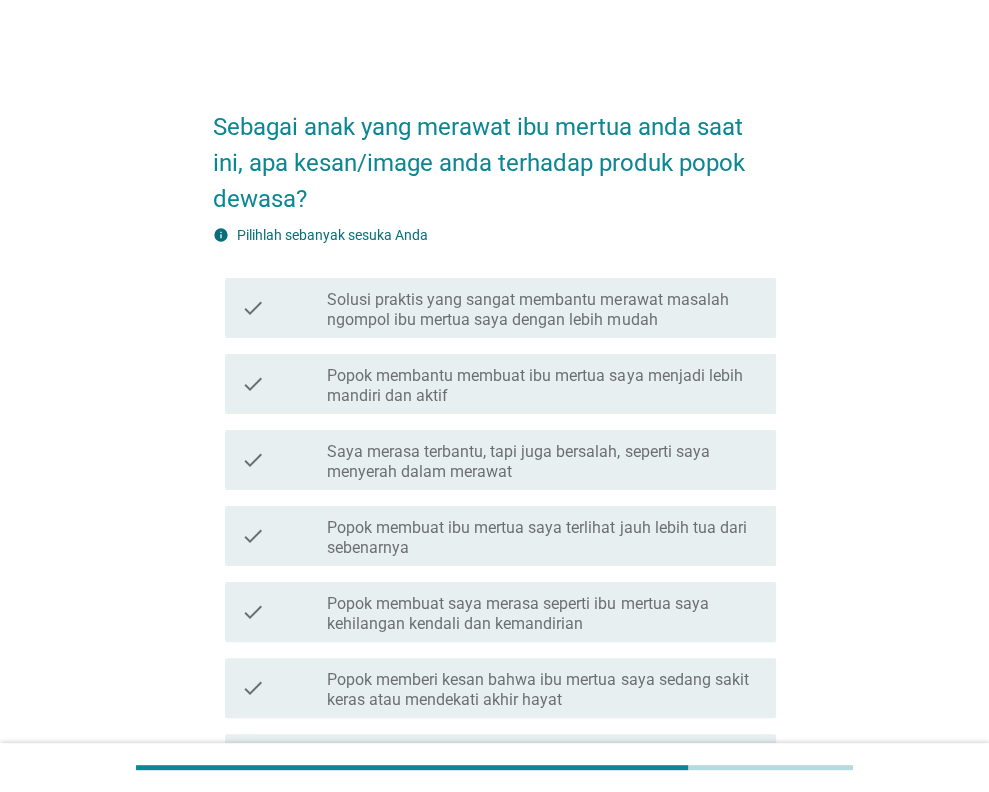 click on "Solusi praktis yang sangat membantu merawat masalah ngompol ibu mertua saya dengan lebih mudah" at bounding box center [543, 310] 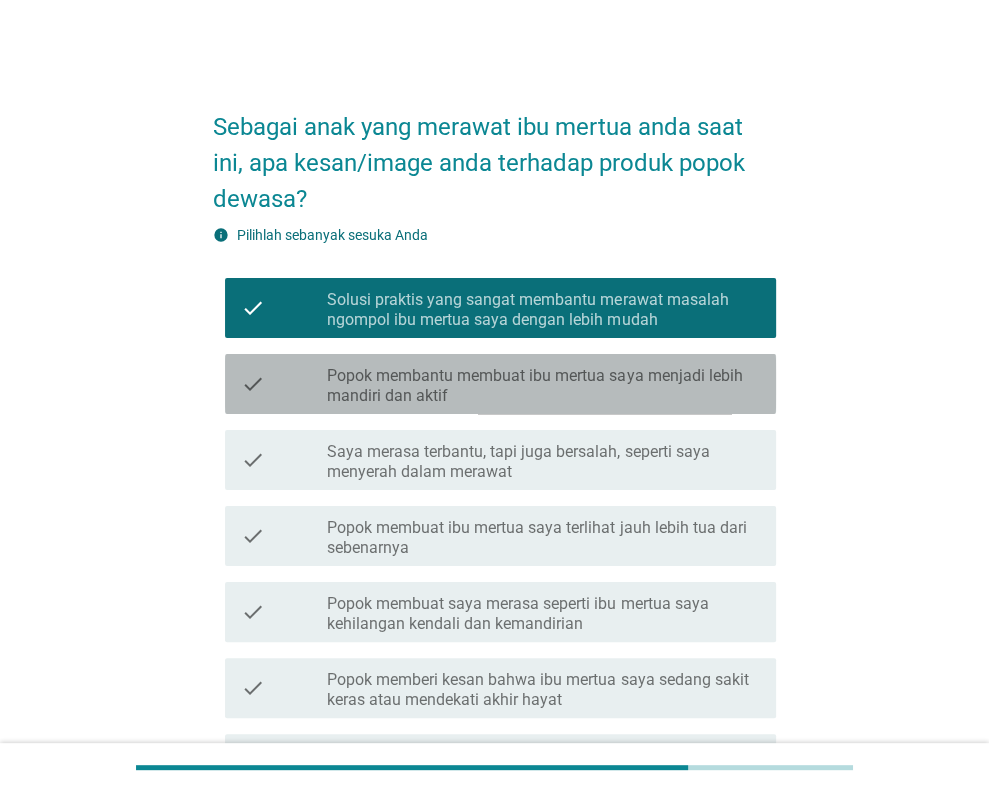 click on "Popok membantu membuat ibu mertua saya menjadi lebih mandiri dan aktif" at bounding box center [543, 386] 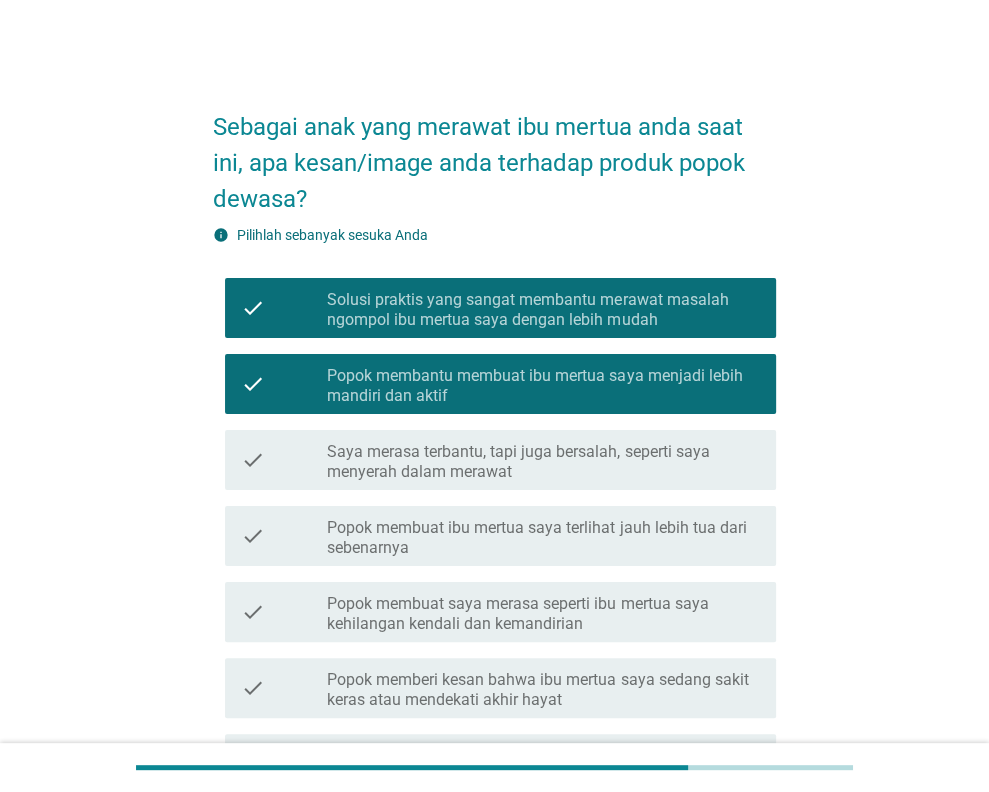 click on "Saya merasa terbantu, tapi juga bersalah, seperti saya menyerah dalam merawat" at bounding box center (543, 462) 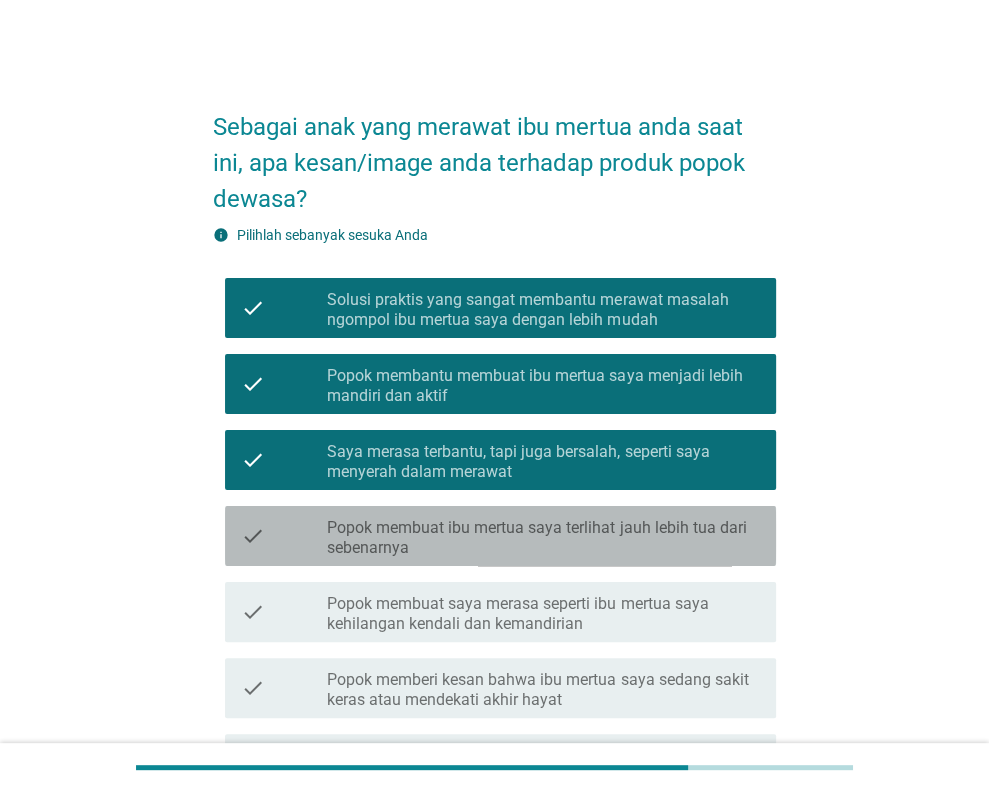 click on "Popok membuat ibu mertua saya terlihat jauh lebih tua dari sebenarnya" at bounding box center (543, 538) 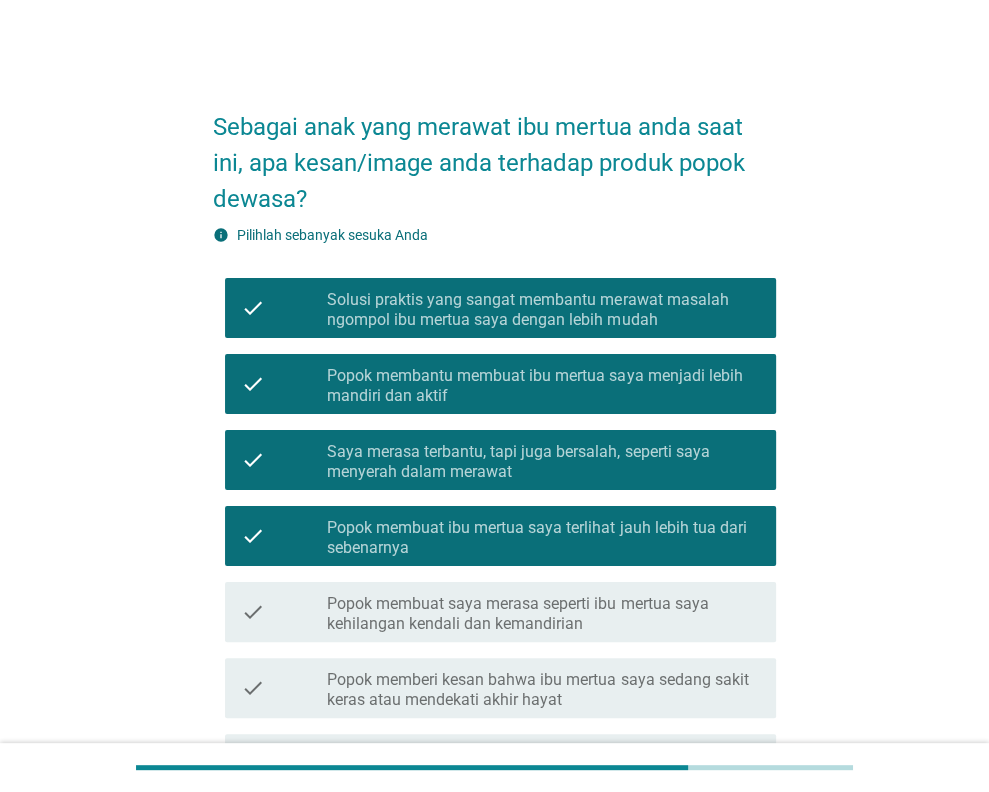 click on "Popok membuat saya merasa seperti ibu mertua saya kehilangan kendali dan kemandirian" at bounding box center (543, 614) 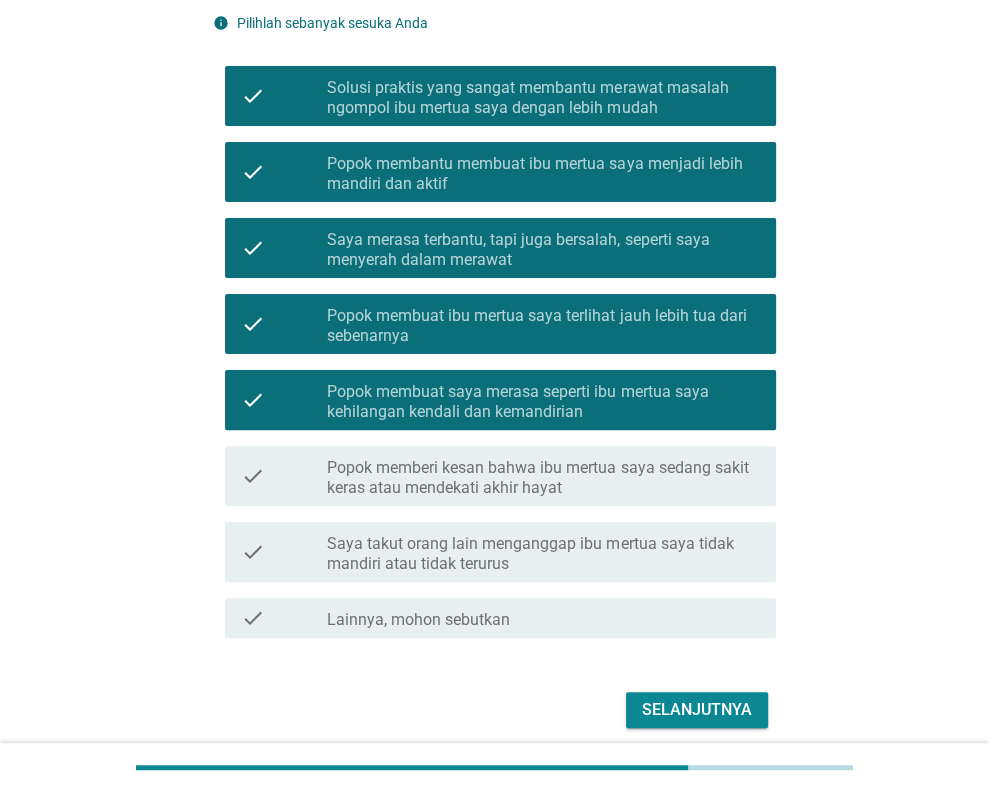 scroll, scrollTop: 191, scrollLeft: 0, axis: vertical 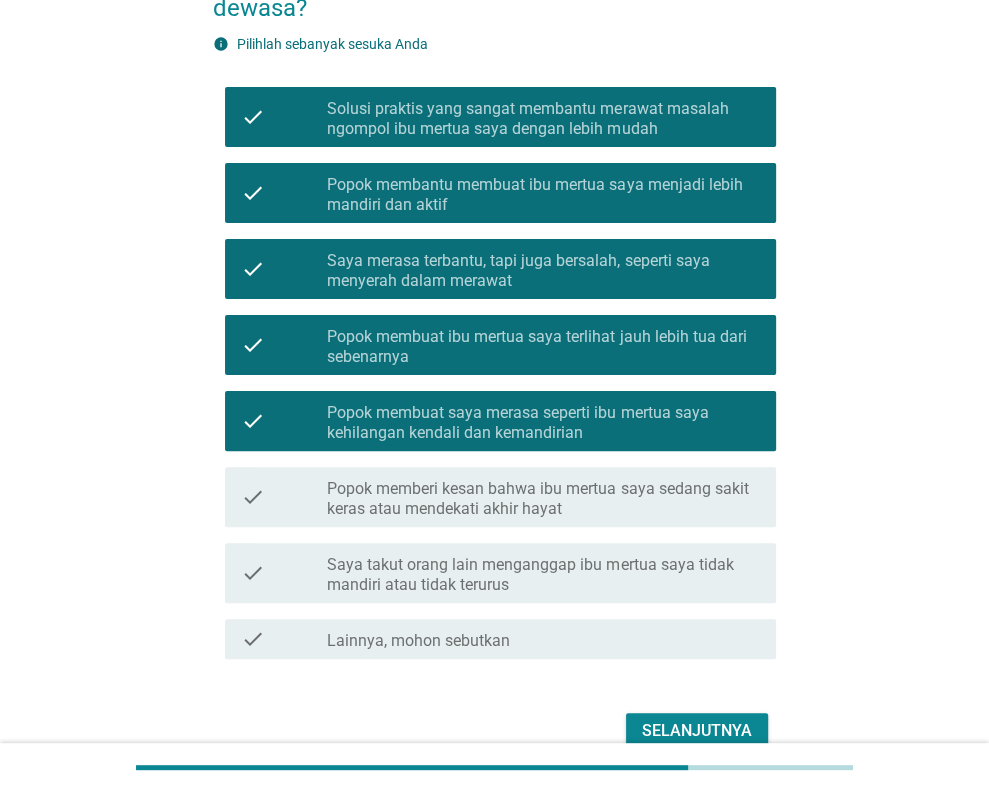 click on "Popok memberi kesan bahwa ibu mertua saya sedang sakit keras atau mendekati akhir hayat" at bounding box center (543, 499) 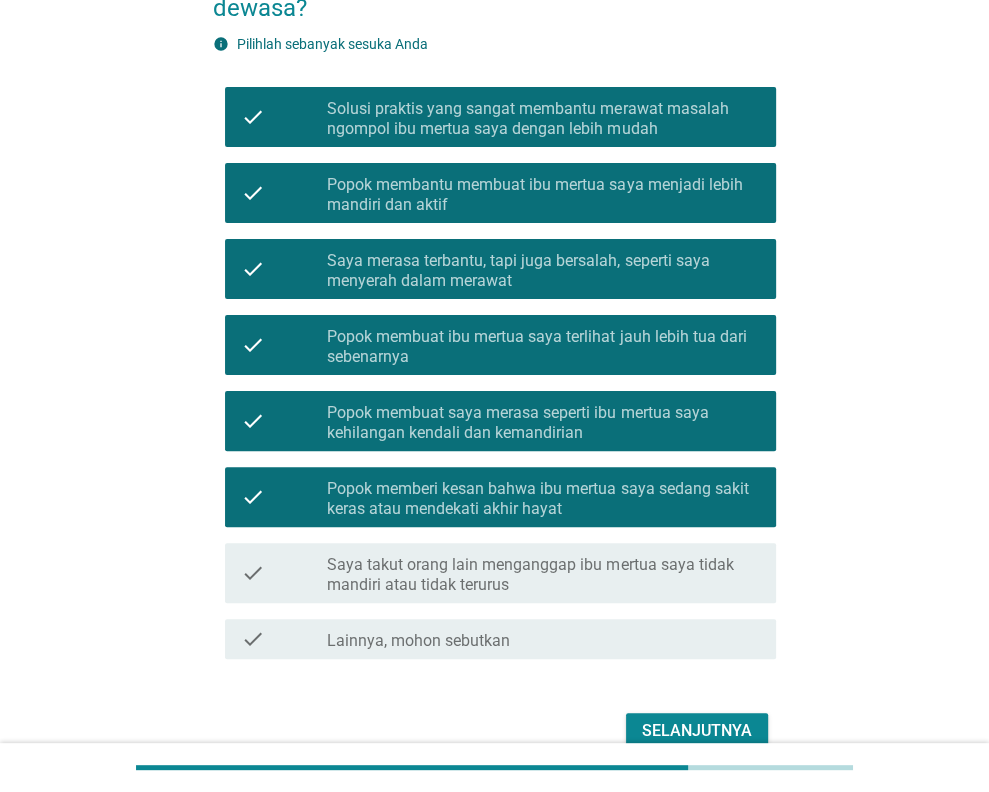 click on "Saya takut orang lain menganggap ibu mertua saya tidak mandiri atau tidak terurus" at bounding box center [543, 575] 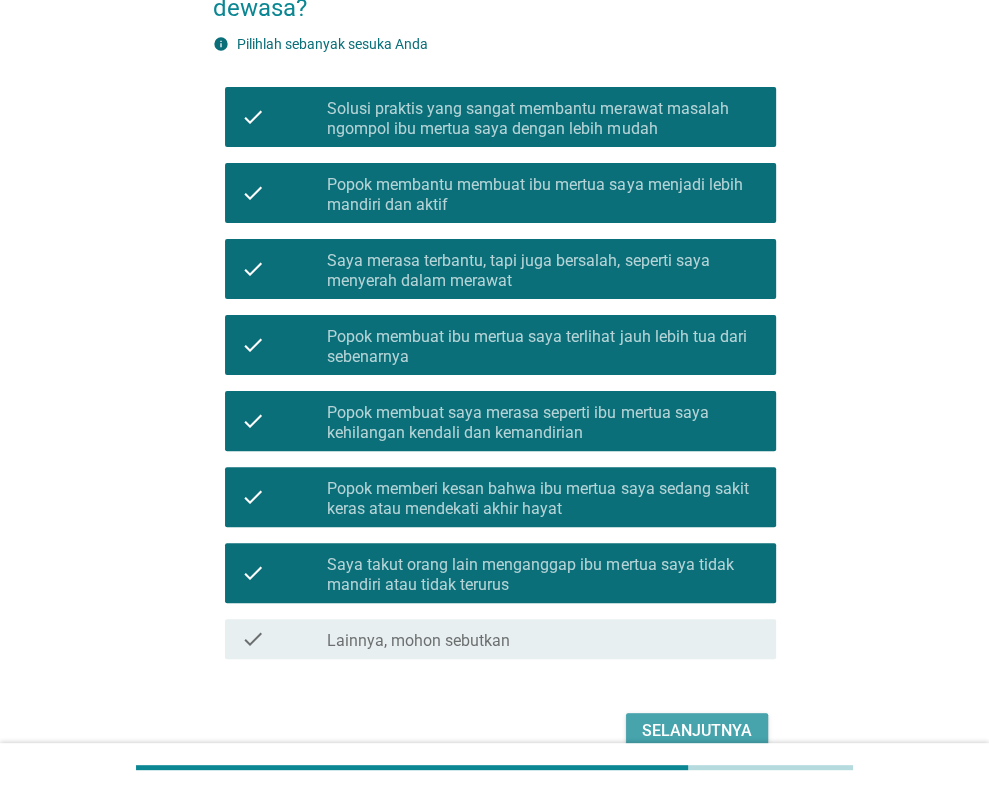 click on "Selanjutnya" at bounding box center (697, 731) 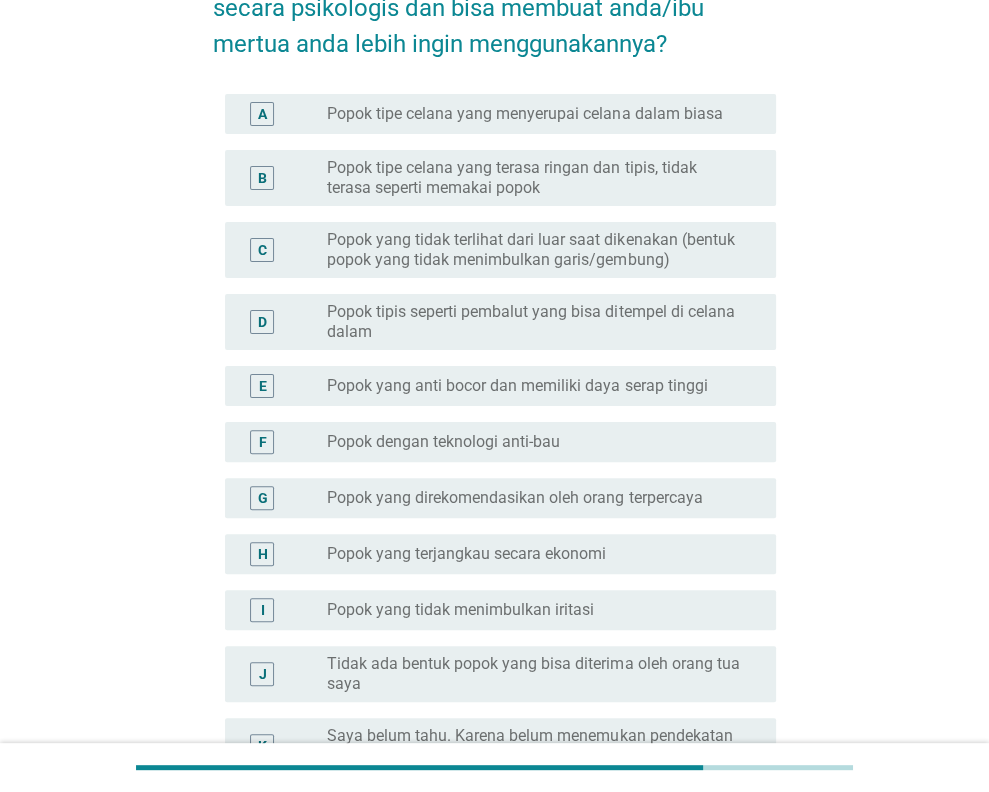 scroll, scrollTop: 0, scrollLeft: 0, axis: both 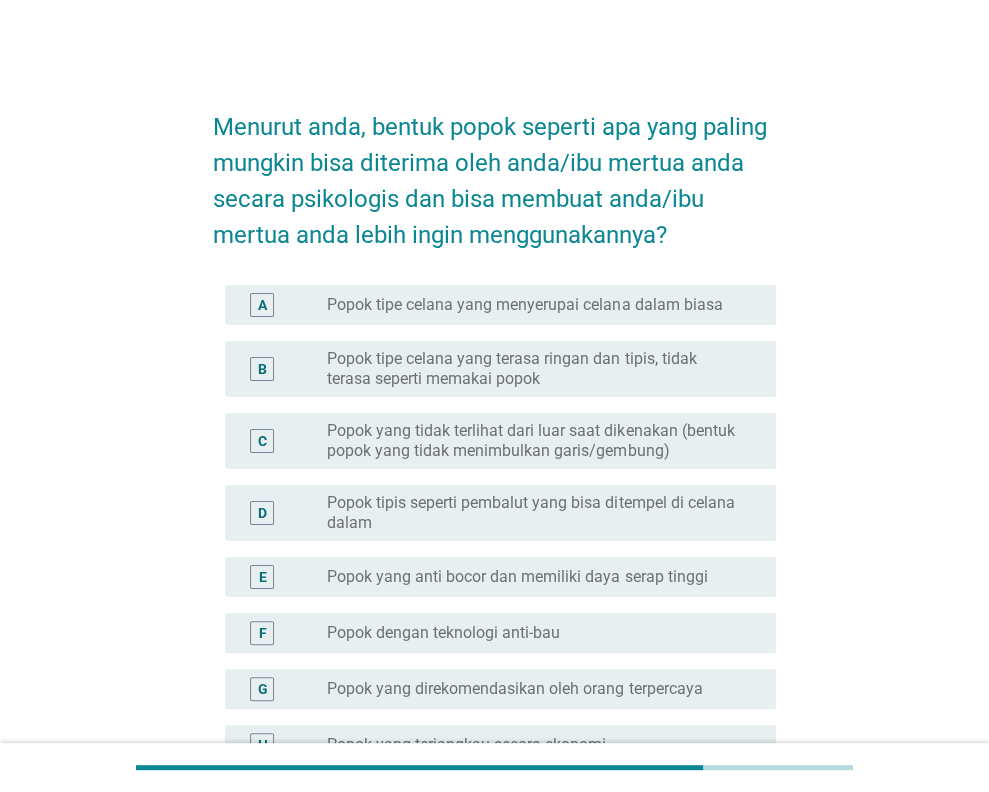 click on "radio_button_unchecked Popok tipe celana yang menyerupai celana dalam biasa" at bounding box center [543, 305] 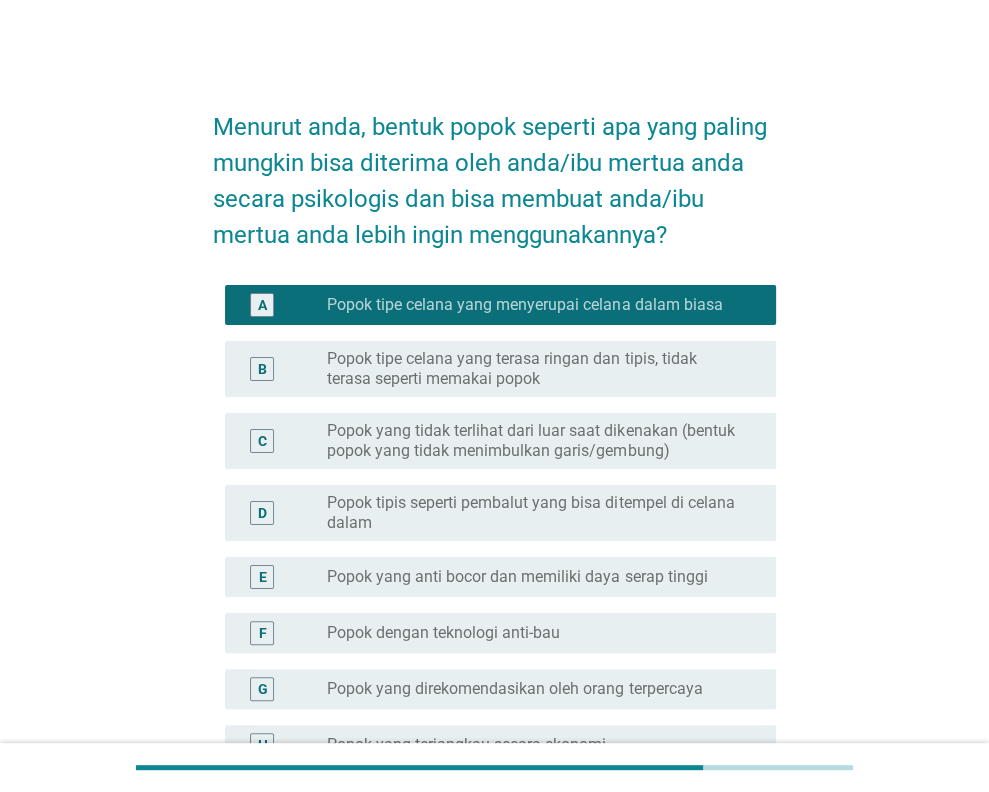 click on "Popok tipe celana yang terasa ringan dan tipis, tidak terasa seperti memakai popok" at bounding box center [535, 369] 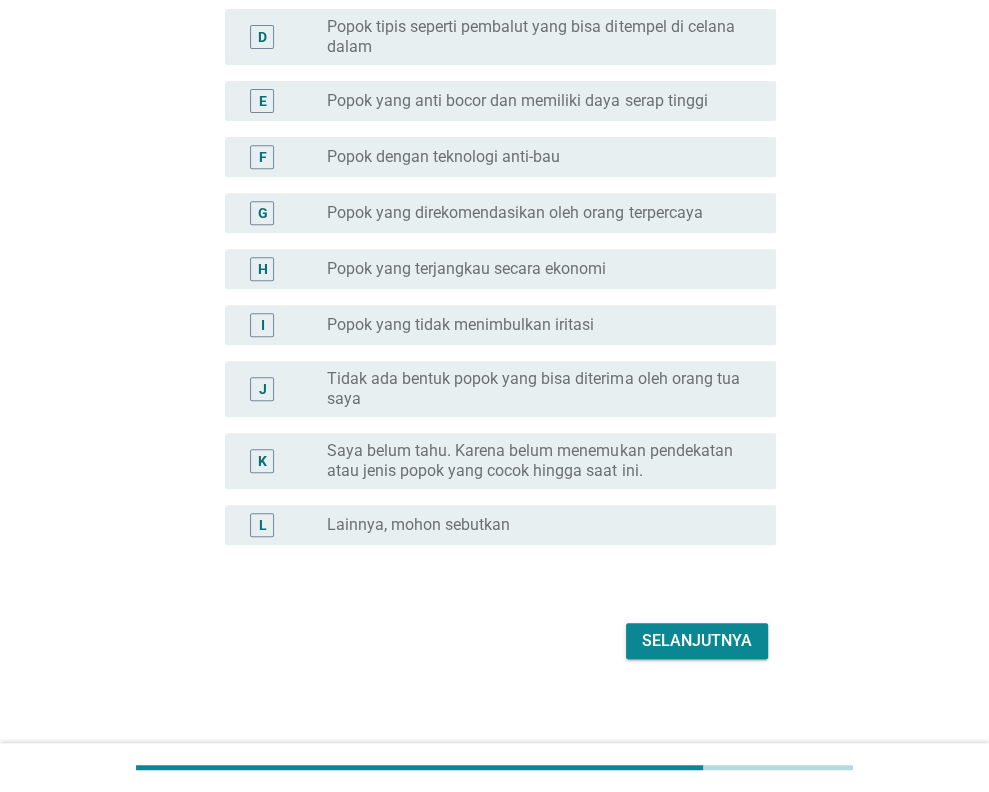 scroll, scrollTop: 486, scrollLeft: 0, axis: vertical 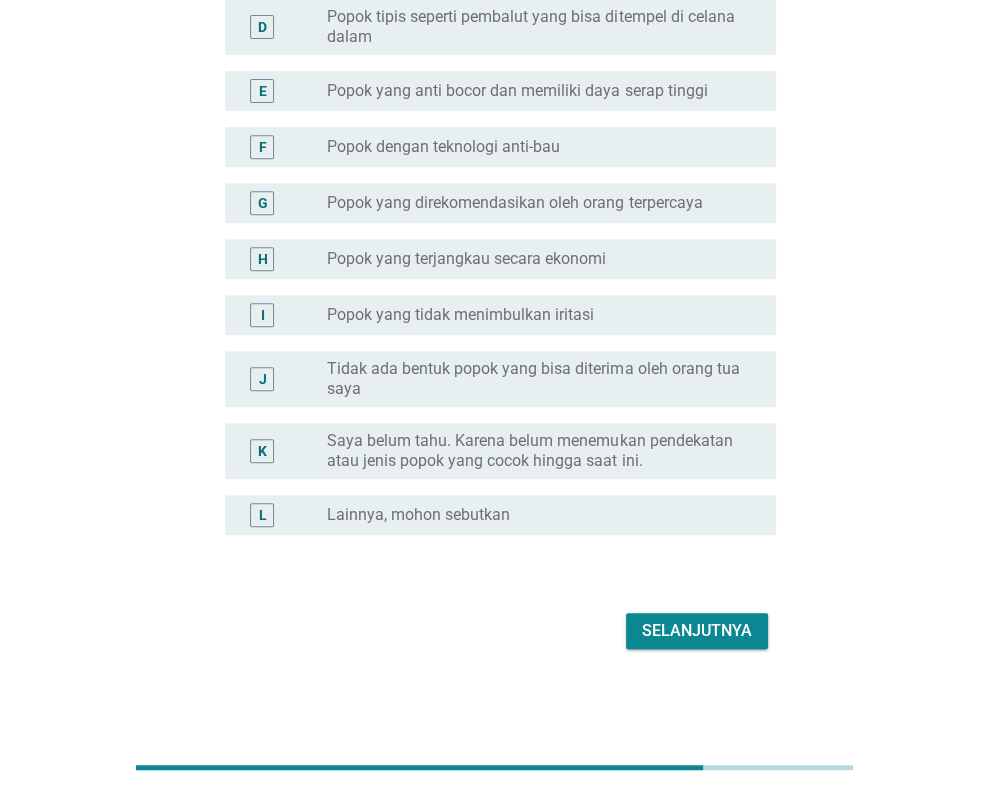 click on "Selanjutnya" at bounding box center [697, 631] 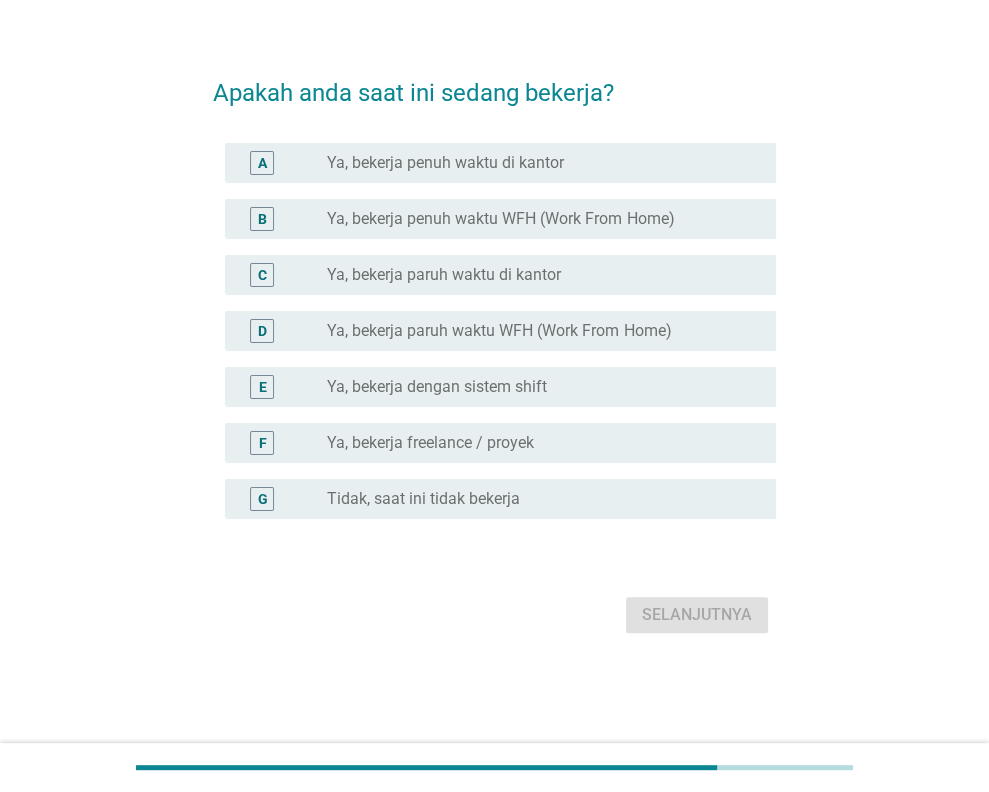 scroll, scrollTop: 0, scrollLeft: 0, axis: both 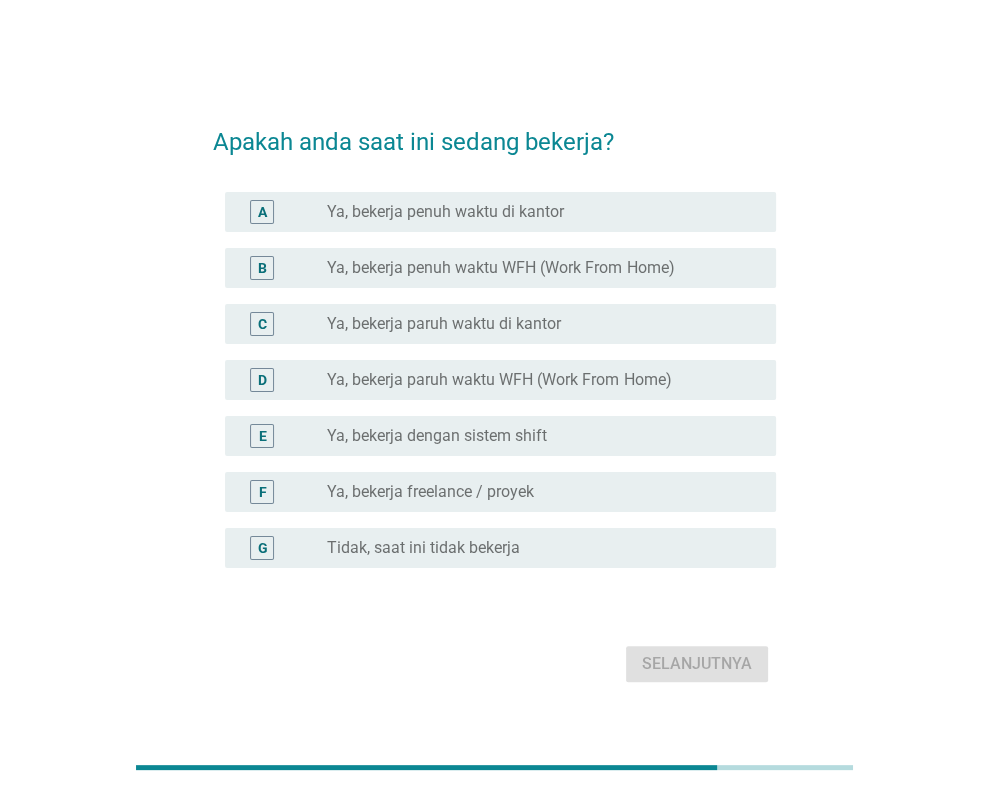 click on "Ya, bekerja freelance / proyek" at bounding box center [430, 492] 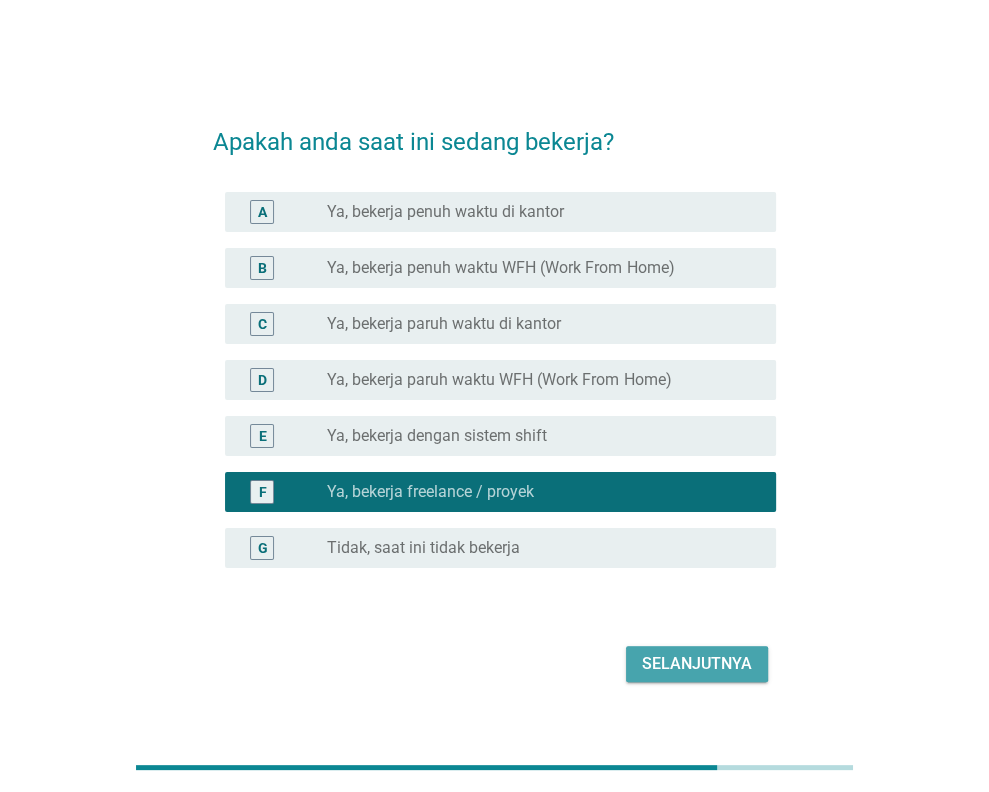 click on "Selanjutnya" at bounding box center [697, 664] 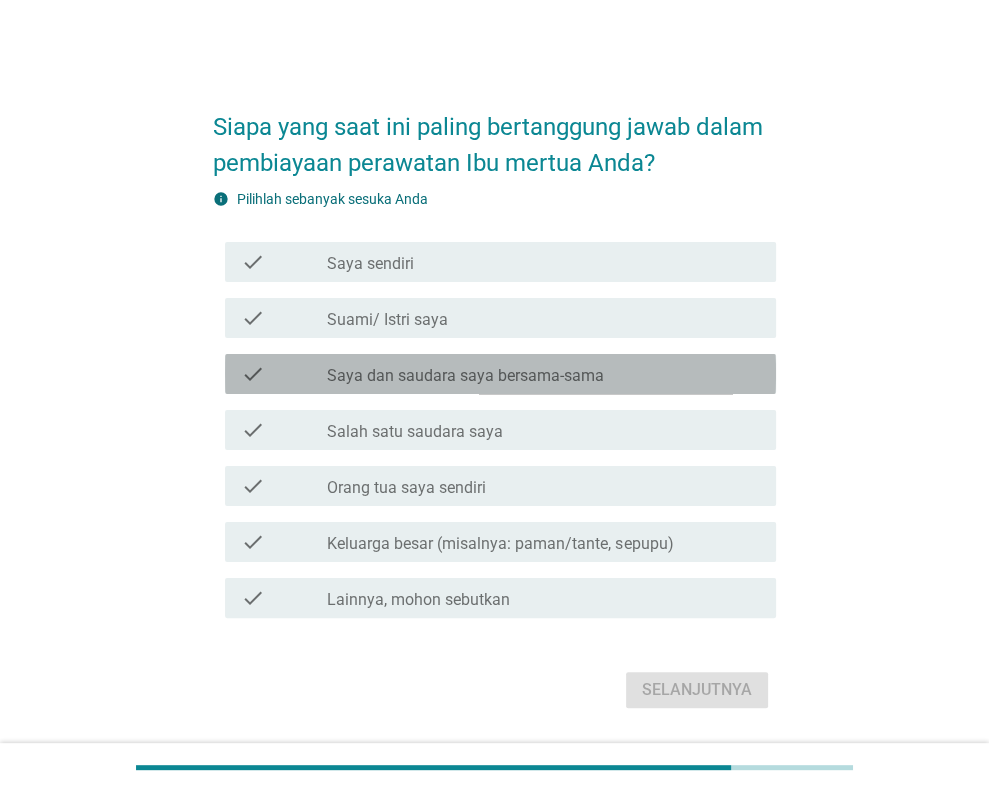 click on "Saya dan saudara saya bersama-sama" at bounding box center [465, 376] 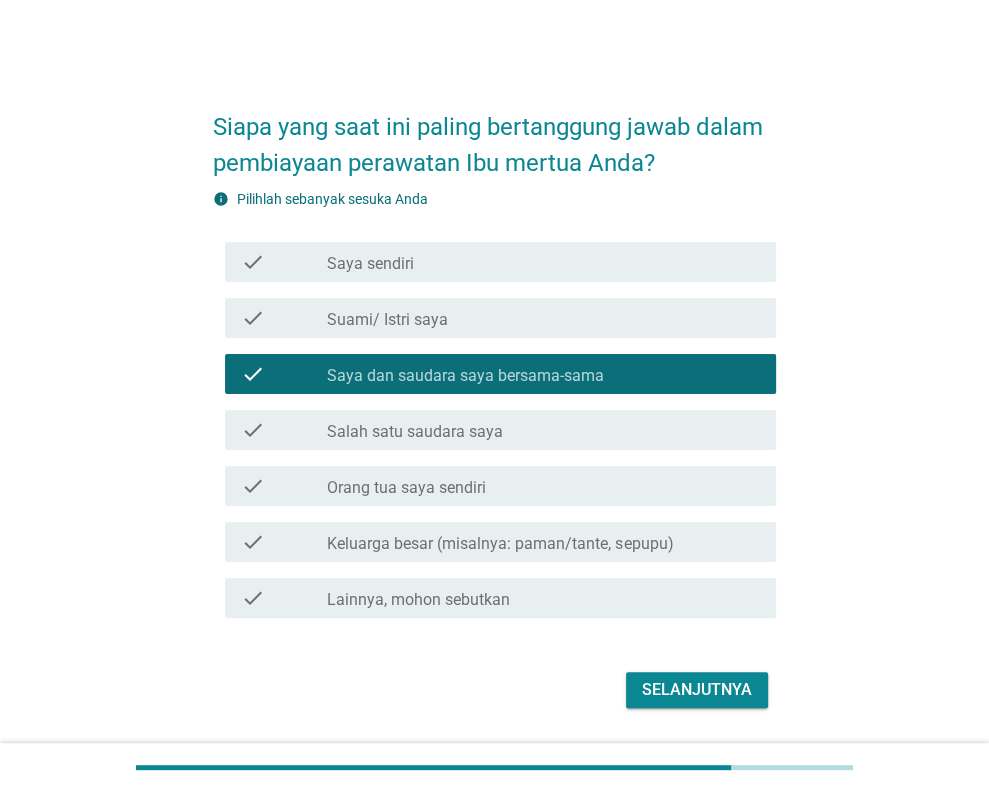 click on "Selanjutnya" at bounding box center [697, 690] 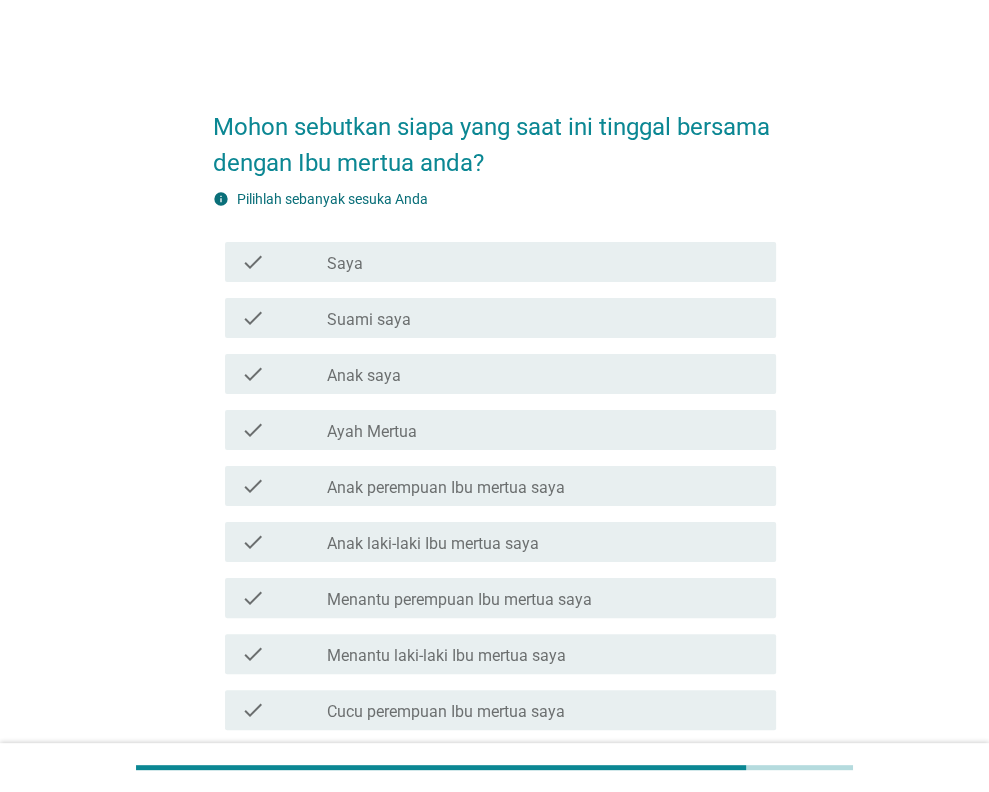 click on "Anak perempuan Ibu mertua saya" at bounding box center (446, 488) 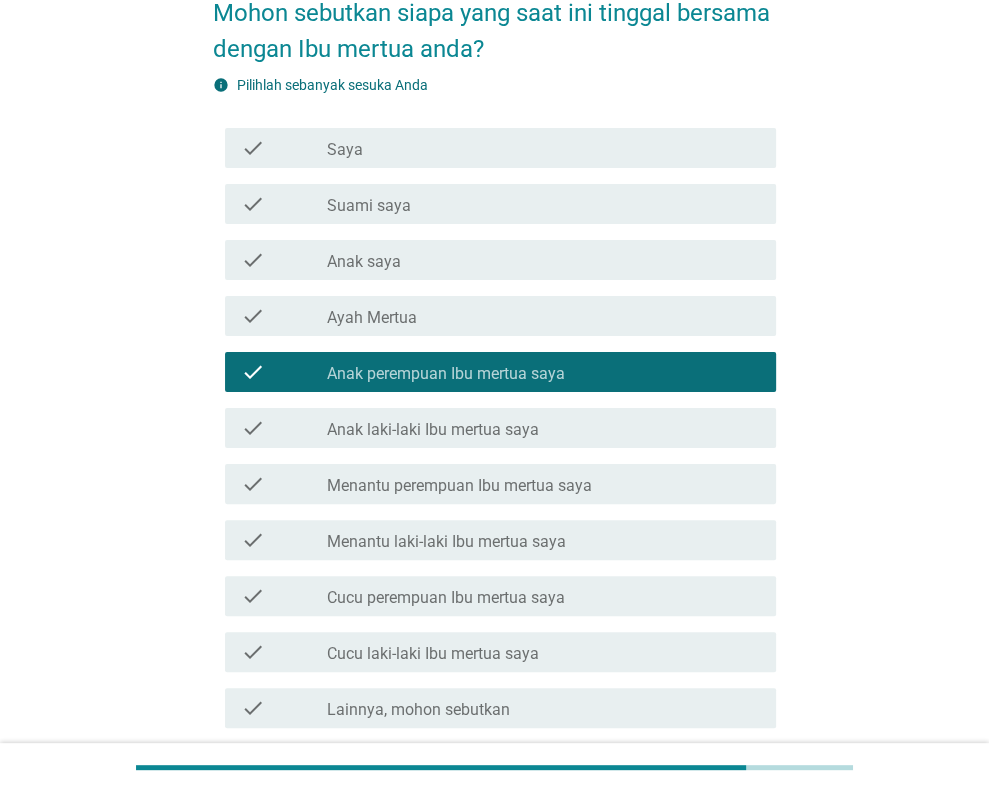 scroll, scrollTop: 300, scrollLeft: 0, axis: vertical 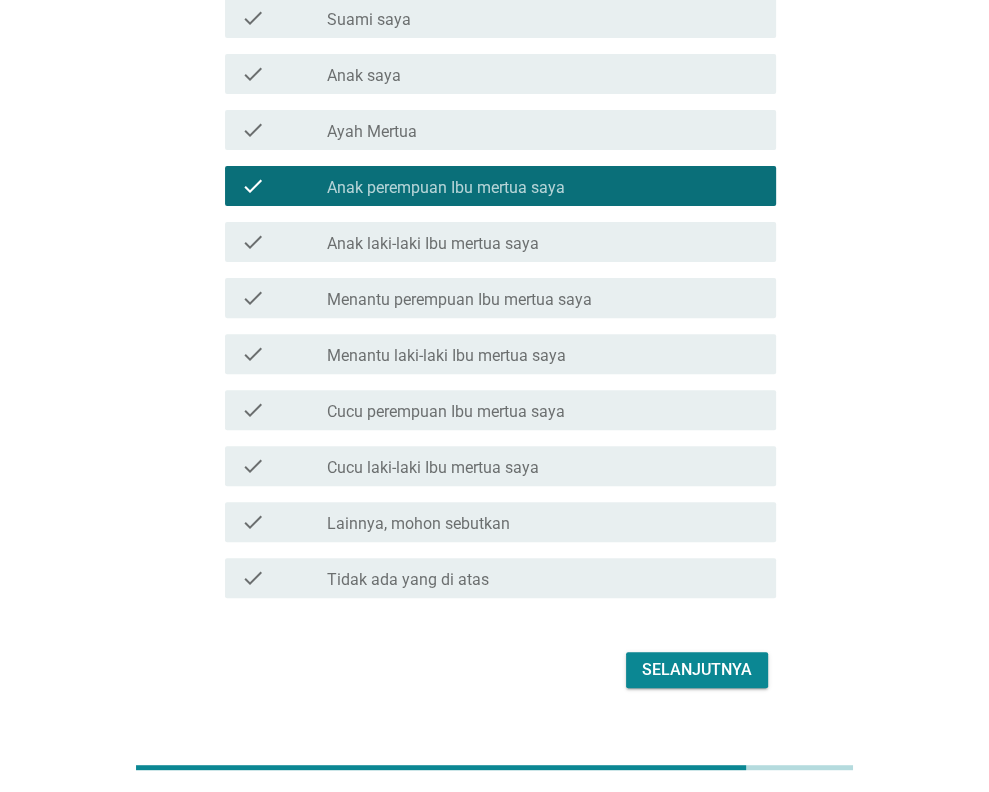 click on "check_box_outline_blank Ayah Mertua" at bounding box center (543, 130) 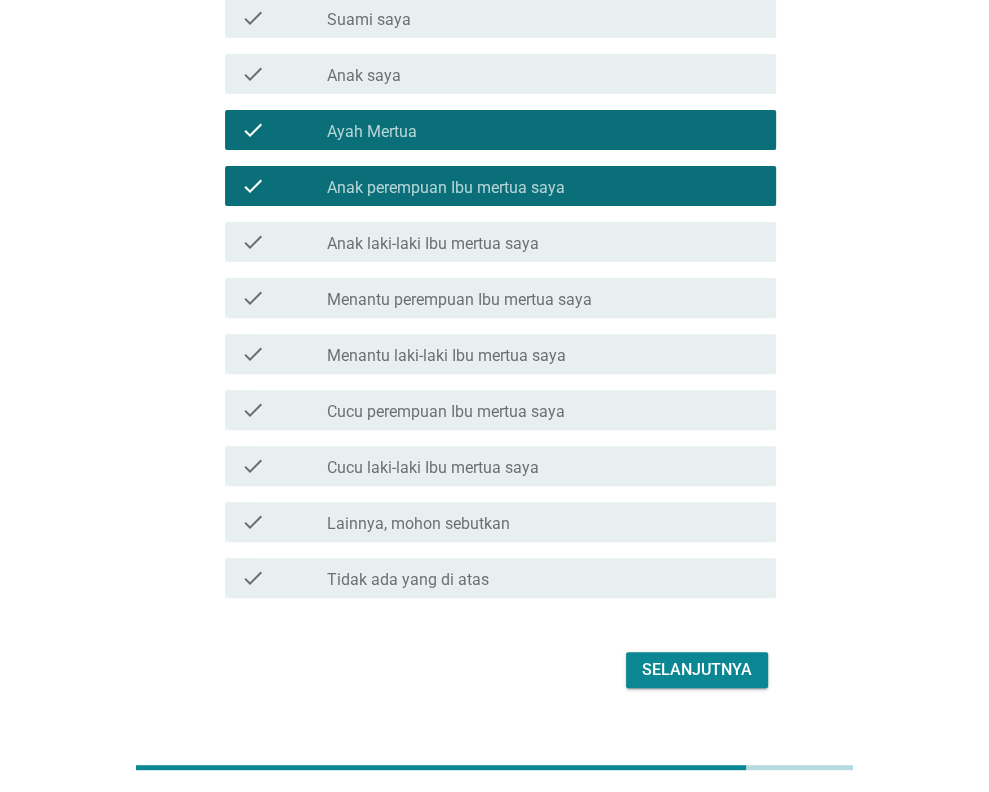 click on "Selanjutnya" at bounding box center [697, 670] 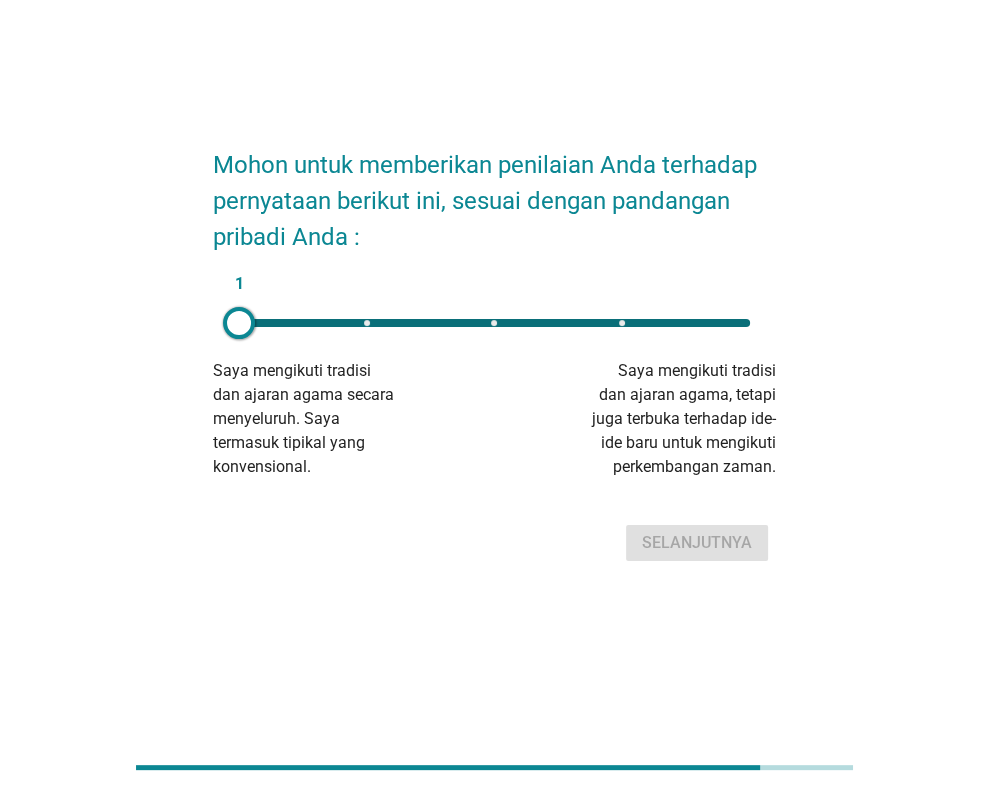 scroll, scrollTop: 0, scrollLeft: 0, axis: both 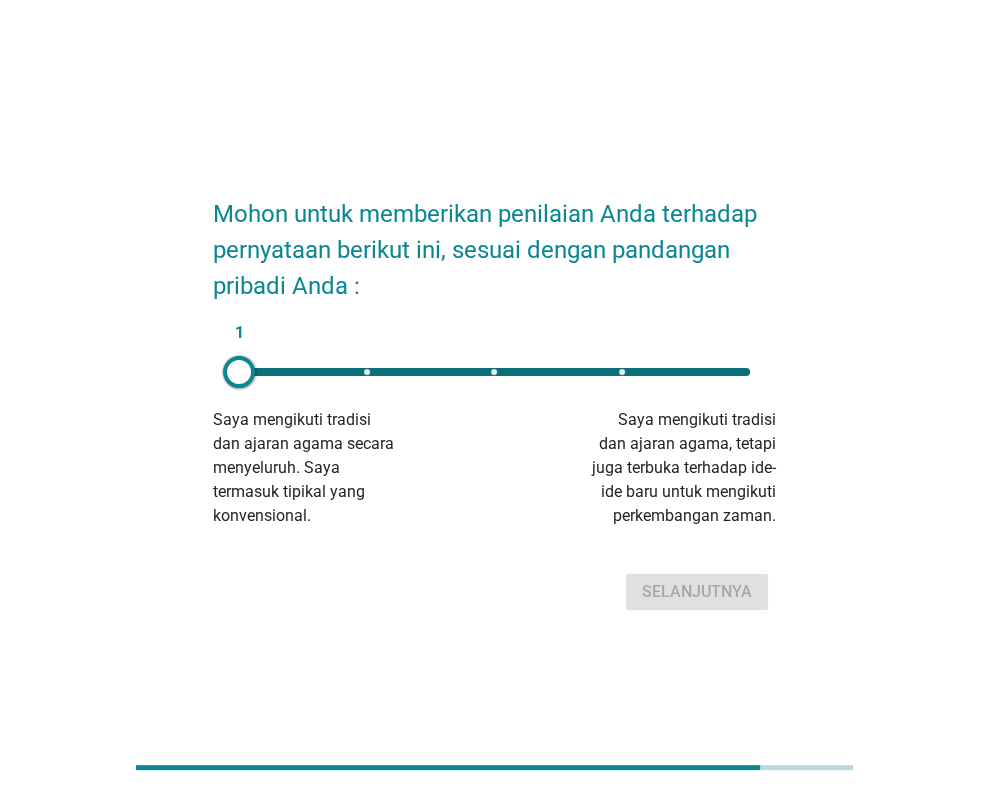 click on "1" at bounding box center [494, 372] 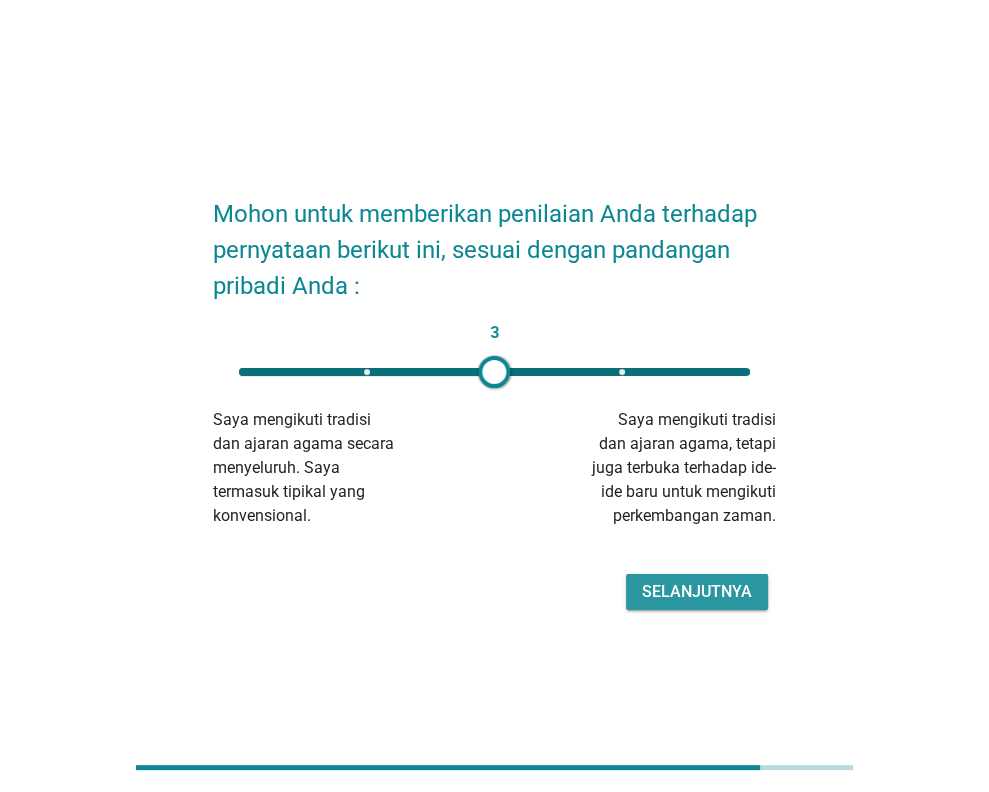 click on "Selanjutnya" at bounding box center [697, 592] 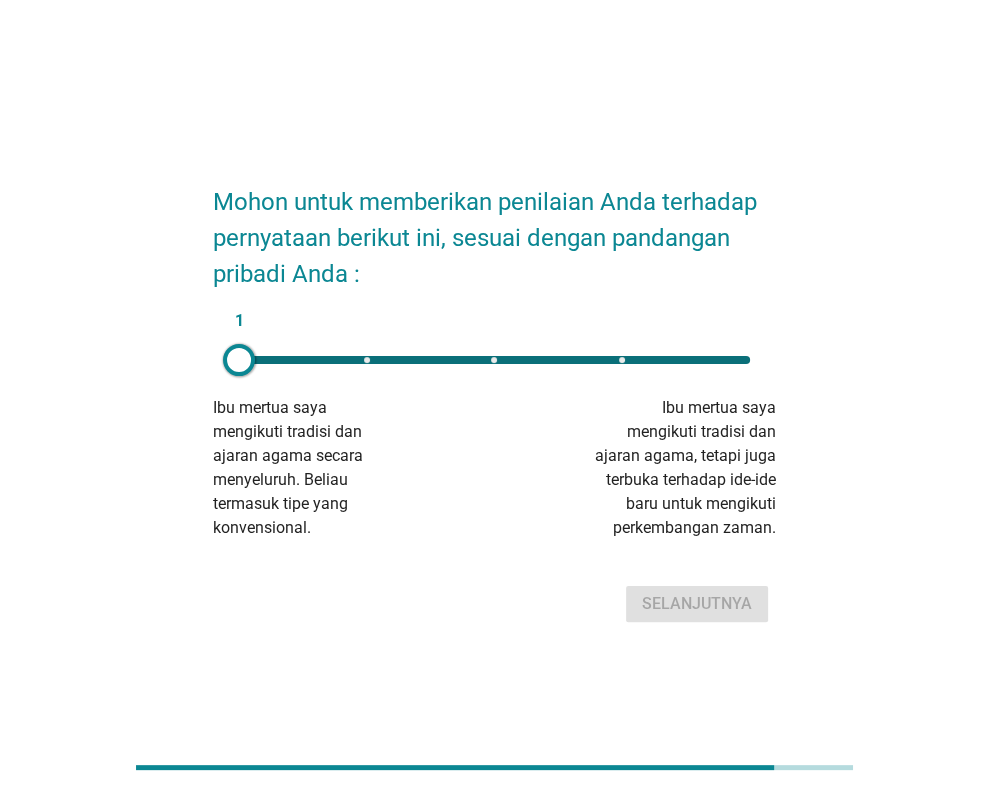 click on "1" at bounding box center [494, 360] 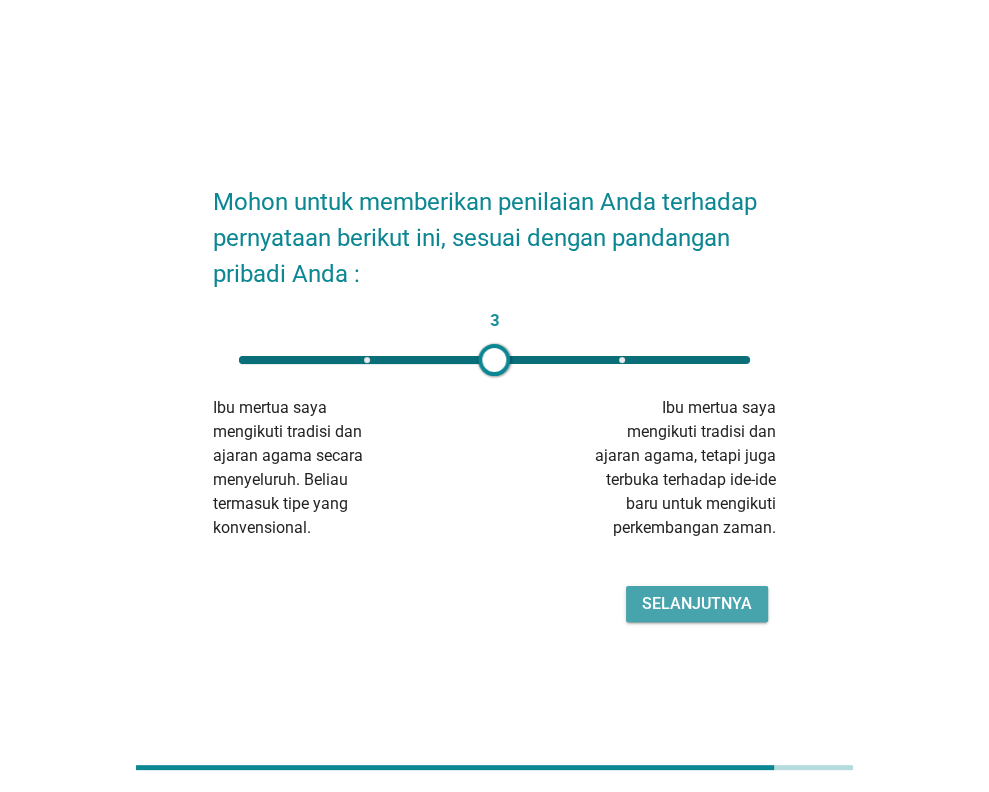 click on "Selanjutnya" at bounding box center (697, 604) 